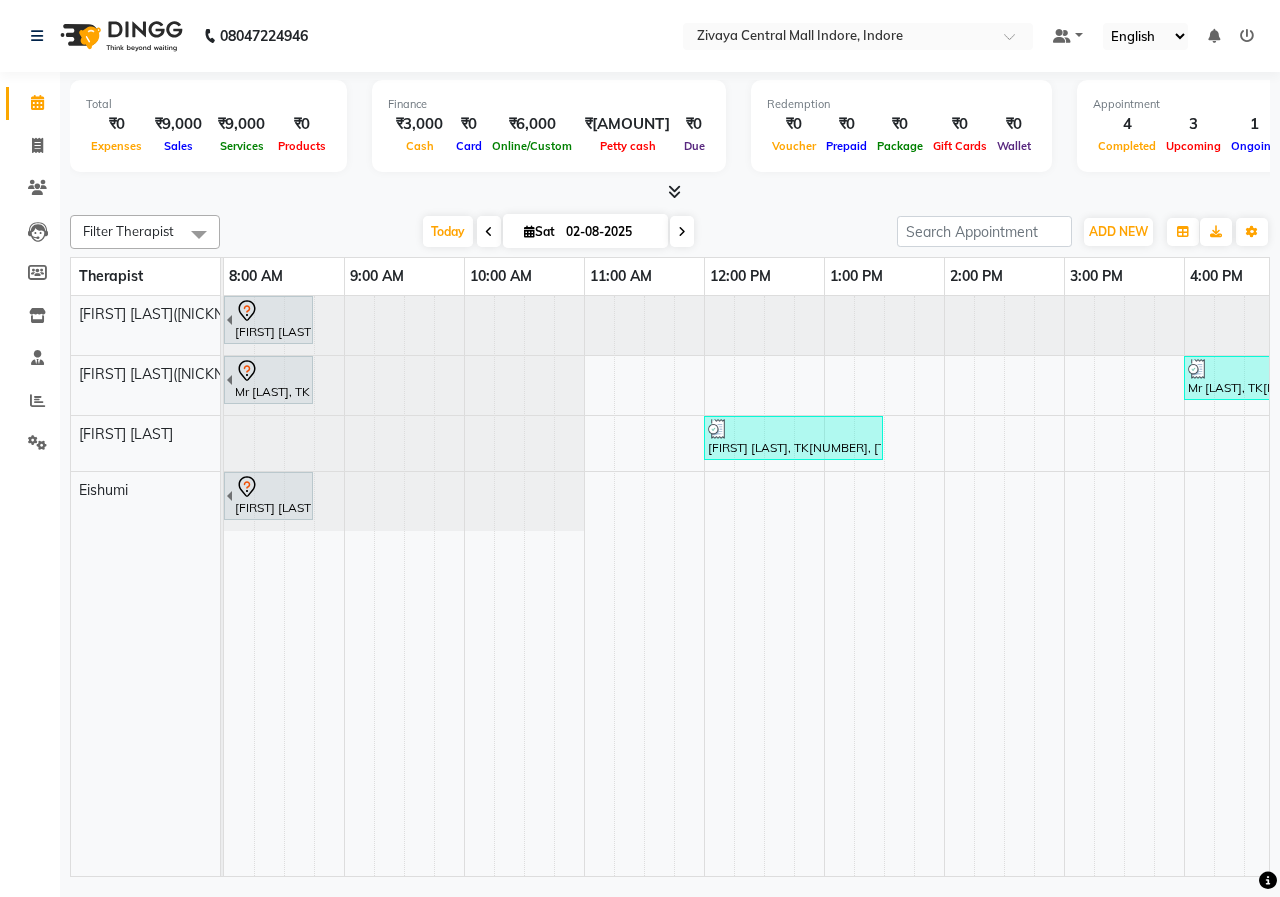 scroll, scrollTop: 0, scrollLeft: 0, axis: both 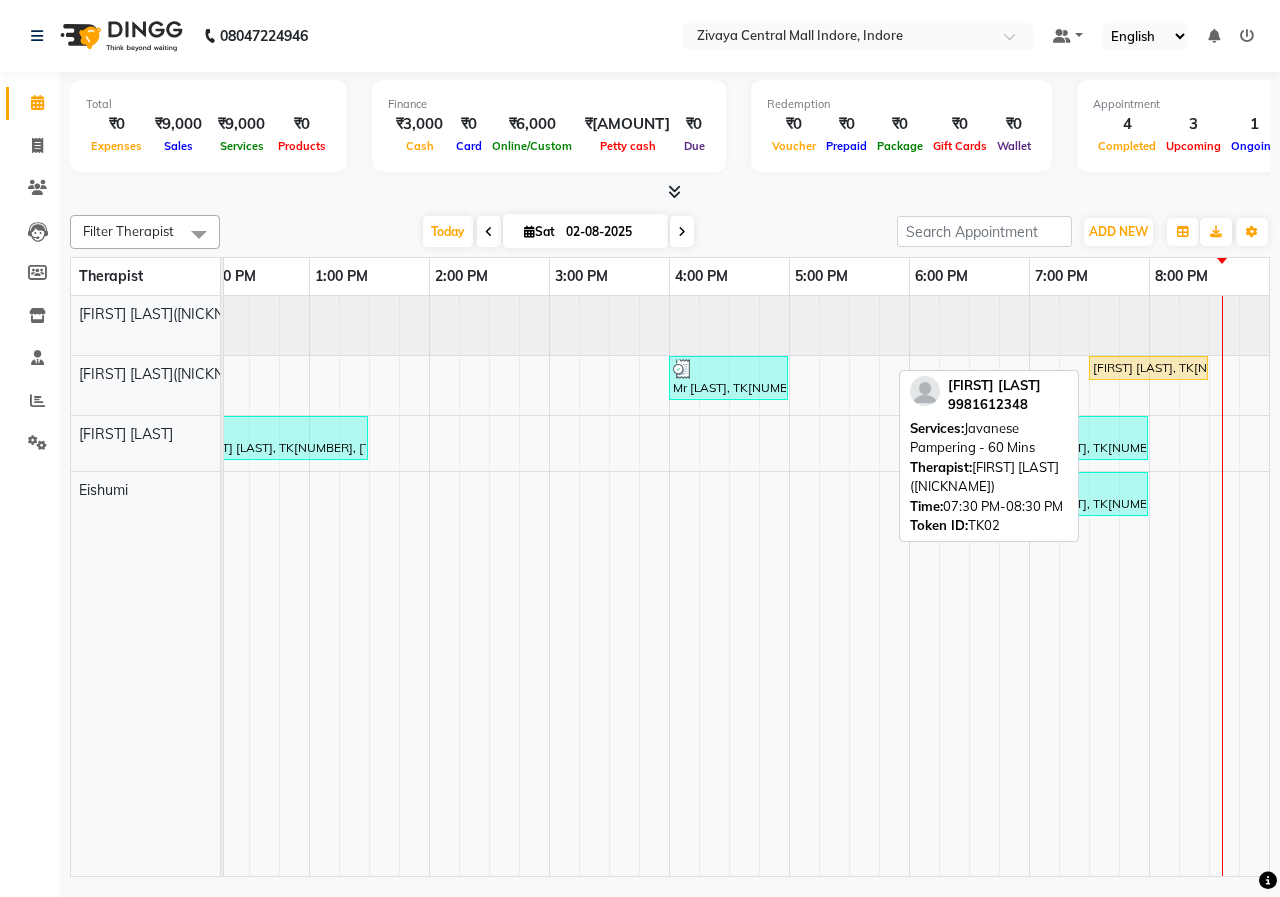 click on "[FIRST] [LAST], TK[NUMBER], [TIME]-[TIME], [SERVICE] - [DURATION] Mins" at bounding box center [1148, 368] 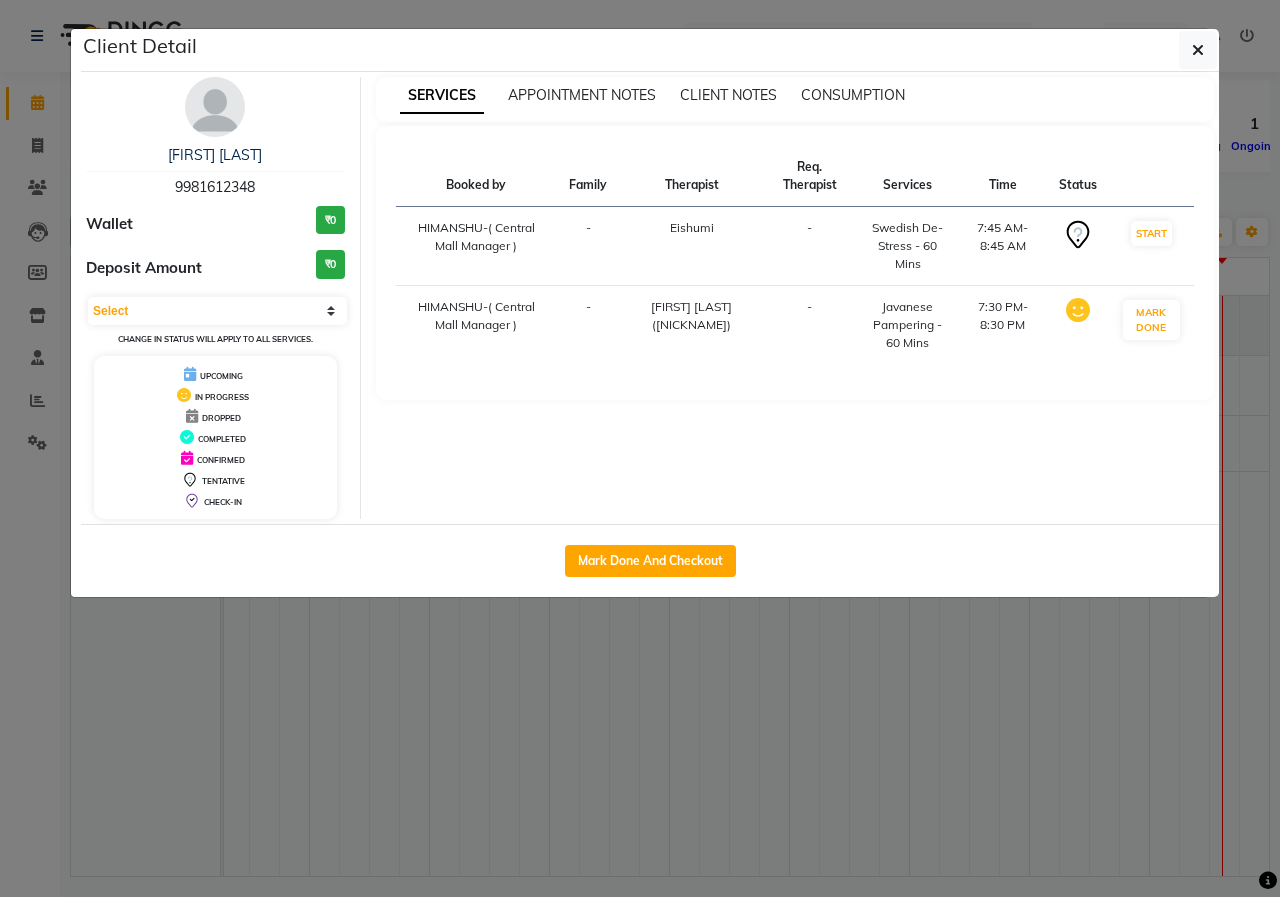 click on "9981612348" at bounding box center [215, 187] 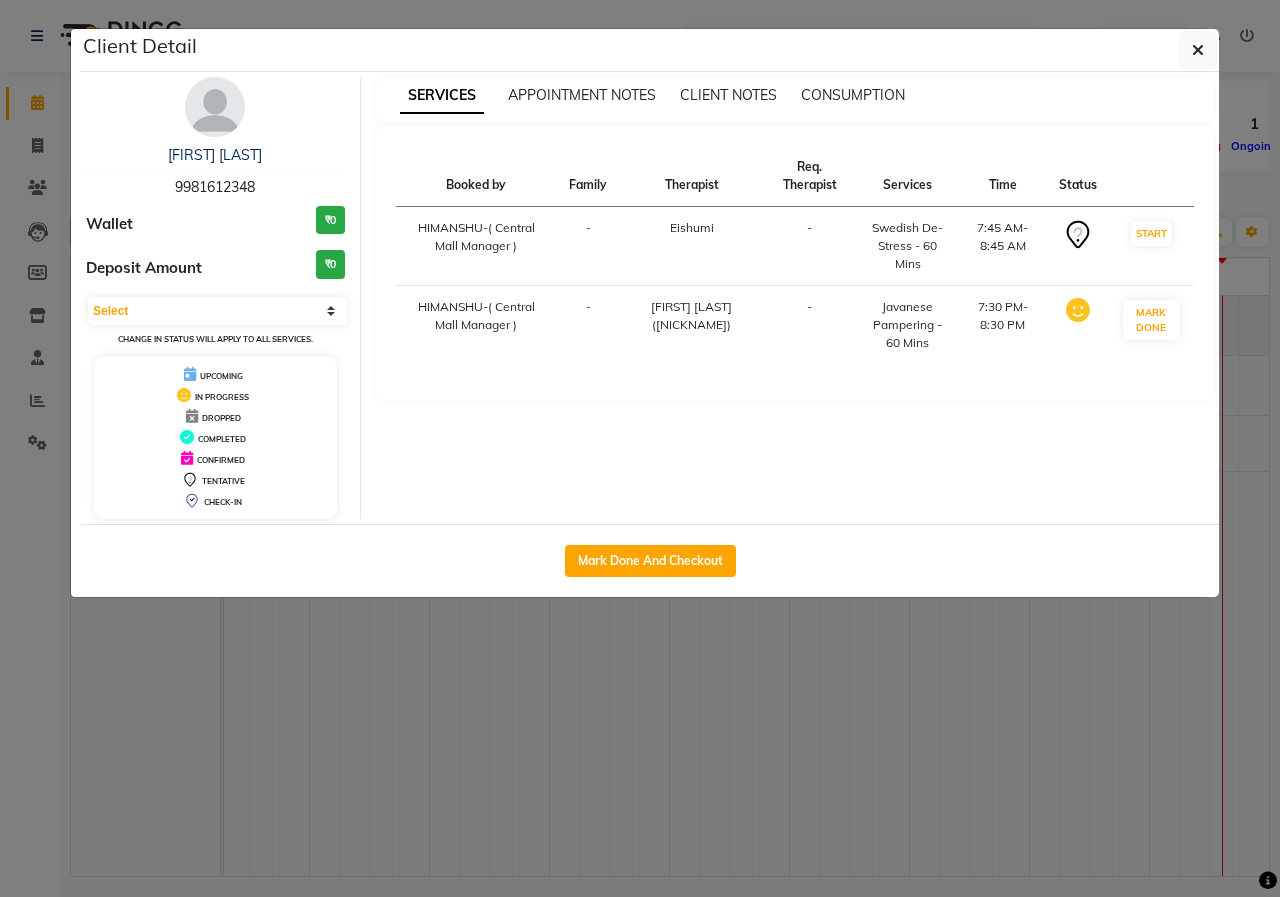 drag, startPoint x: 1202, startPoint y: 46, endPoint x: 1139, endPoint y: 85, distance: 74.094536 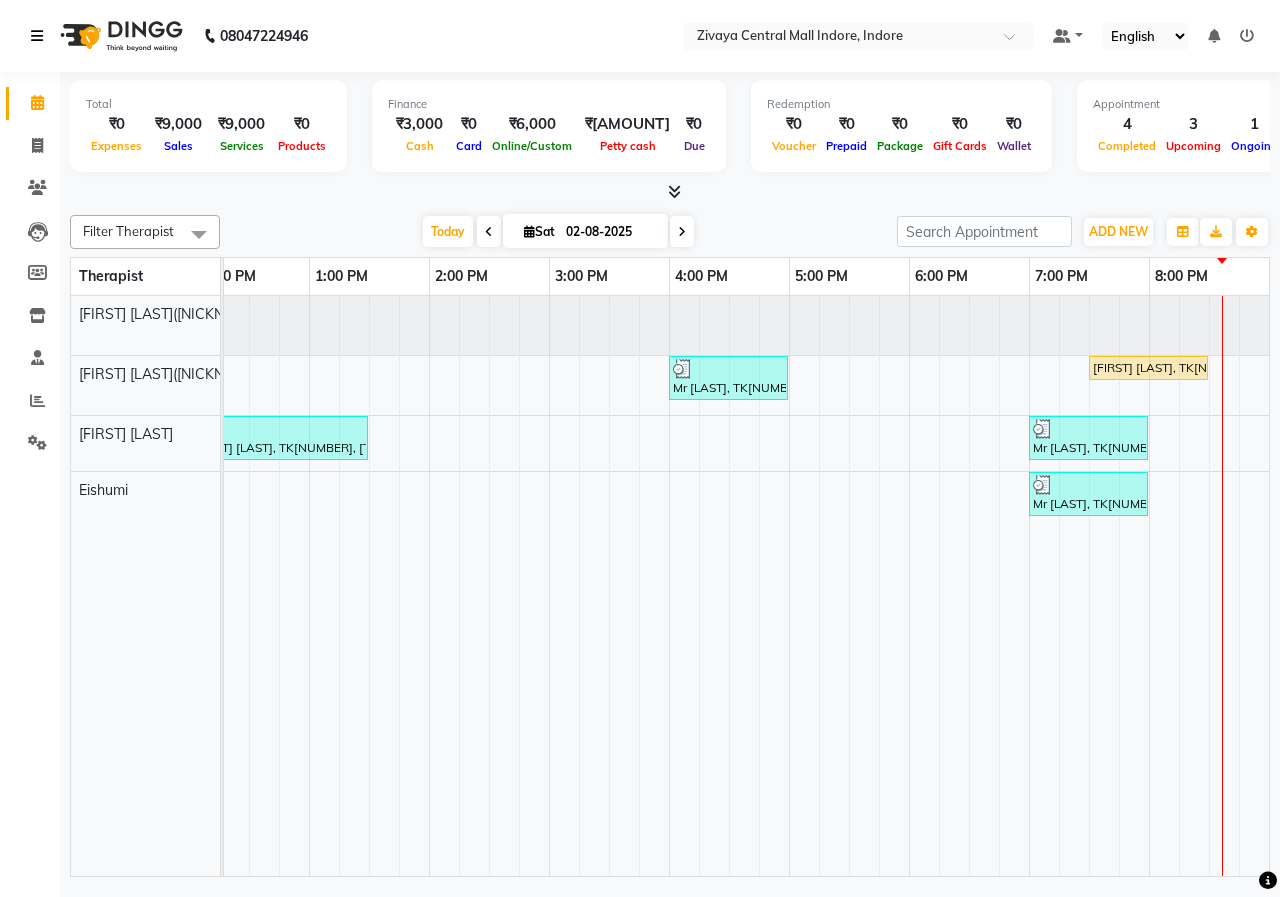 click at bounding box center (37, 36) 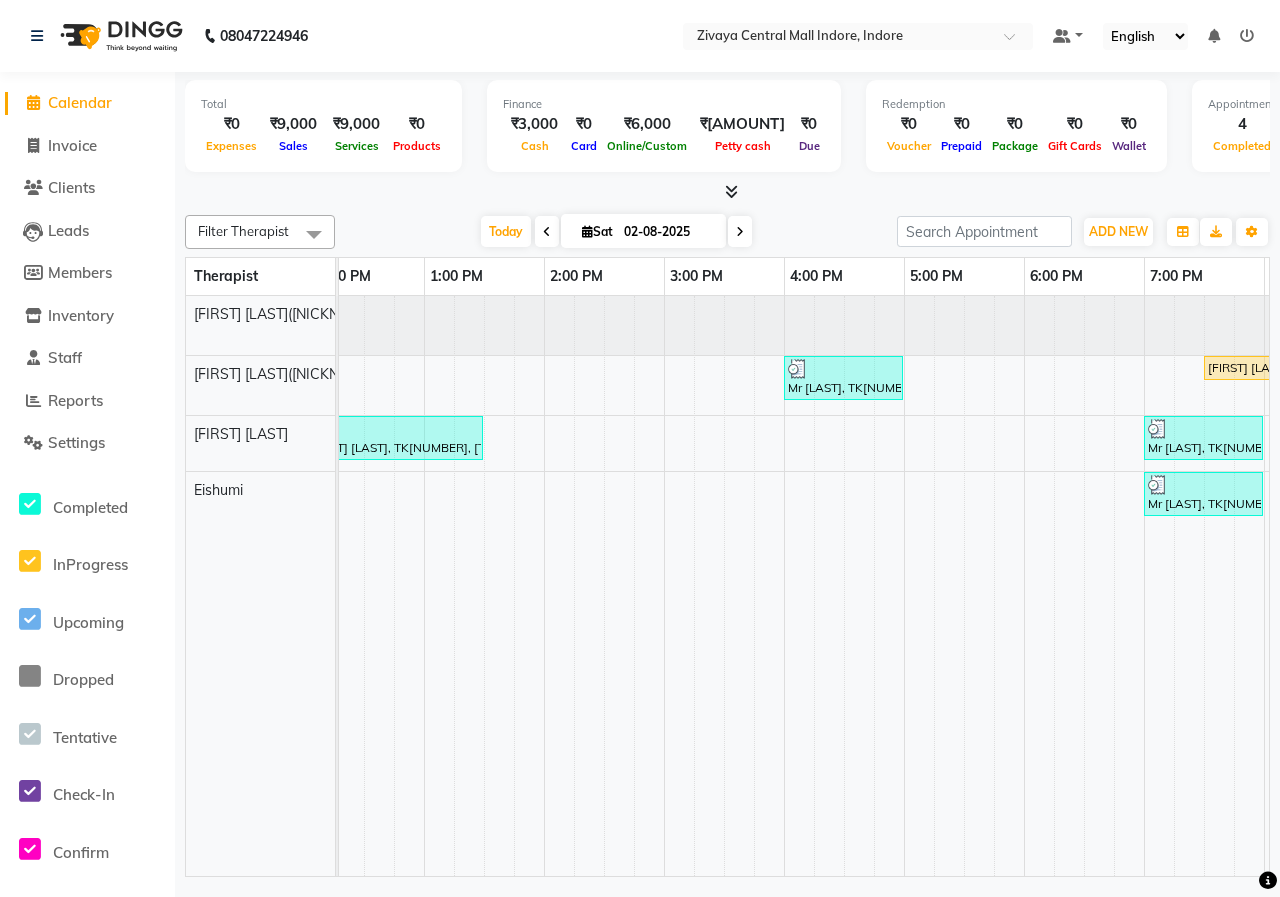 click on "Total  ₹0  Expenses ₹9,000  Sales ₹9,000  Services ₹0  Products Finance  ₹3,000  Cash ₹0  Card ₹6,000  Online/Custom ₹19,58,979 Petty cash ₹0 Due  Redemption  ₹0 Voucher ₹0 Prepaid ₹0 Package ₹0  Gift Cards ₹0  Wallet  Appointment  4 Completed 3 Upcoming 1 Ongoing 0 No show  Other sales  ₹0  Packages ₹0  Memberships ₹0  Vouchers ₹0  Prepaids ₹0  Gift Cards" at bounding box center [727, 137] 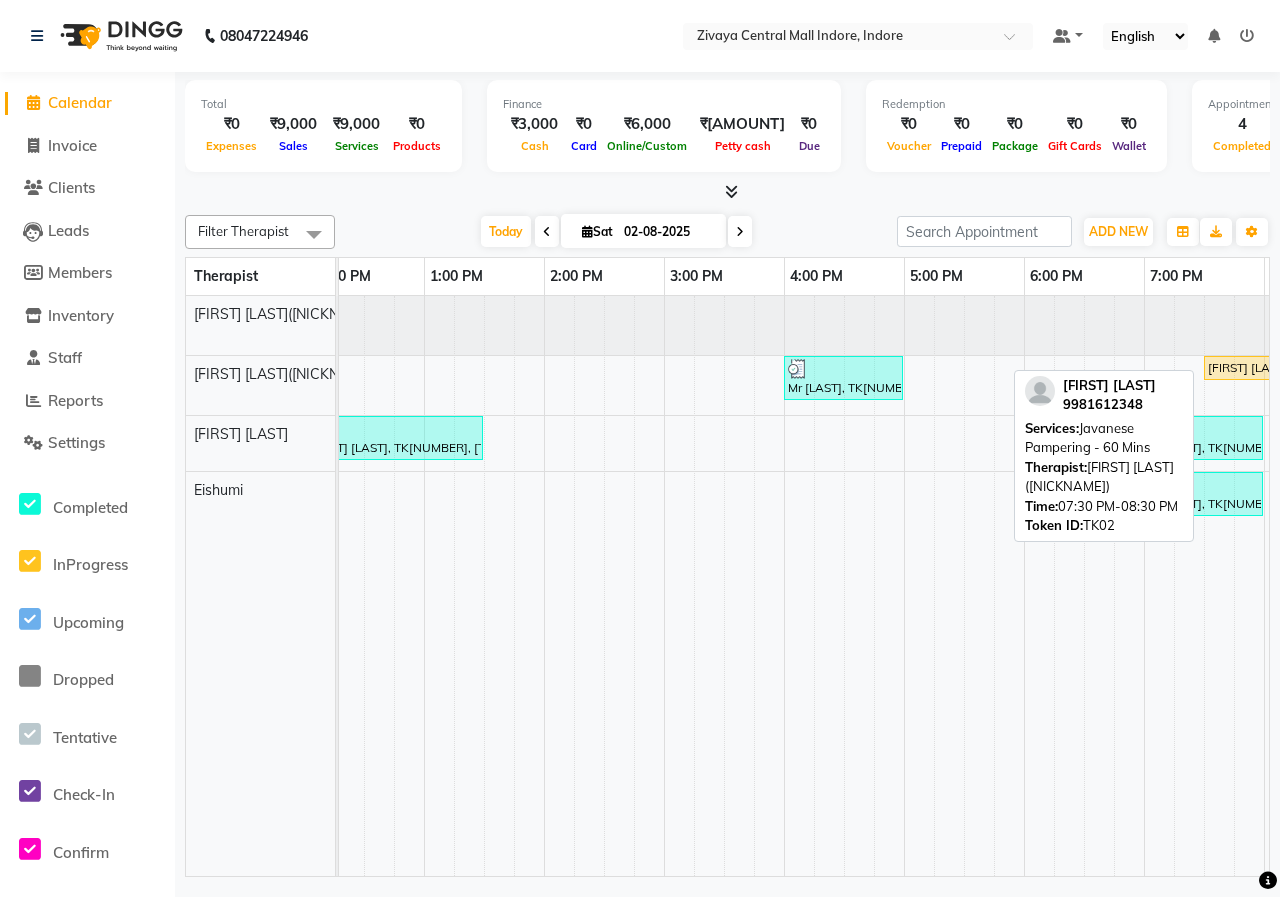 click on "[FIRST] [LAST], TK[NUMBER], [TIME]-[TIME], [SERVICE] - [DURATION] Mins" at bounding box center [1263, 368] 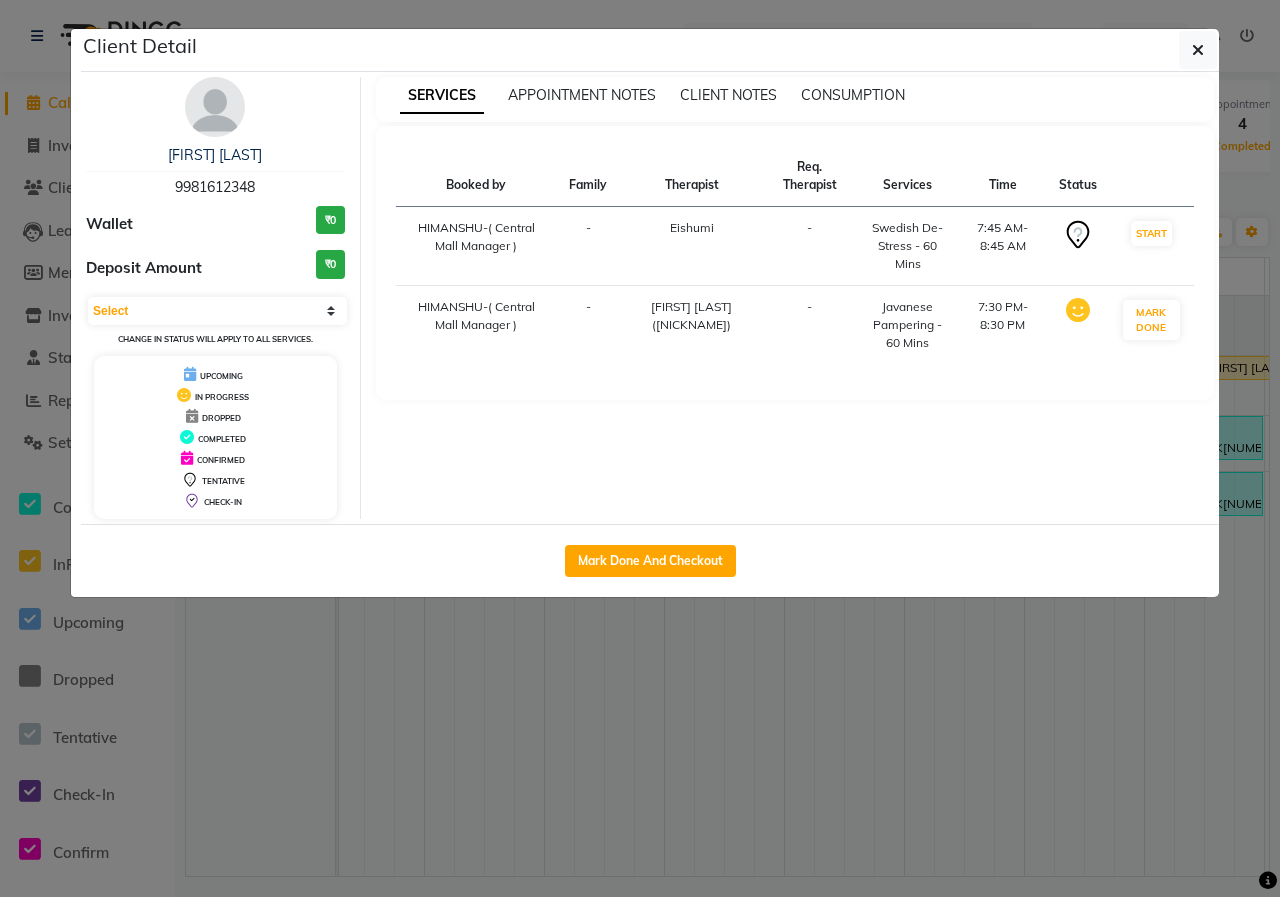 click on "9981612348" at bounding box center (215, 187) 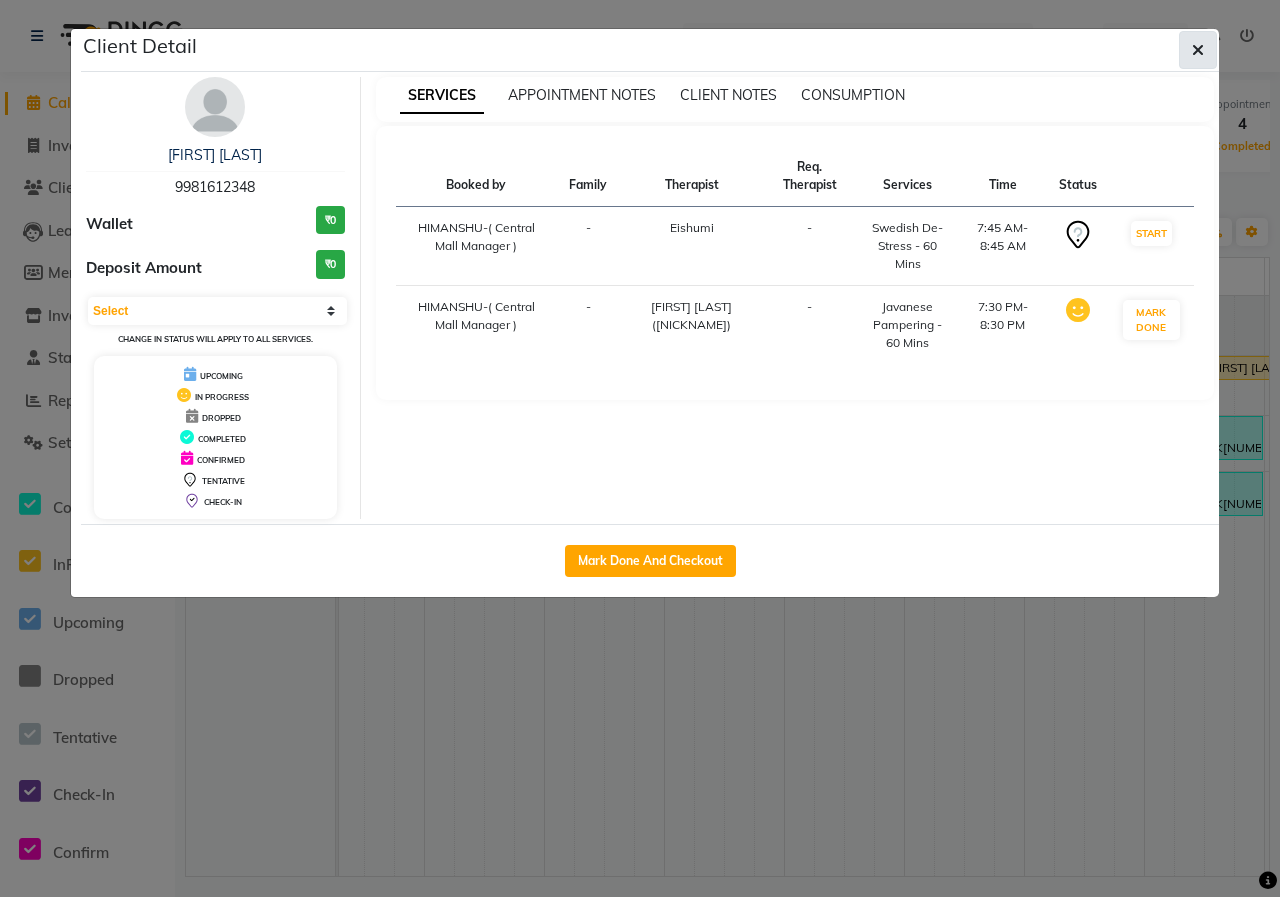 click 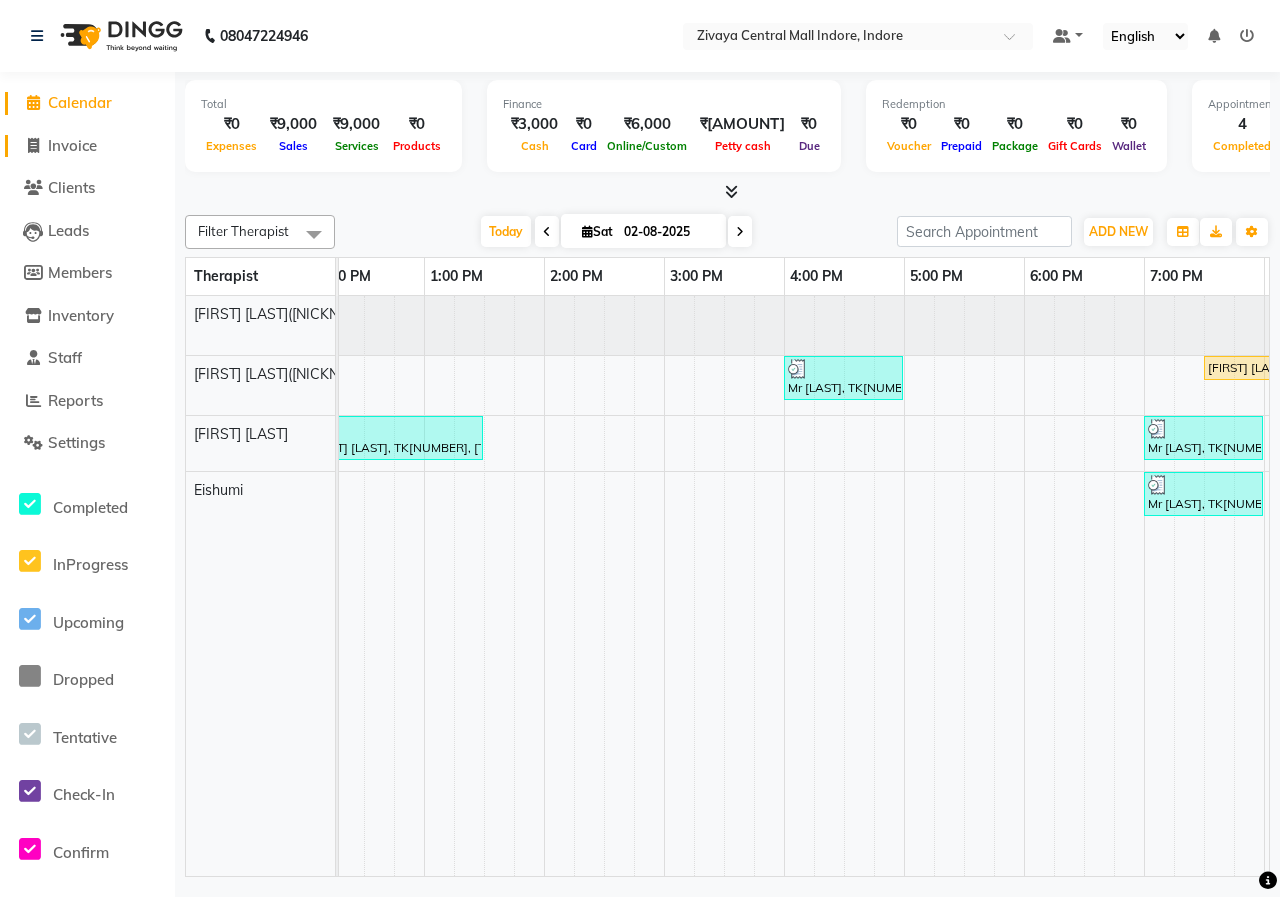 click on "Invoice" 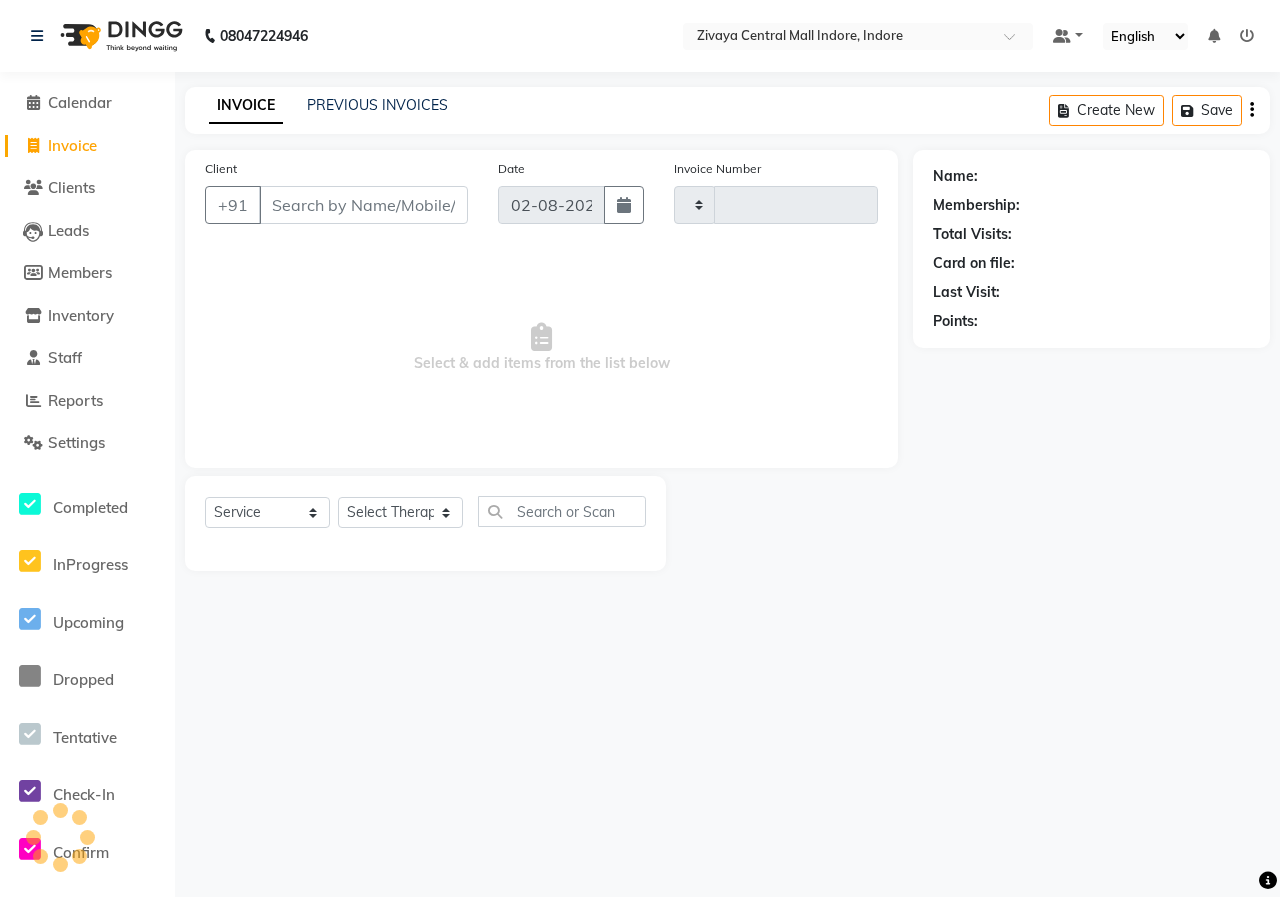 type on "0693" 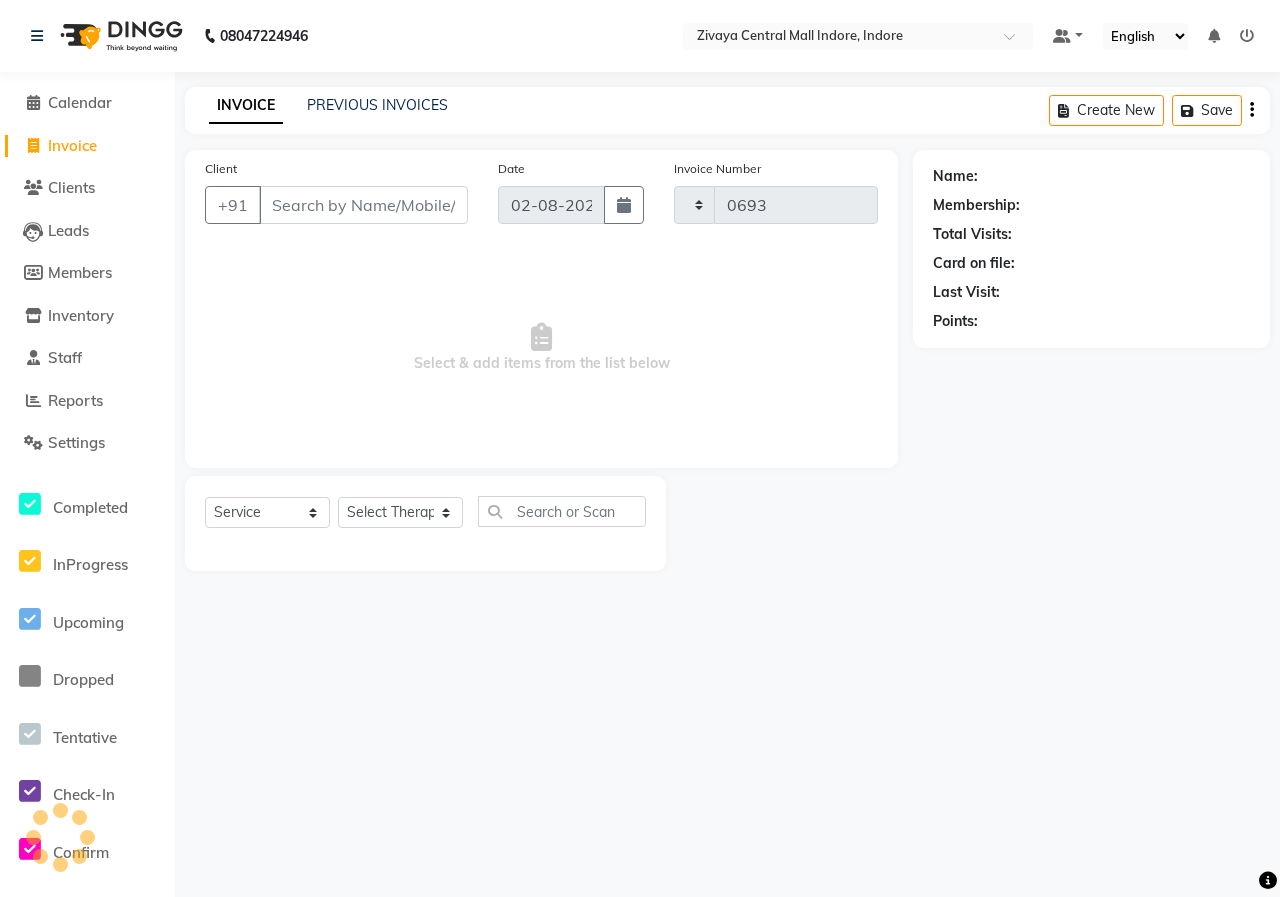 select on "6509" 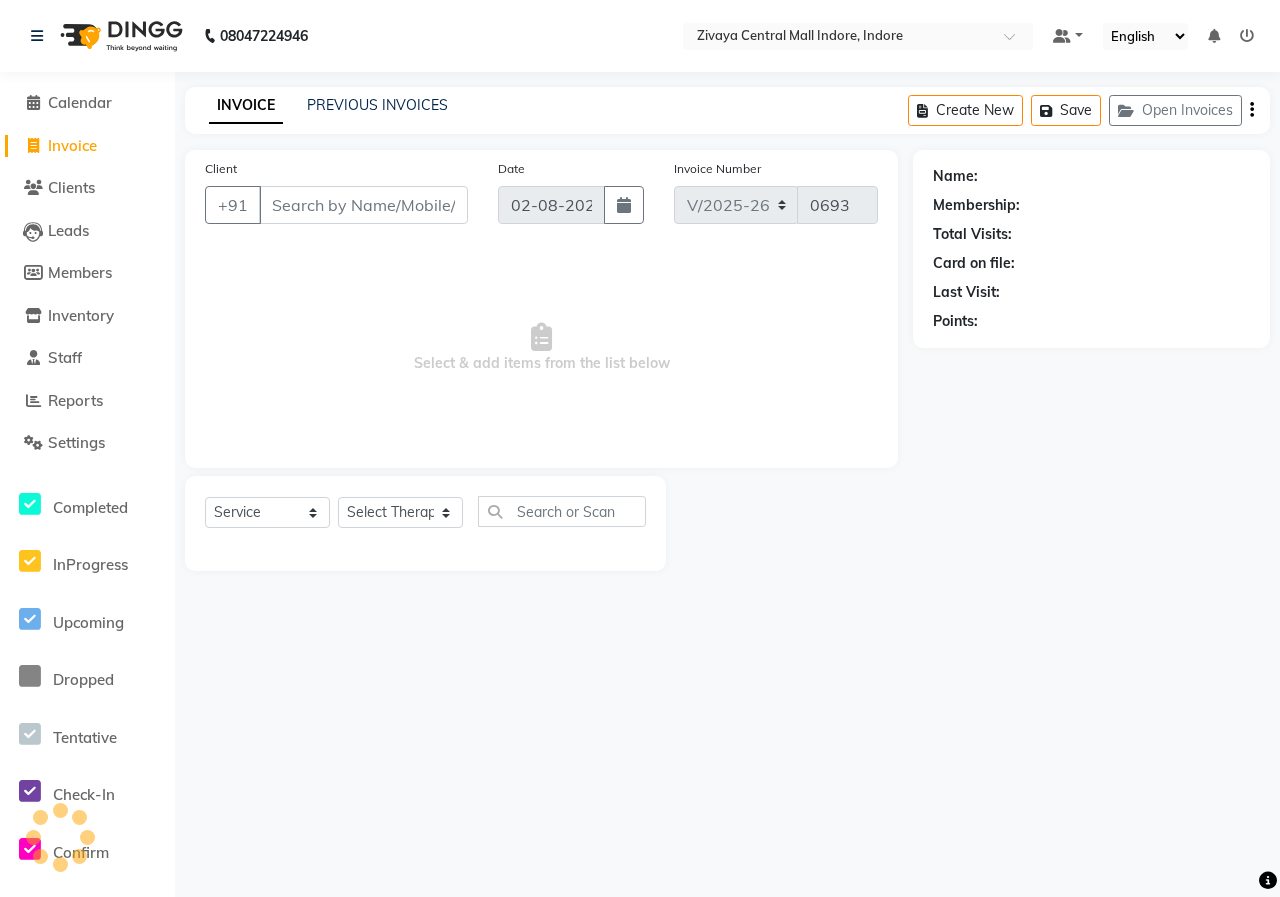 click on "Client" at bounding box center (363, 205) 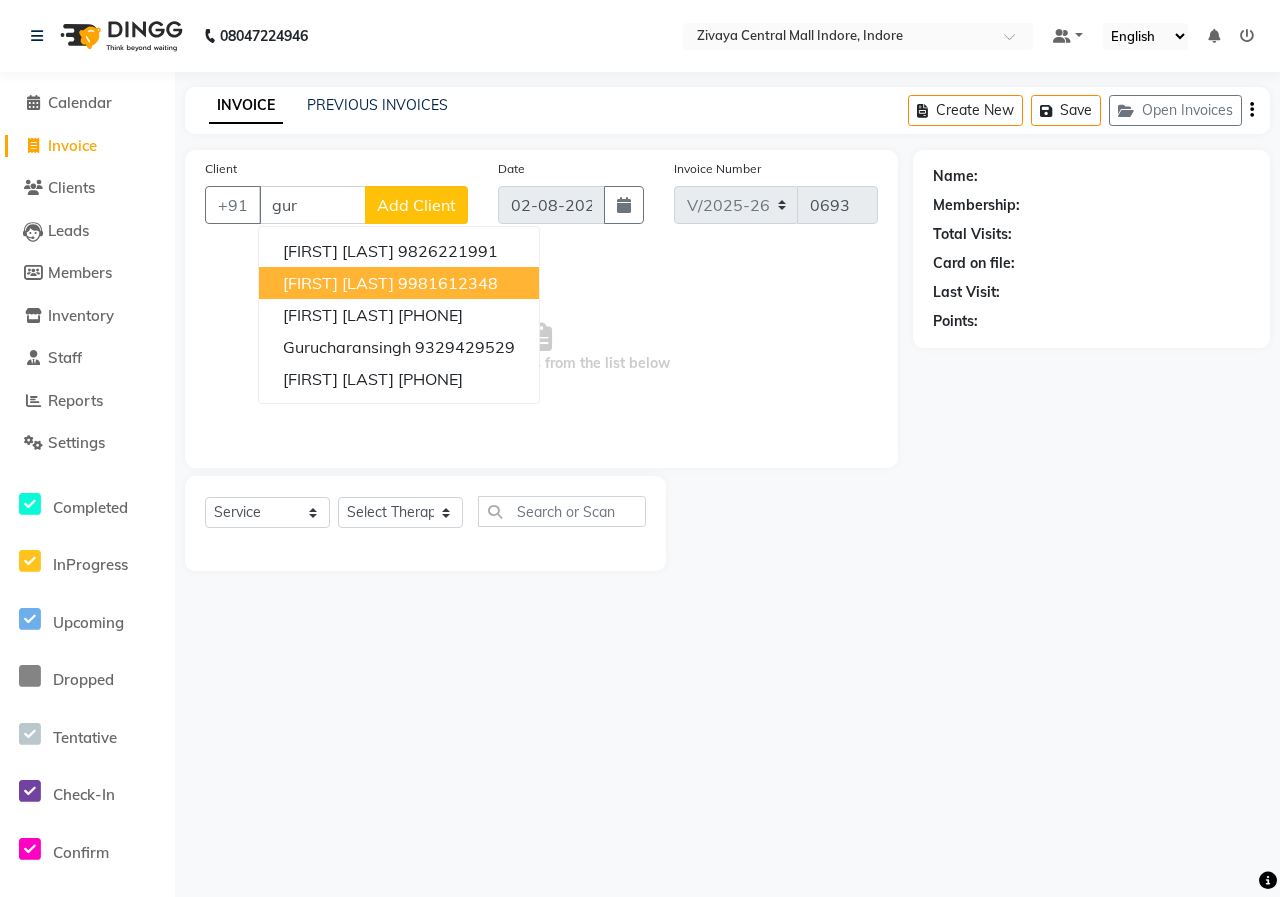 click on "[FIRST] [LAST]" at bounding box center (338, 283) 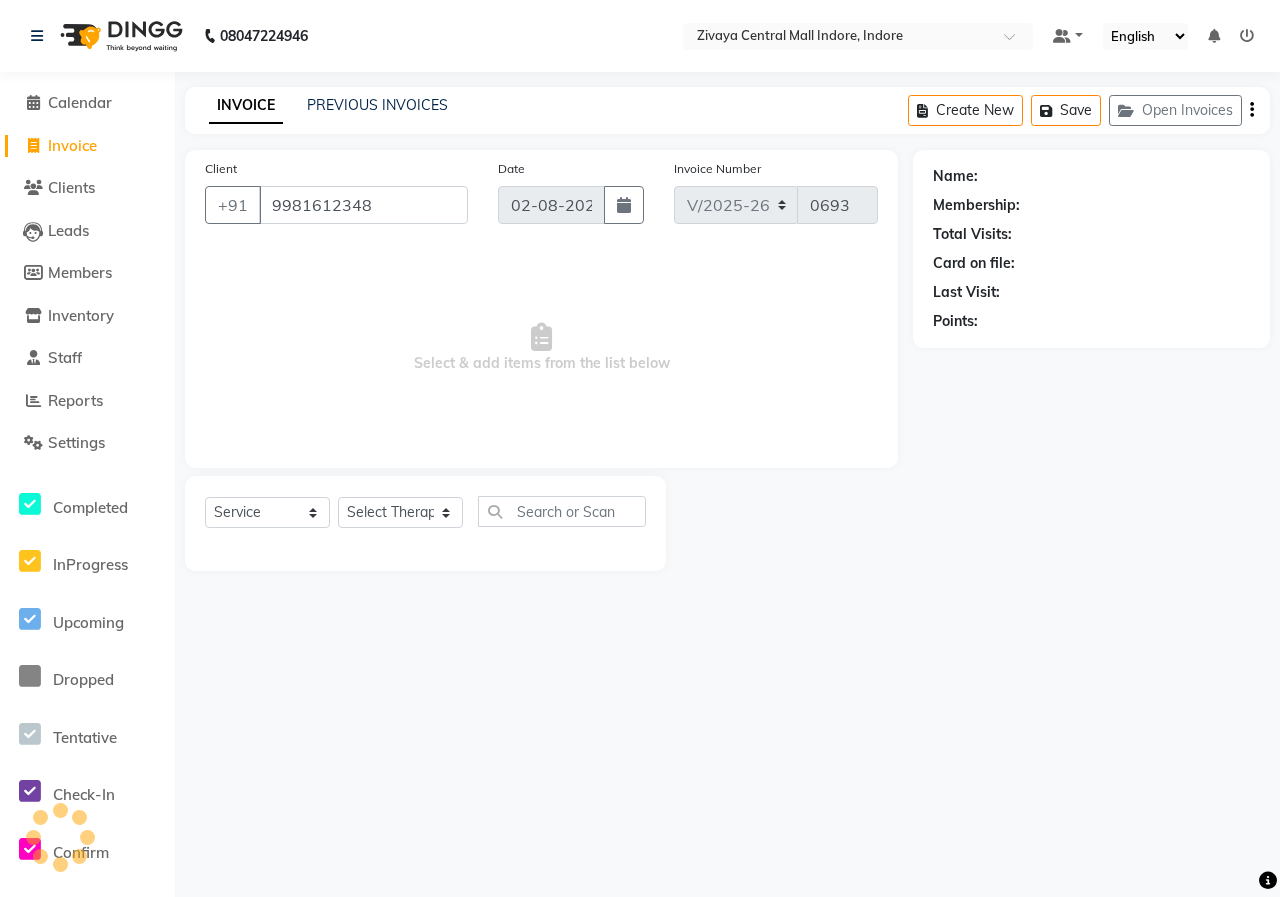 type on "9981612348" 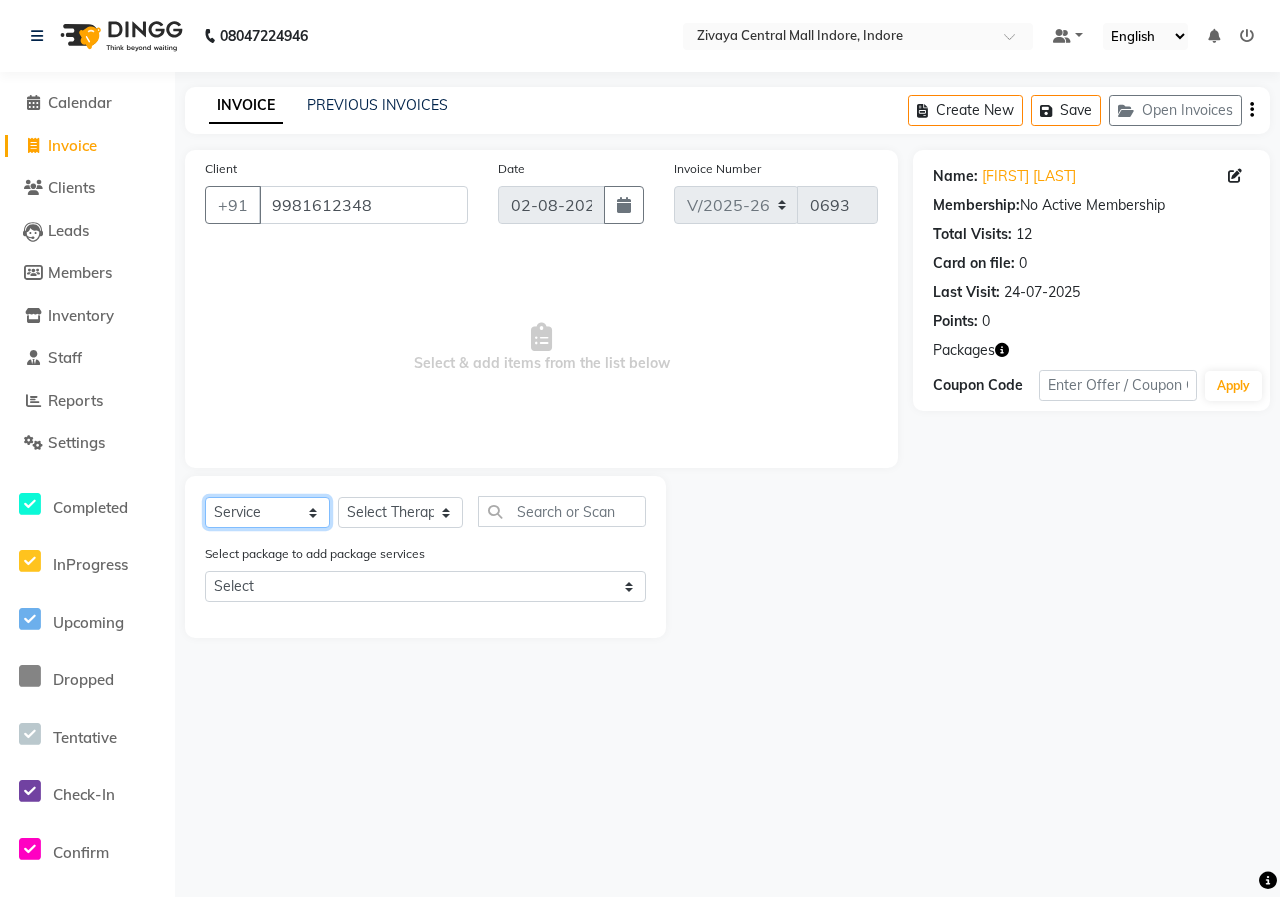 click on "Select  Service  Product  Membership  Package Voucher Prepaid Gift Card" 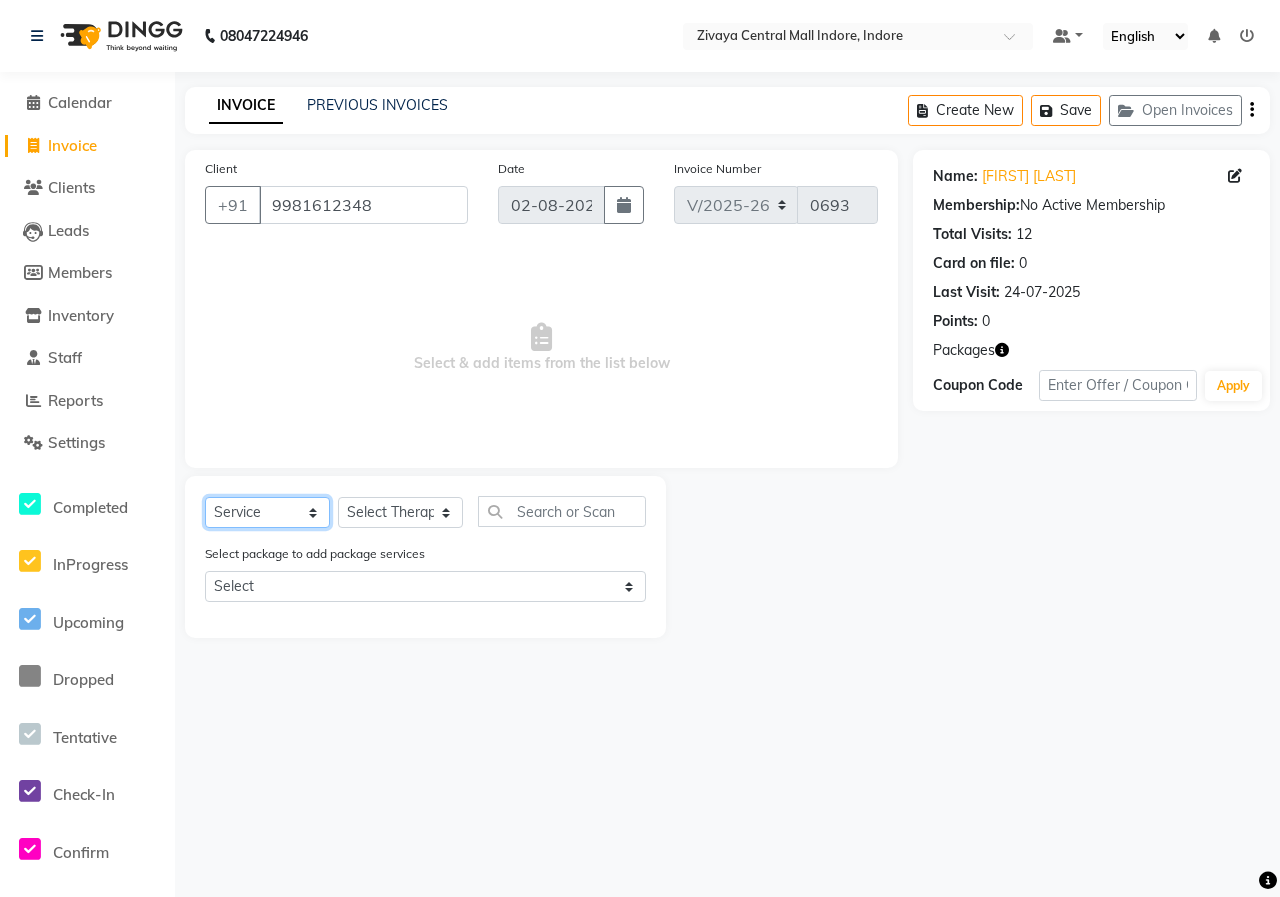 select on "package" 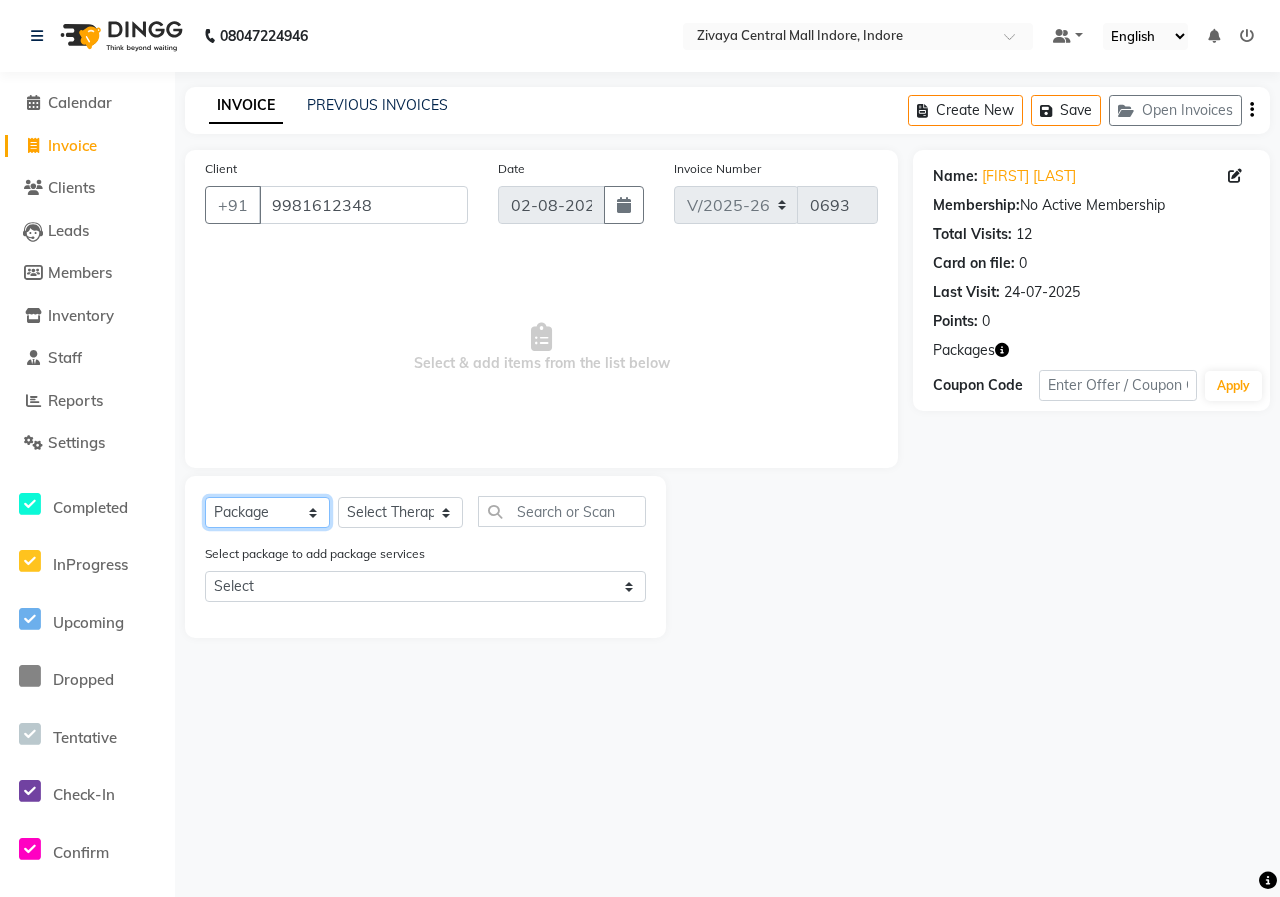 click on "Select  Service  Product  Membership  Package Voucher Prepaid Gift Card" 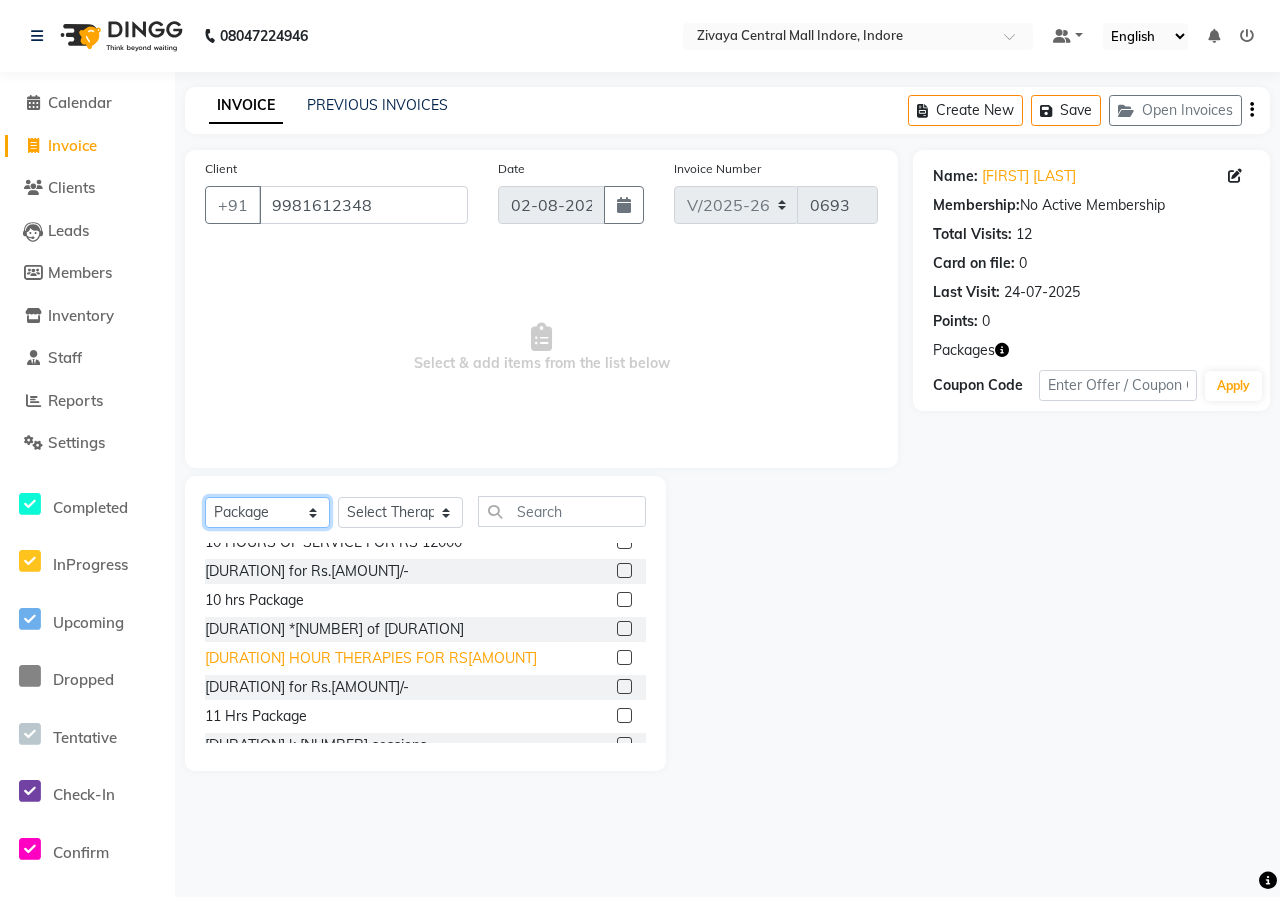 scroll, scrollTop: 200, scrollLeft: 0, axis: vertical 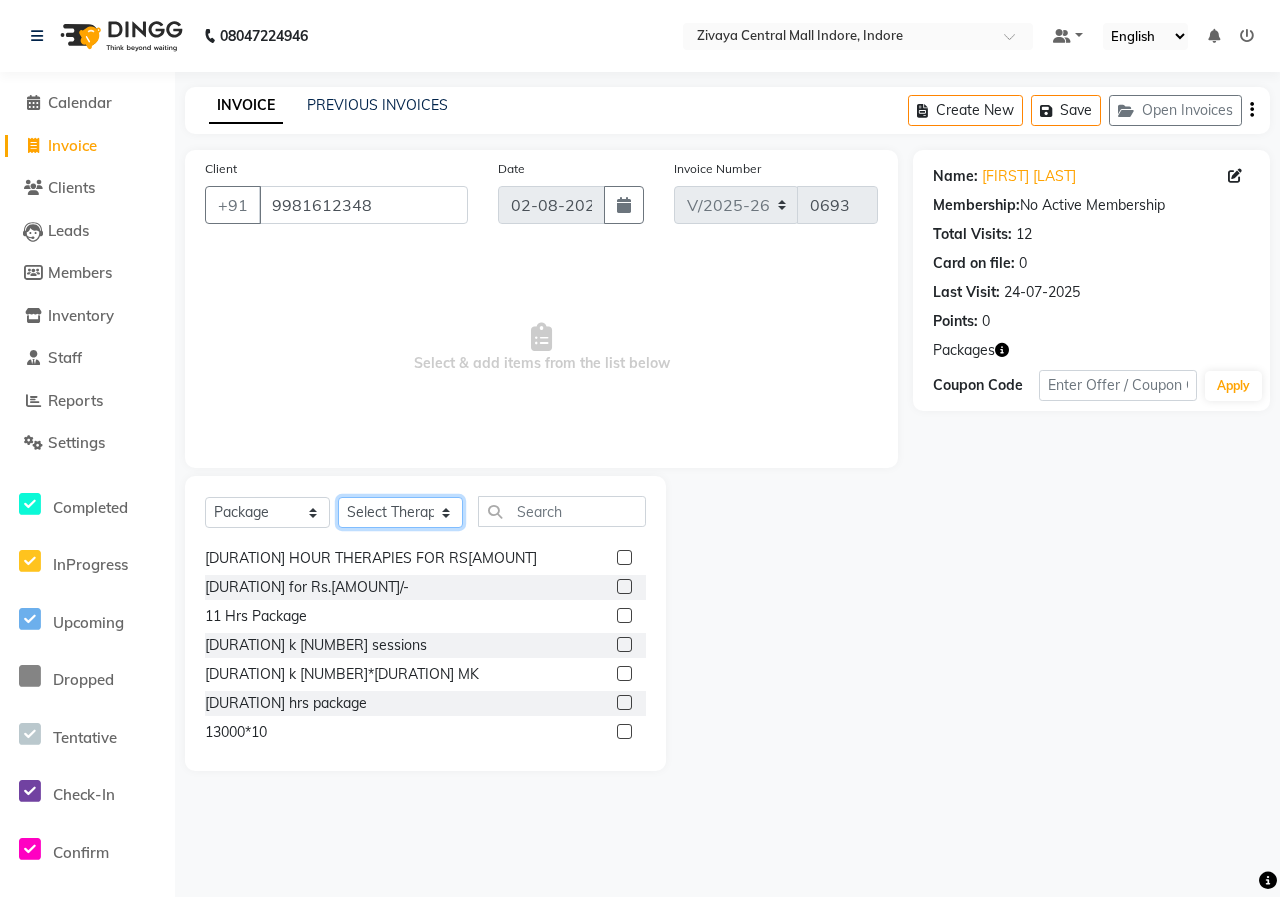 click on "Select Therapist [FIRST]  [FIRST] [FIRST] [FIRST] [FIRST] [LAST] [FIRST] [LAST] [FIRST] [LAST] [FIRST] [LAST] [FIRST] [LAST]" 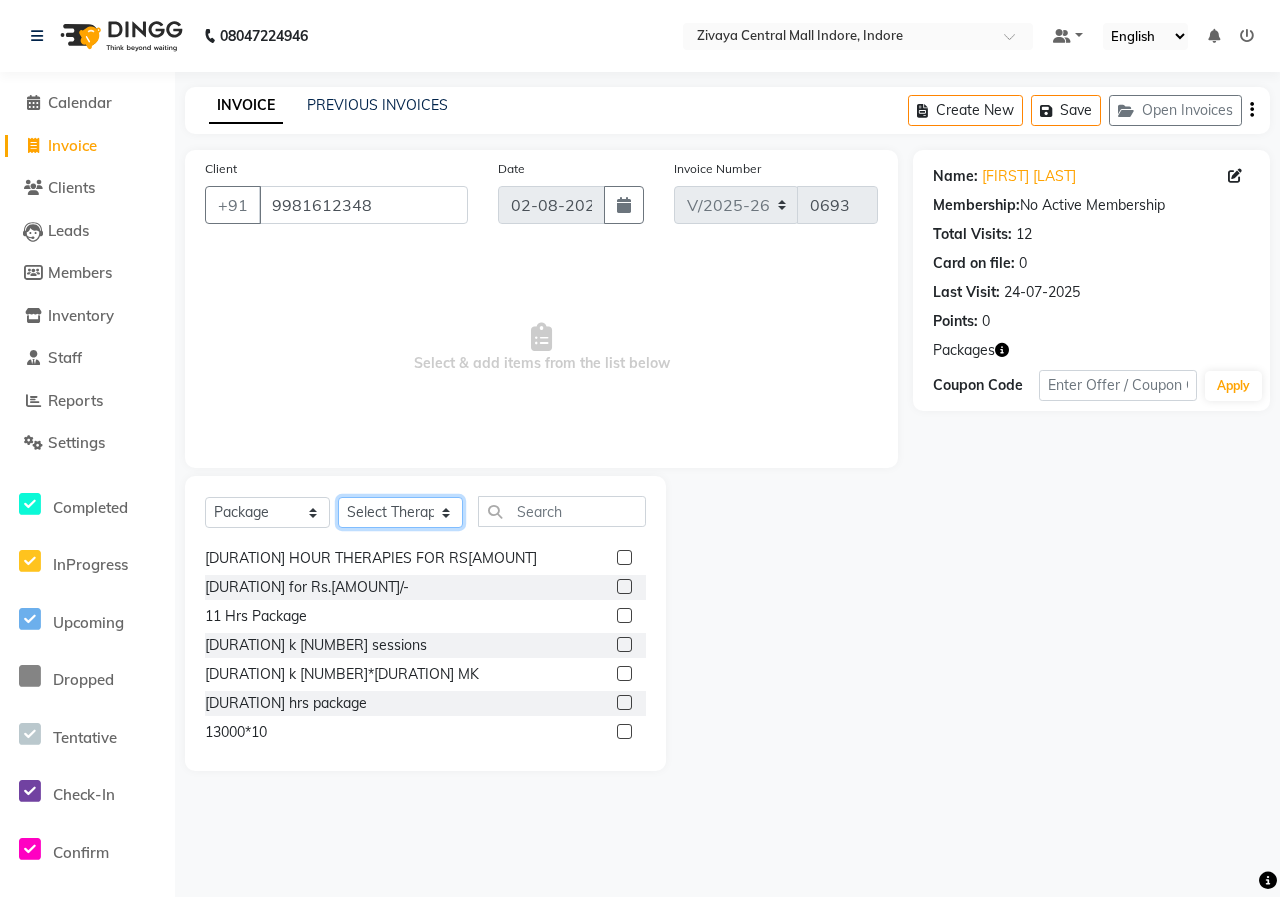 select on "61776" 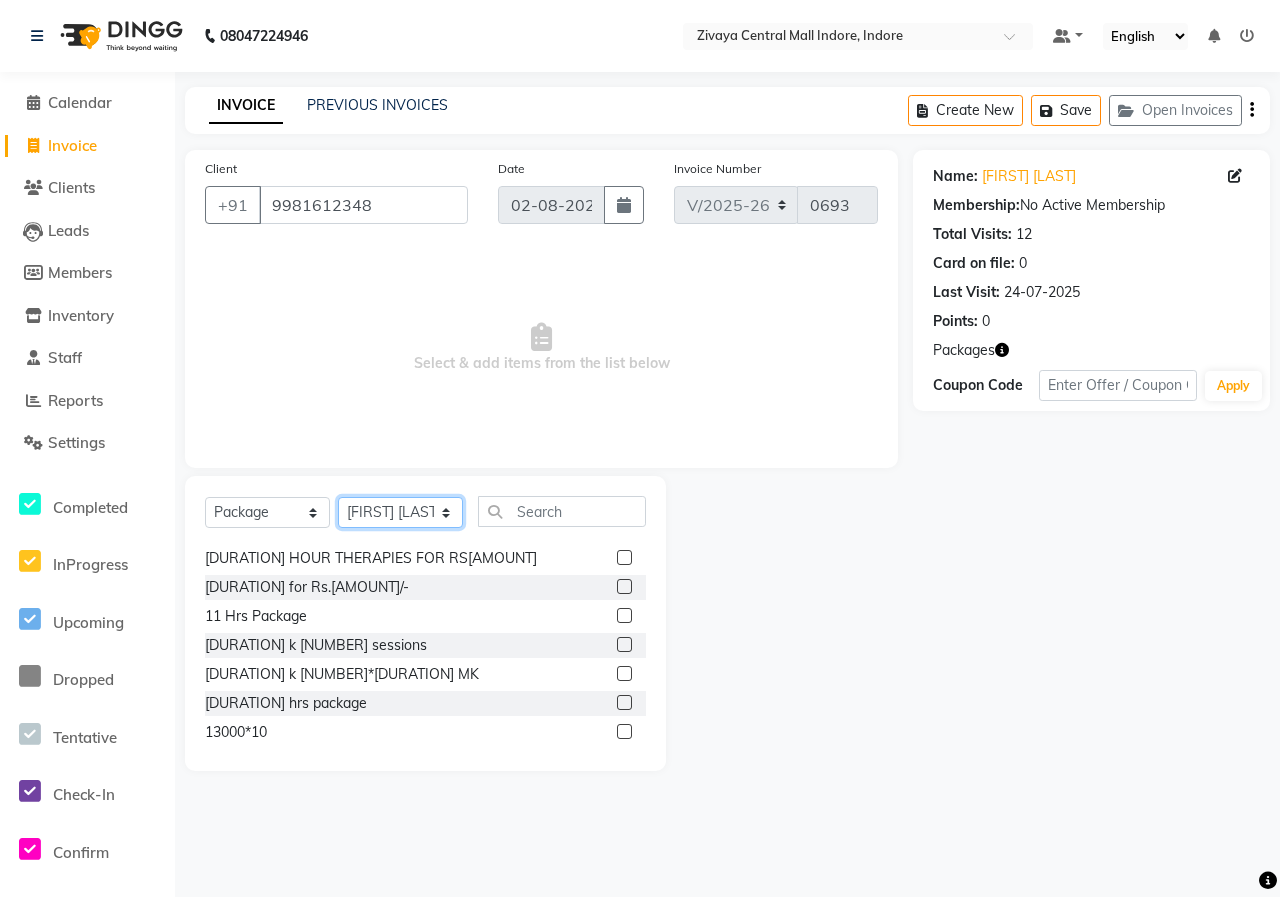 click on "Select Therapist [FIRST]  [FIRST] [FIRST] [FIRST] [FIRST] [LAST] [FIRST] [LAST] [FIRST] [LAST] [FIRST] [LAST] [FIRST] [LAST]" 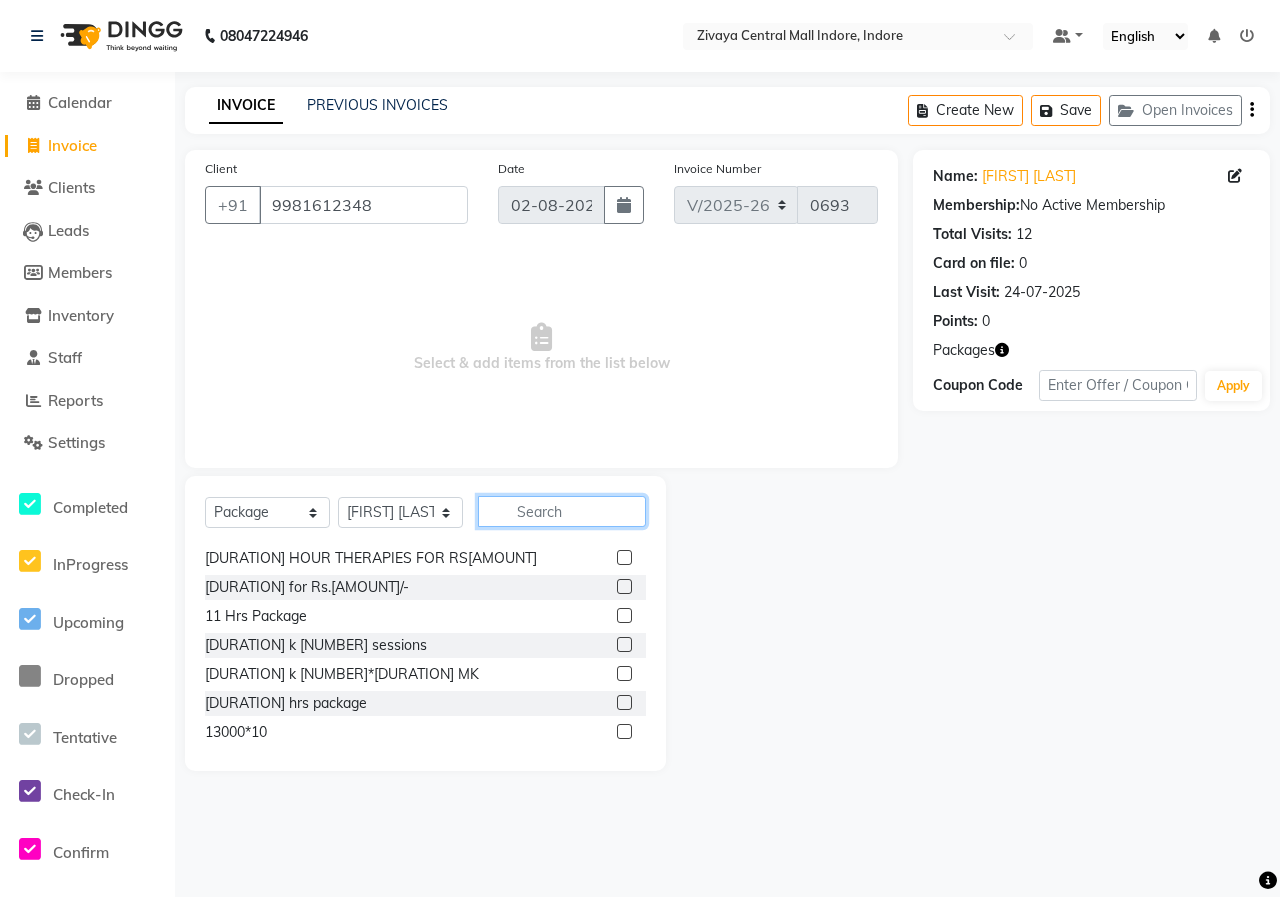 click 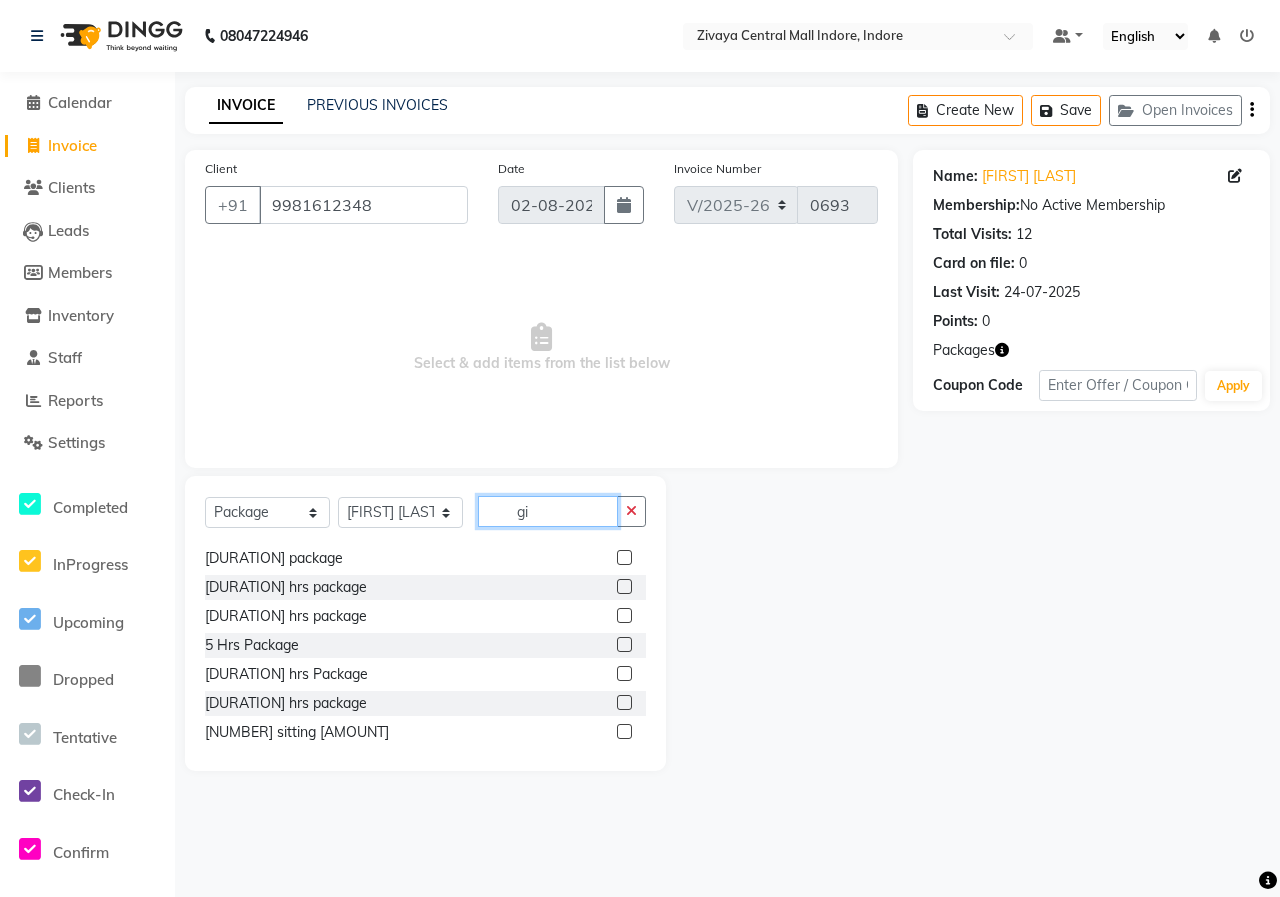 scroll, scrollTop: 0, scrollLeft: 0, axis: both 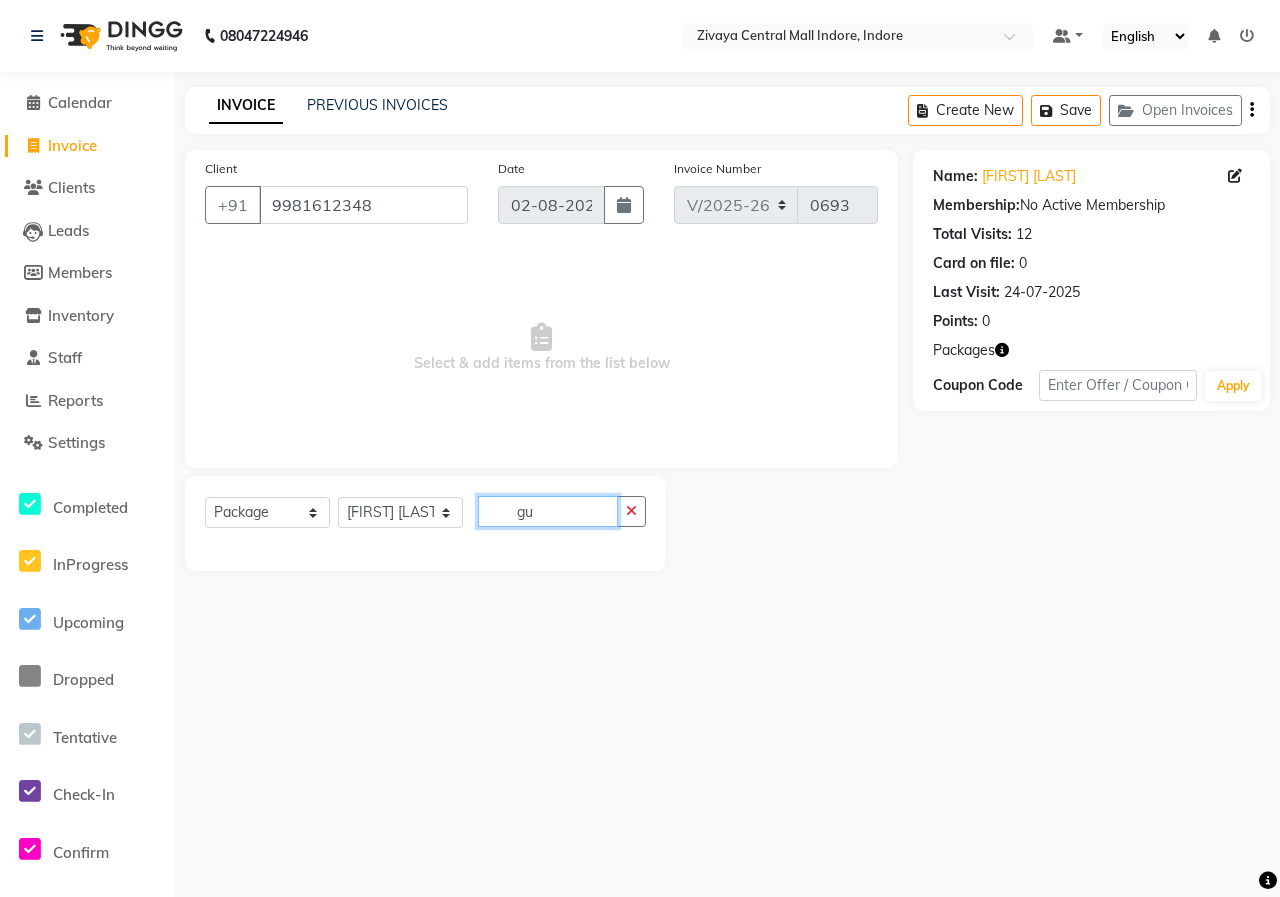 type on "g" 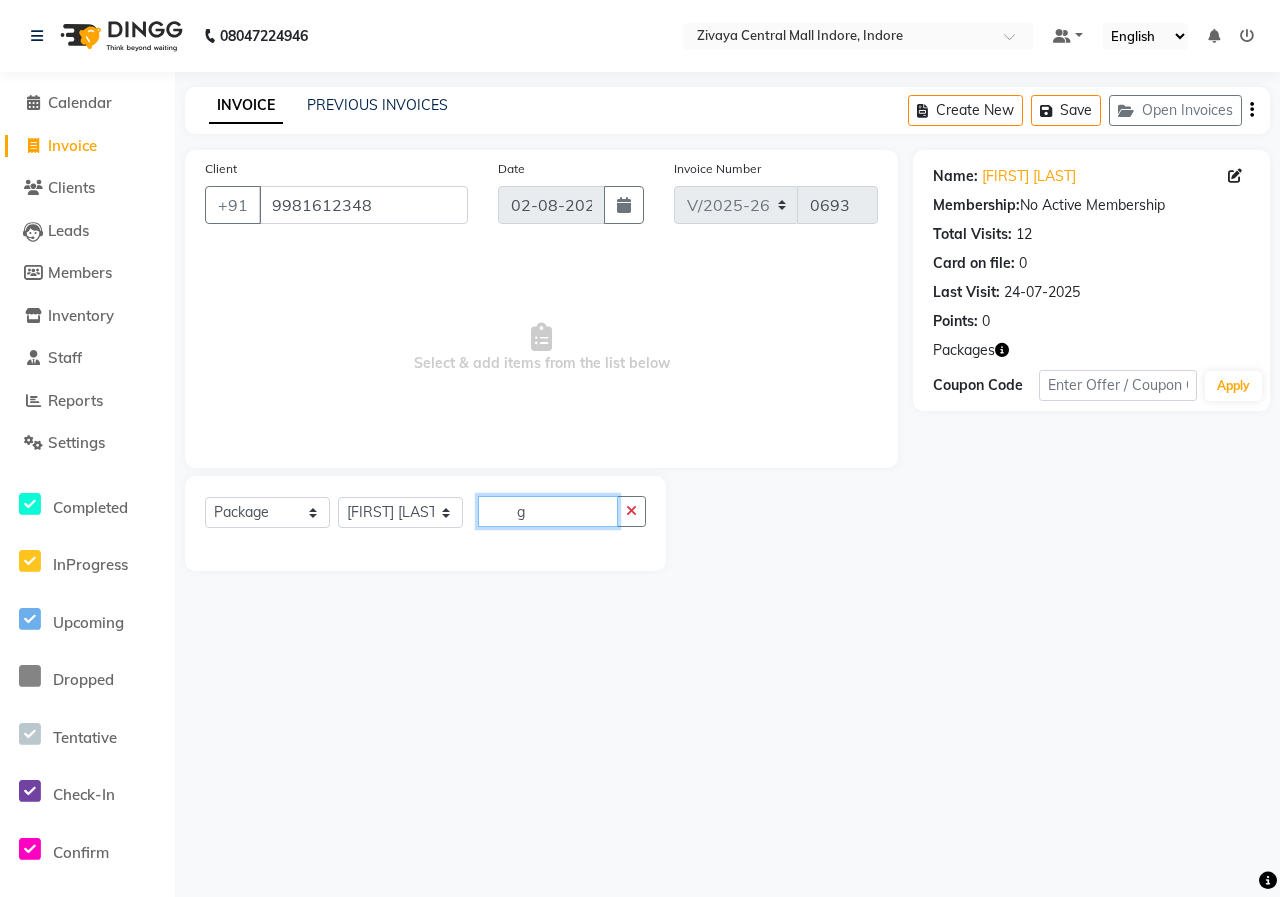type 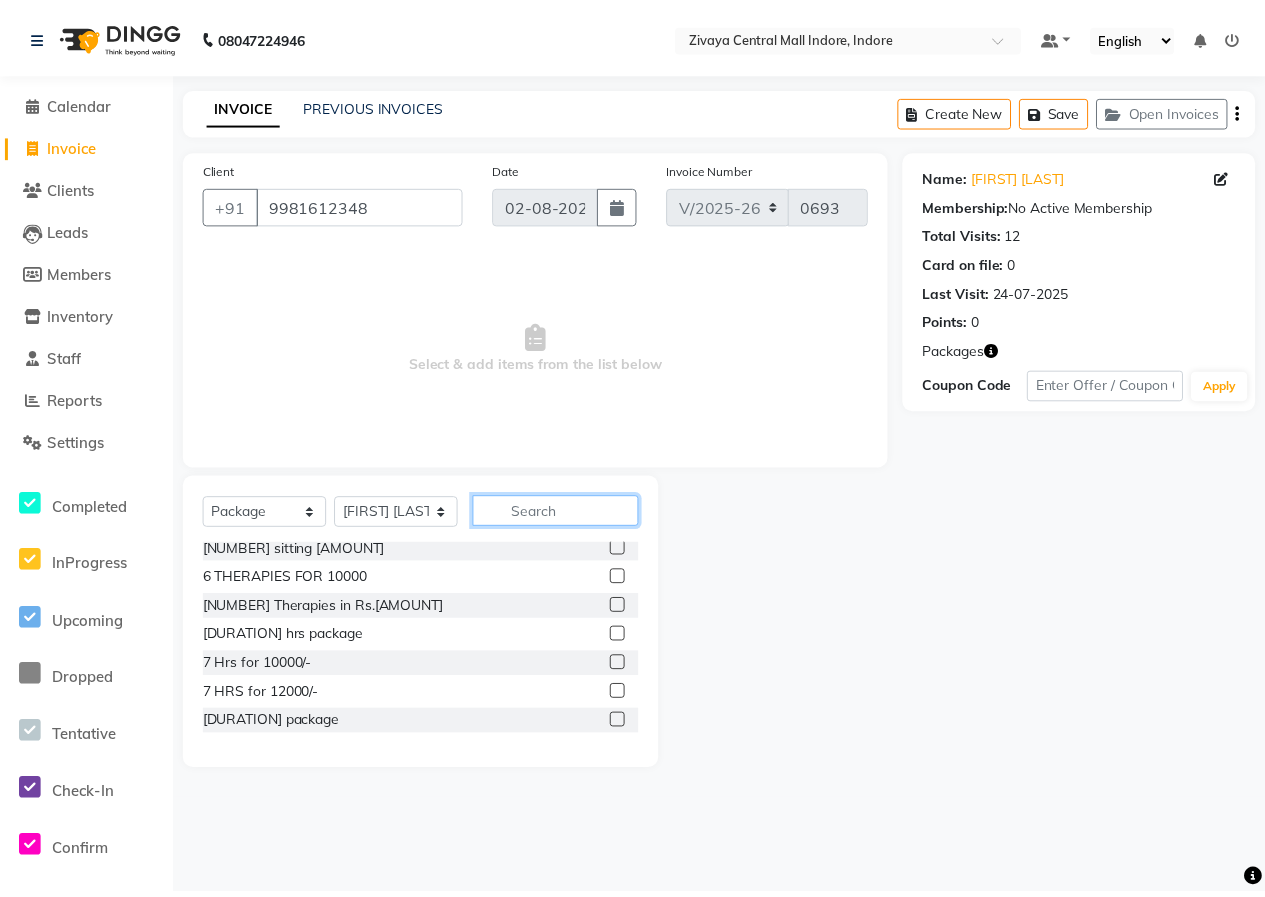 scroll, scrollTop: 1200, scrollLeft: 0, axis: vertical 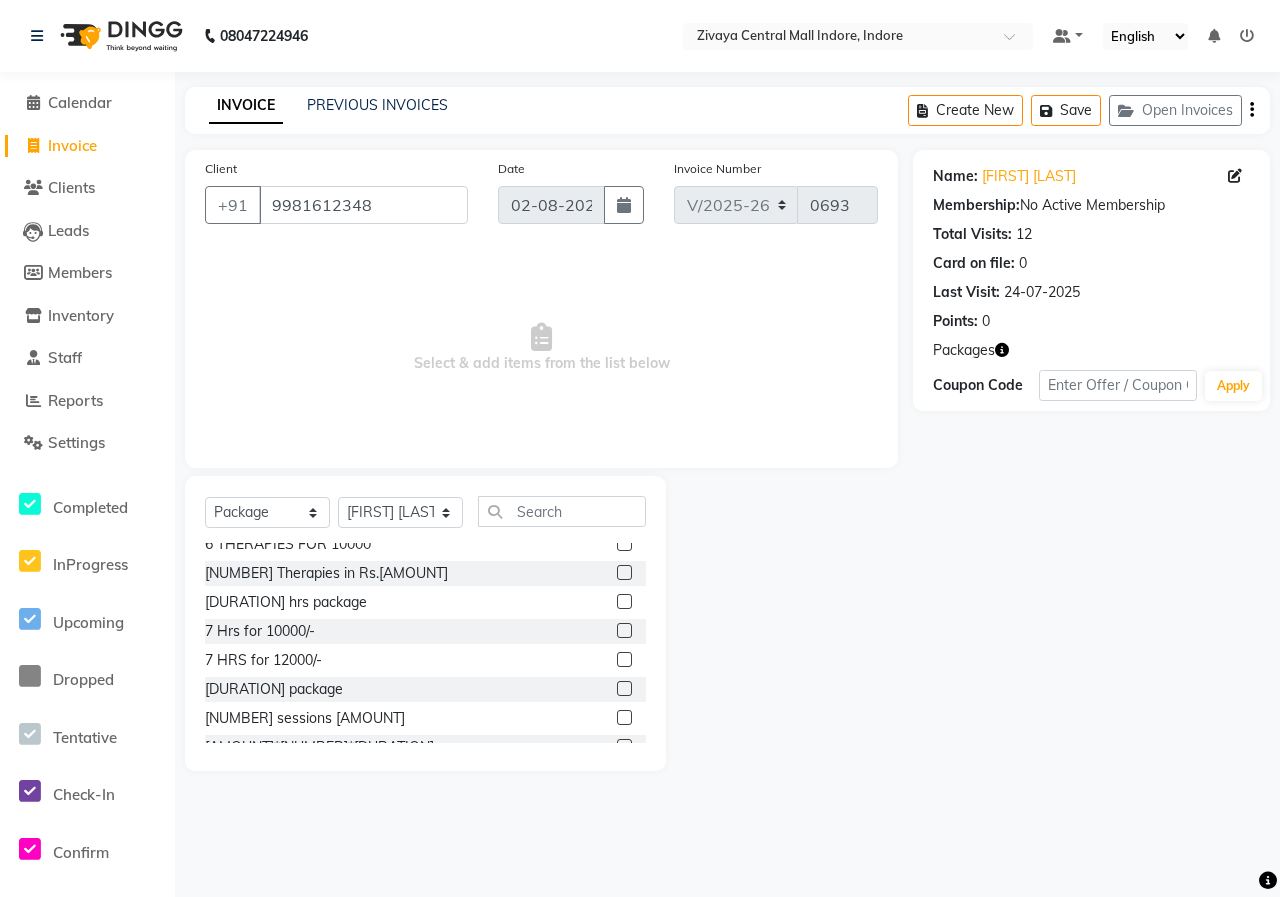 click 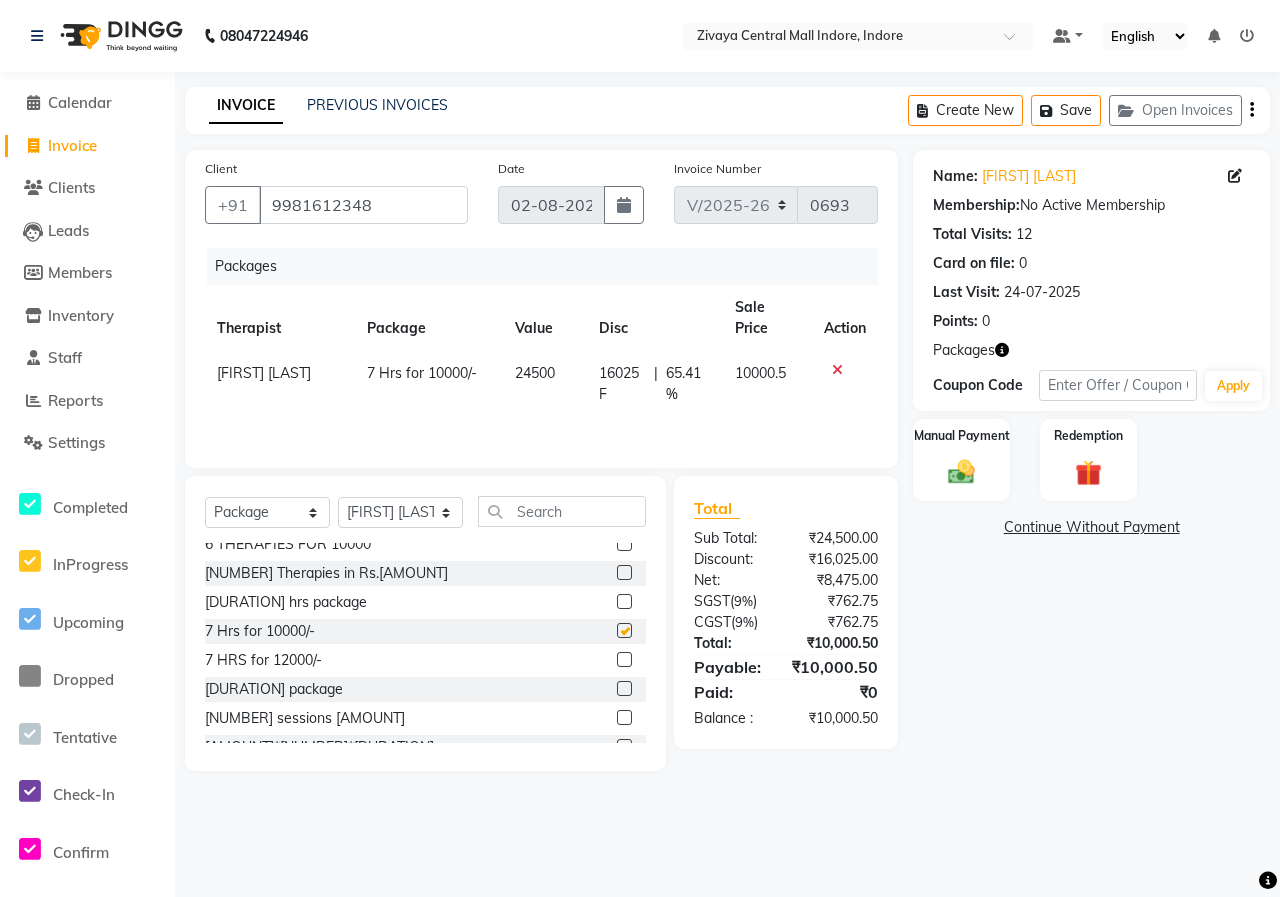 checkbox on "false" 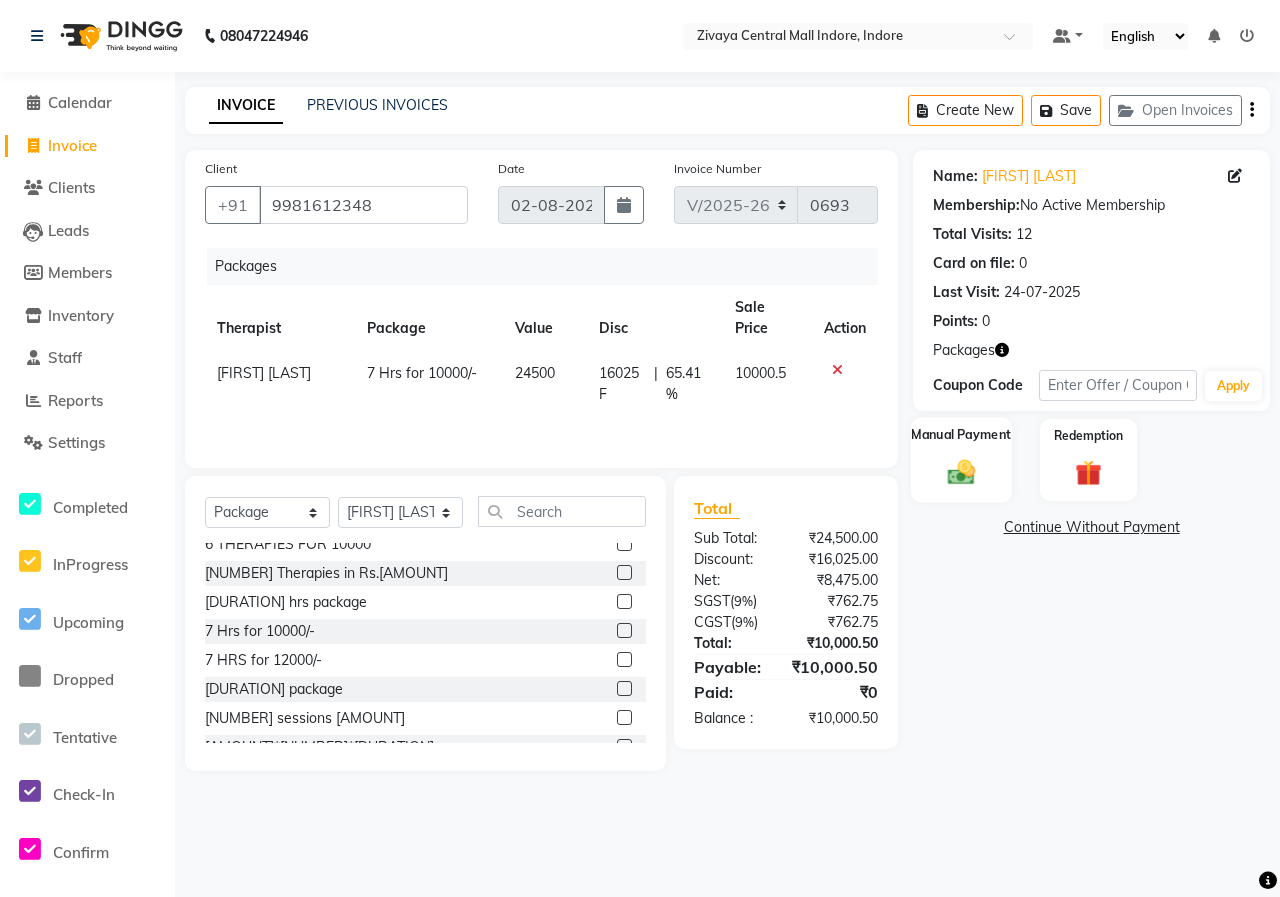 click 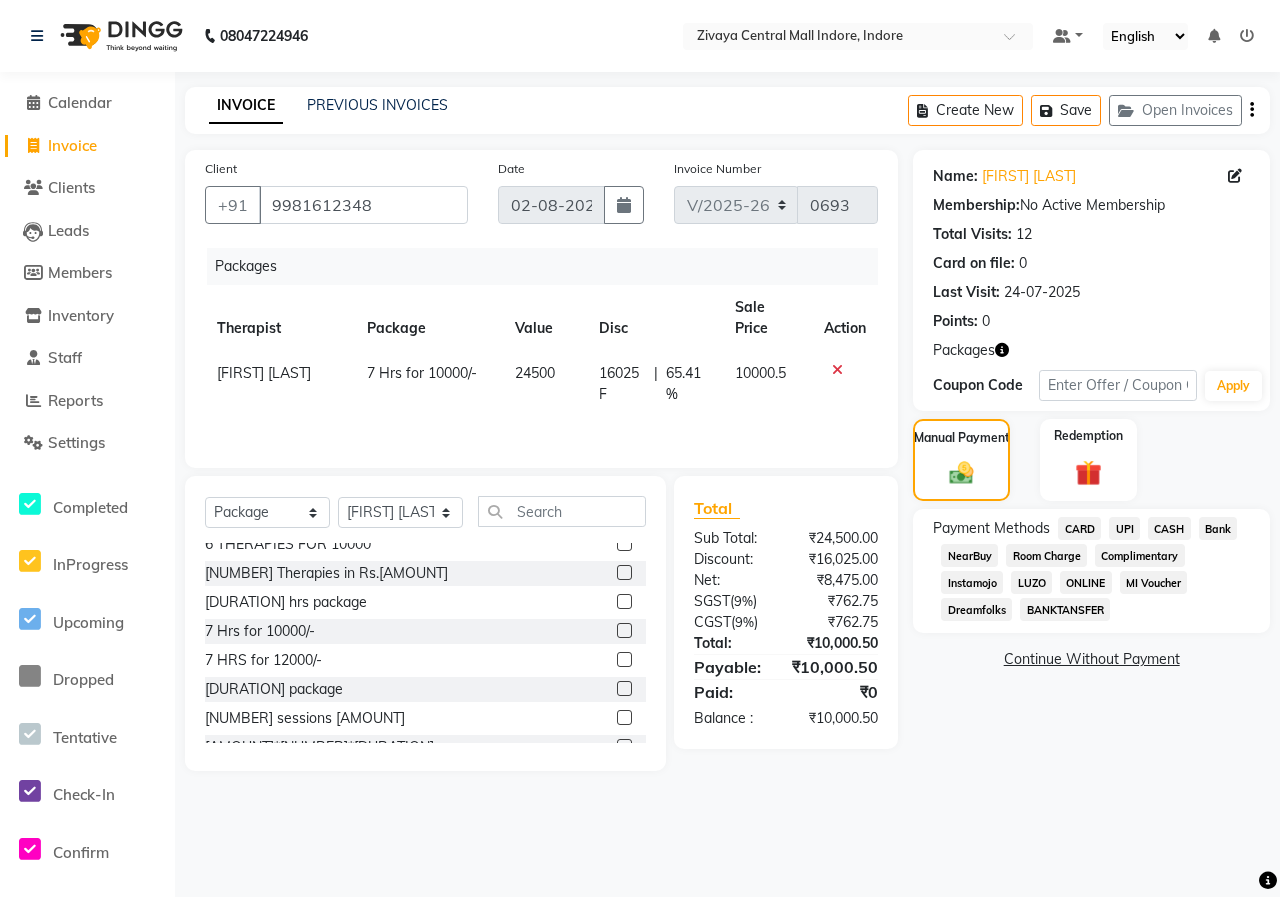 click on "CASH" 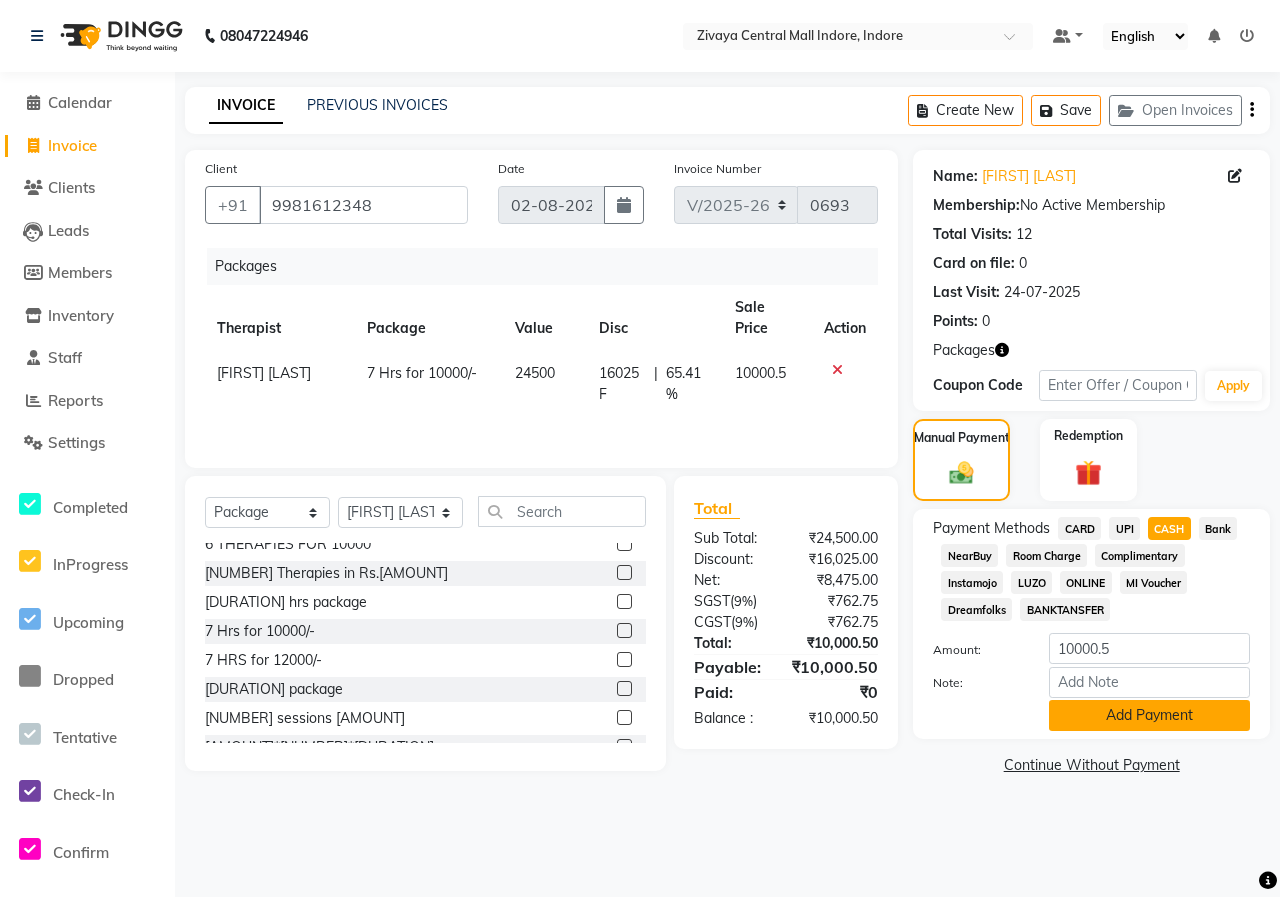 click on "Add Payment" 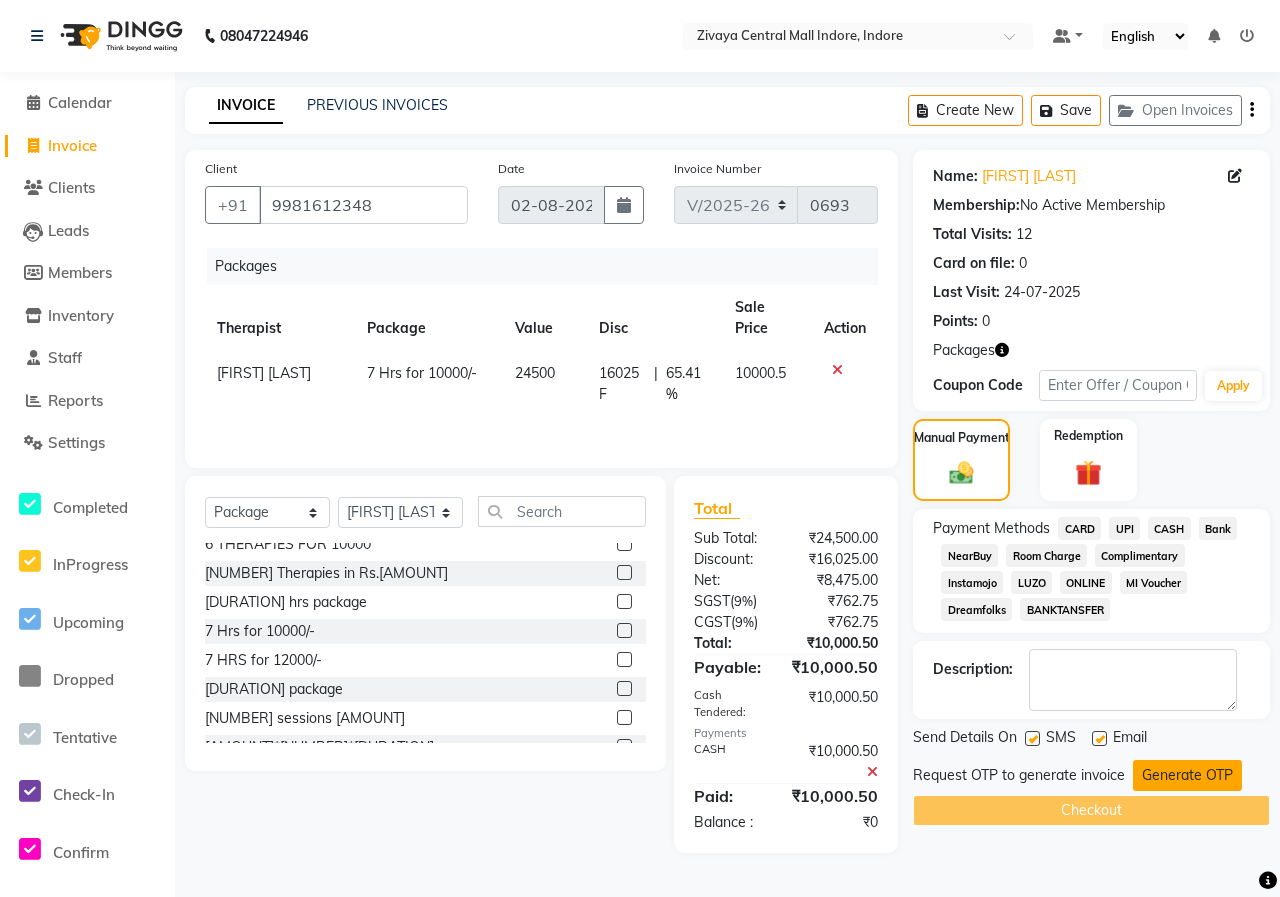 click on "Generate OTP" 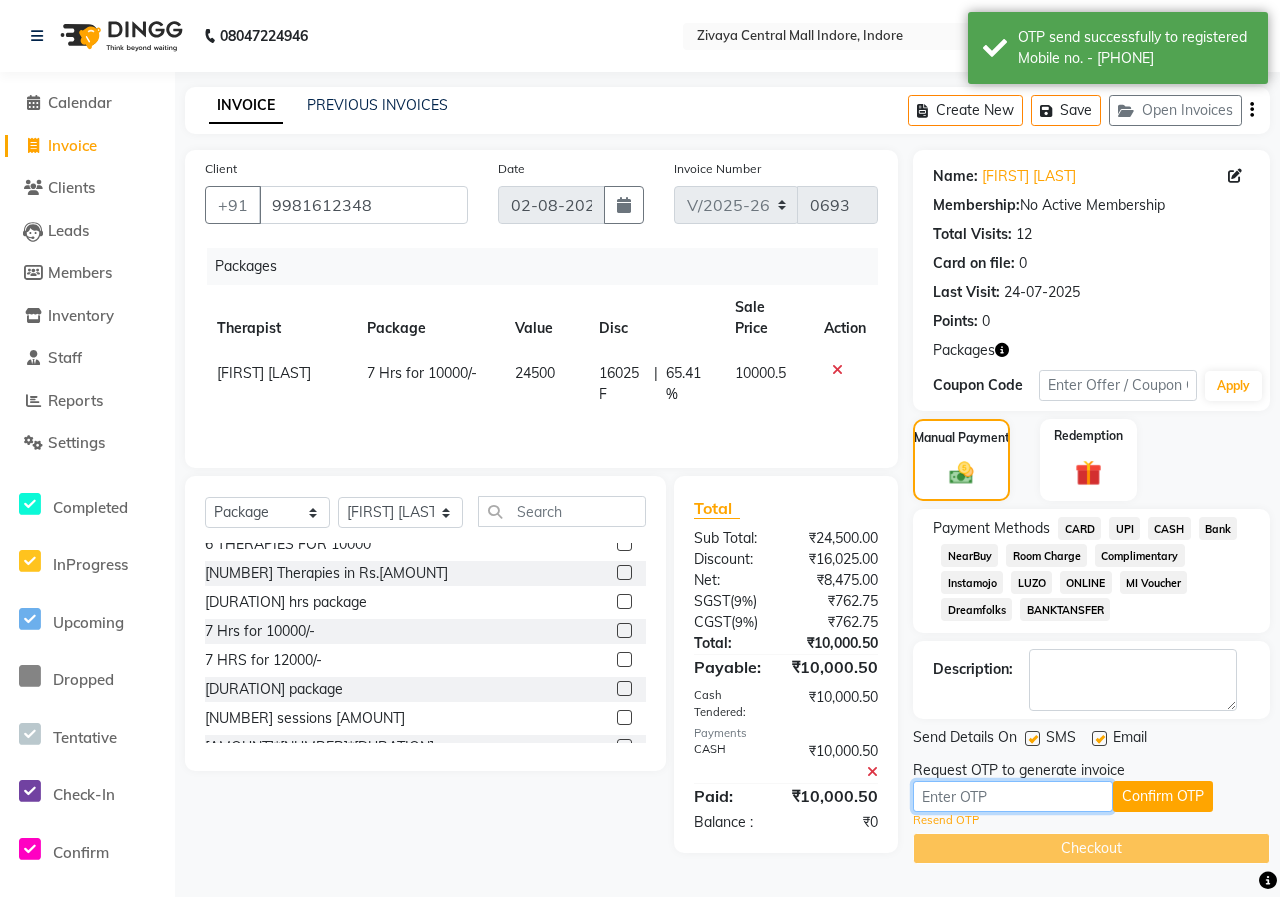 click at bounding box center (1013, 796) 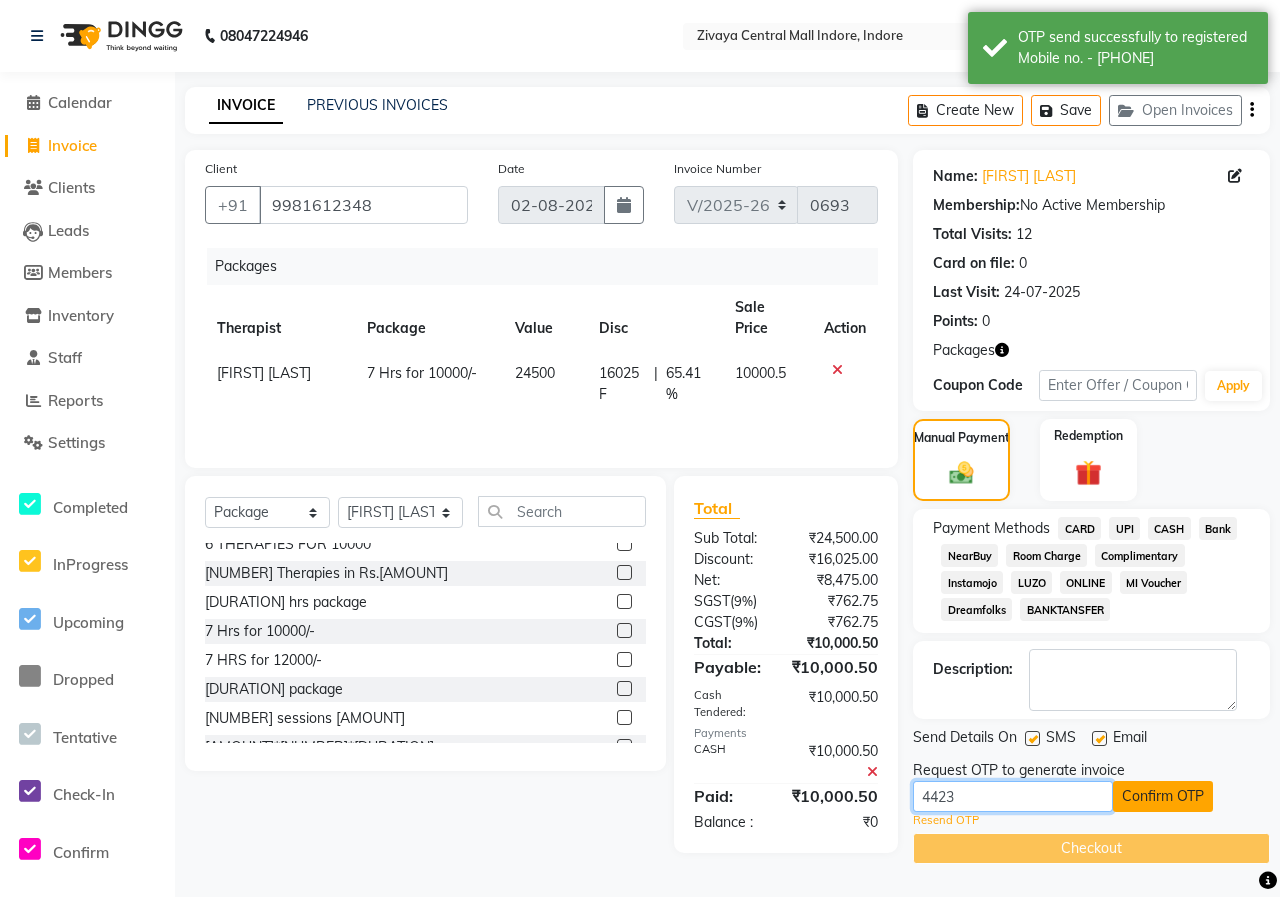 type on "4423" 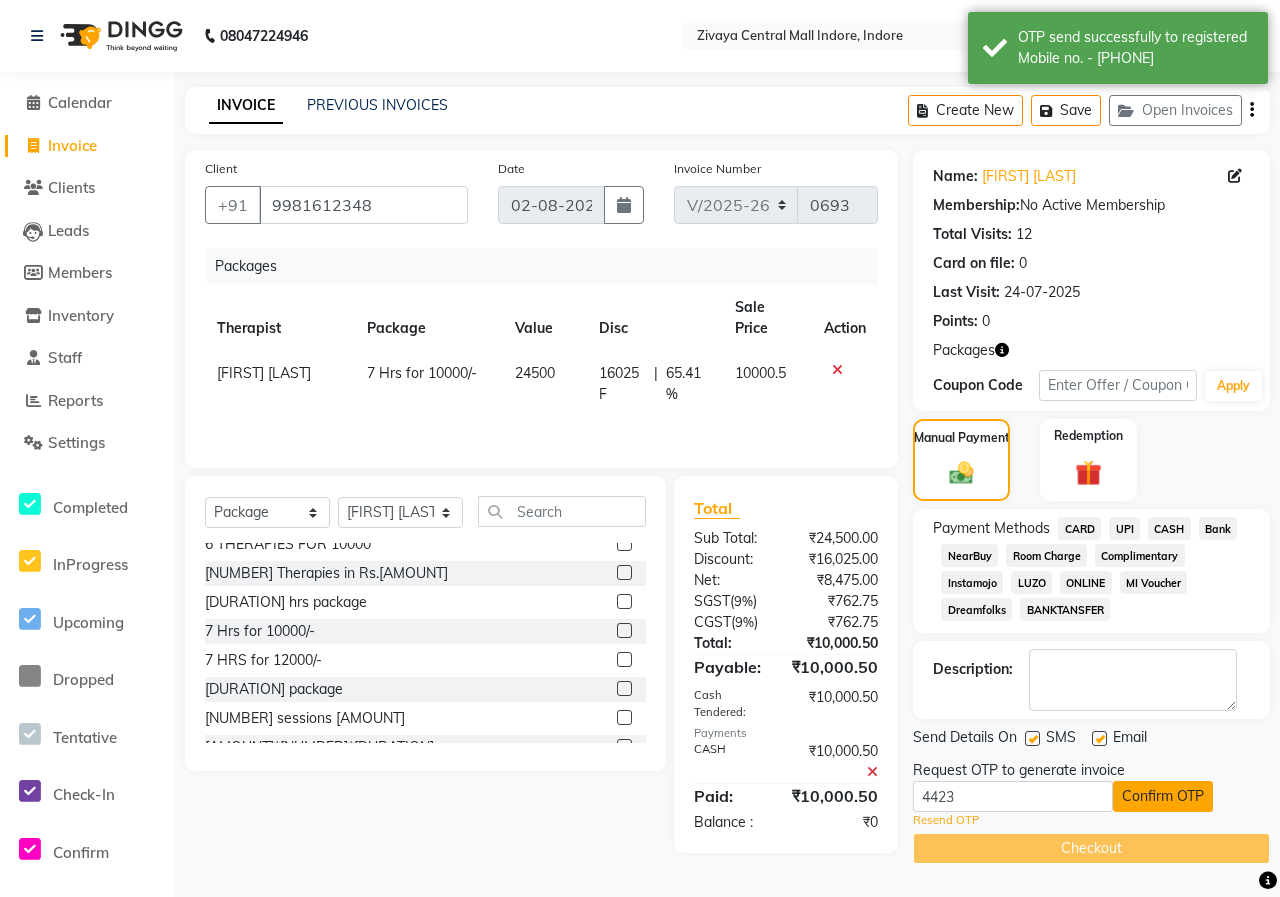click on "Confirm OTP" 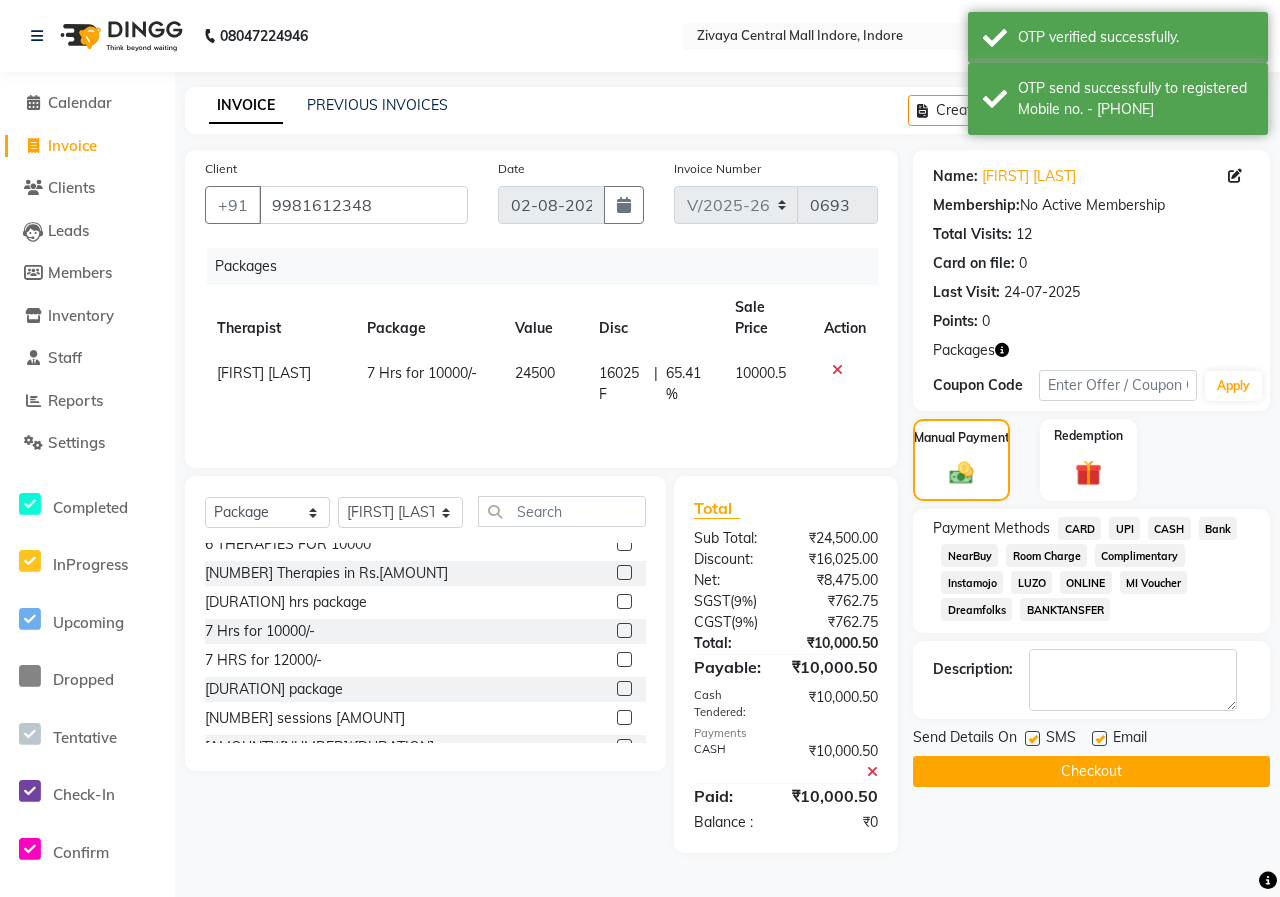 click on "Checkout" 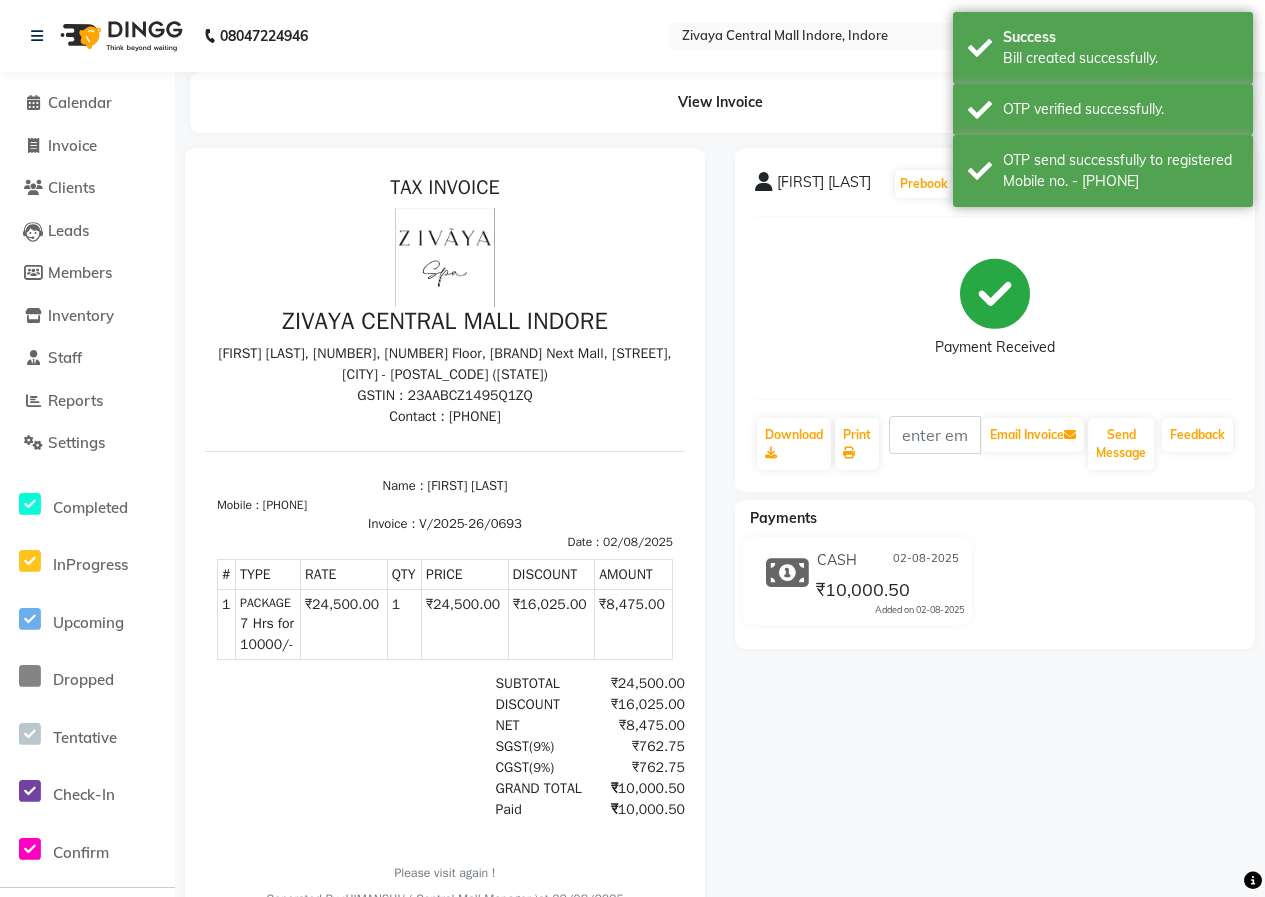 scroll, scrollTop: 0, scrollLeft: 0, axis: both 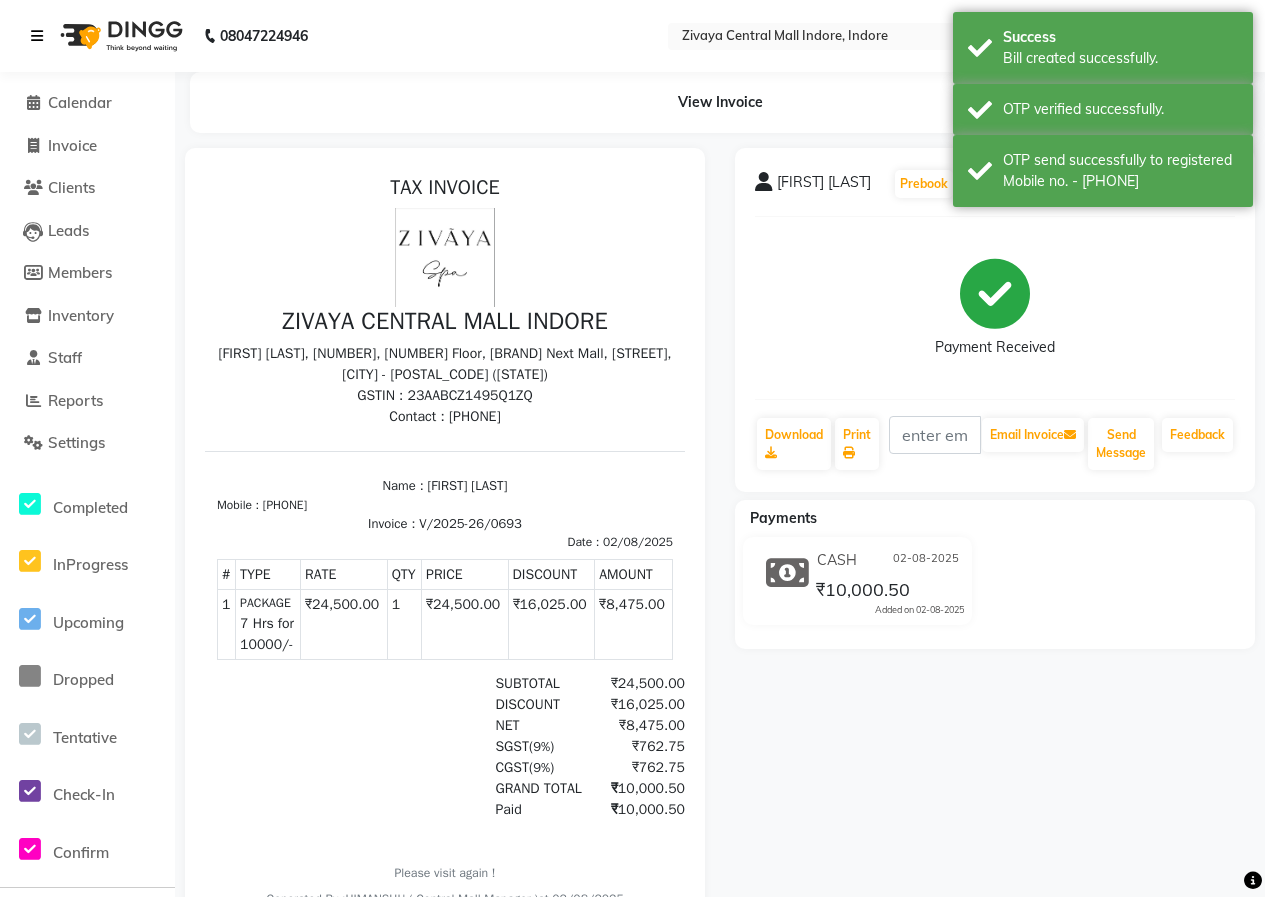 click at bounding box center [37, 36] 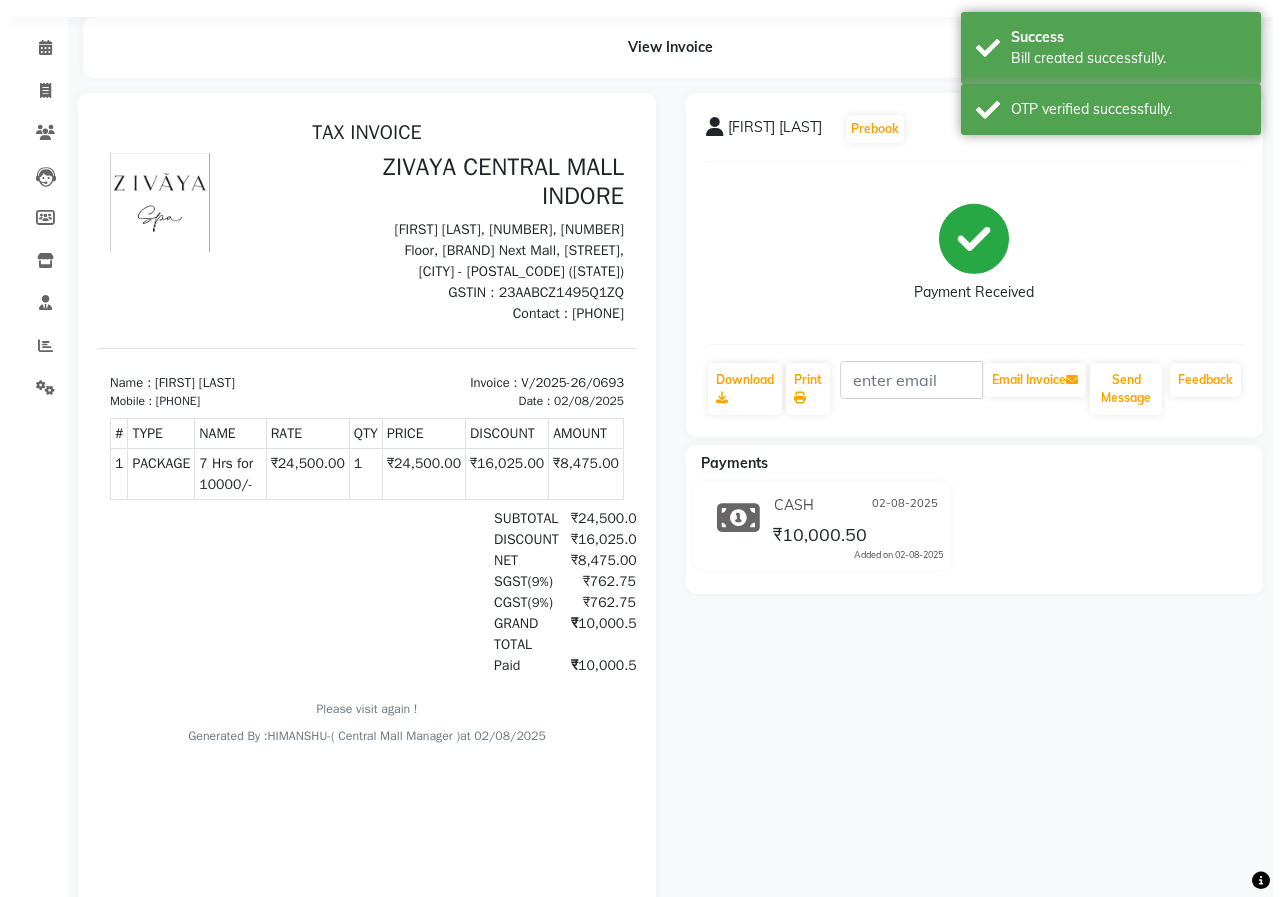 scroll, scrollTop: 0, scrollLeft: 0, axis: both 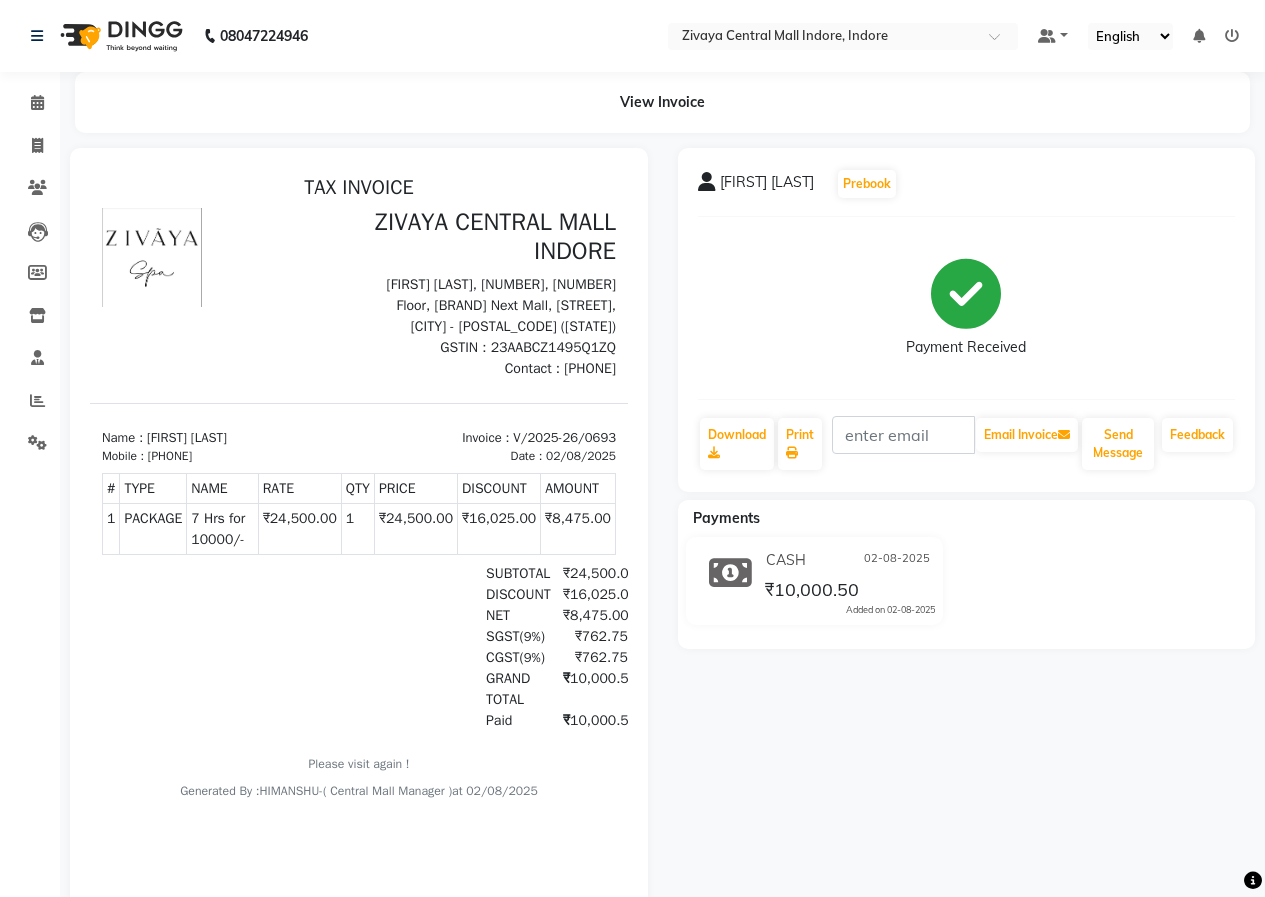 click 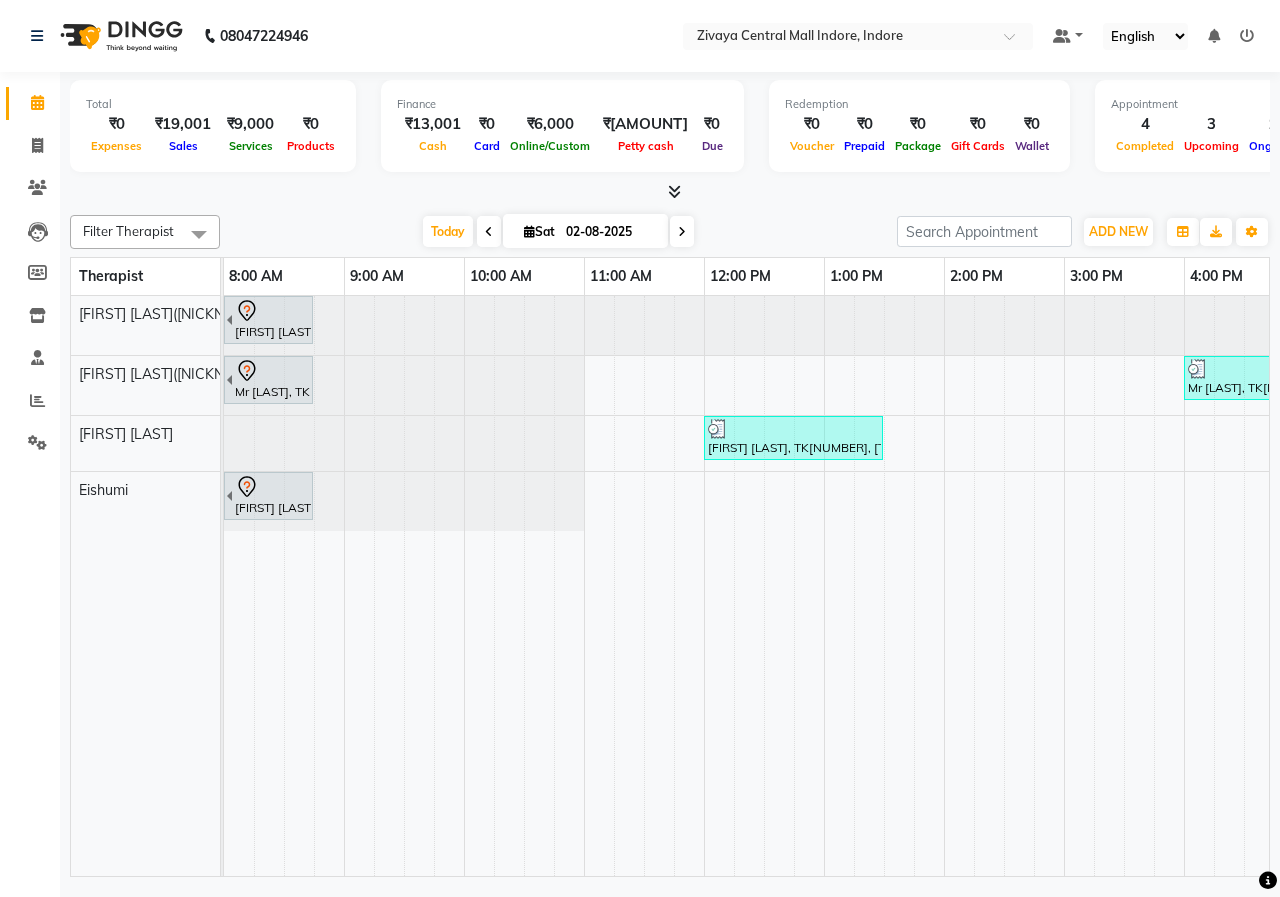 scroll, scrollTop: 0, scrollLeft: 493, axis: horizontal 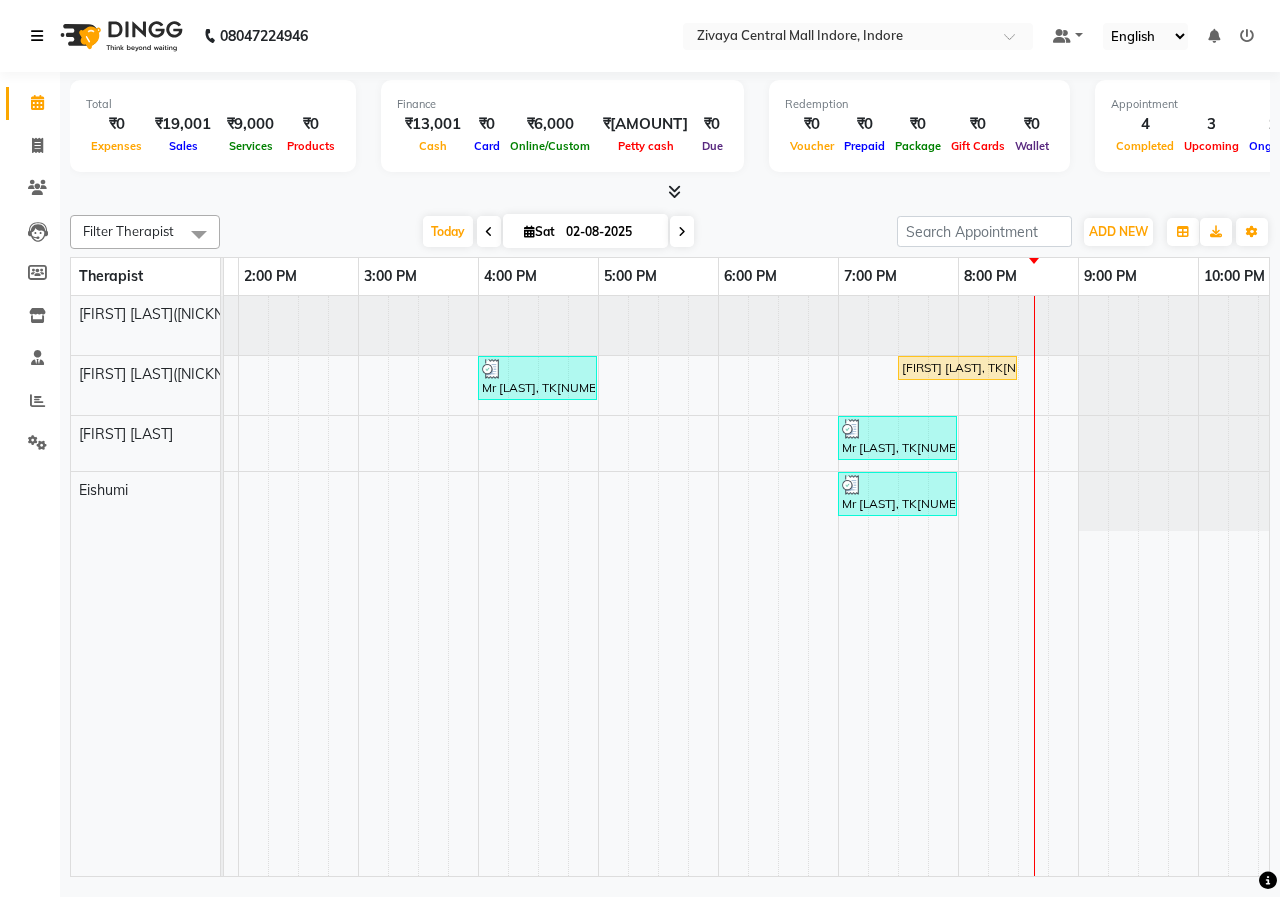 click at bounding box center (37, 36) 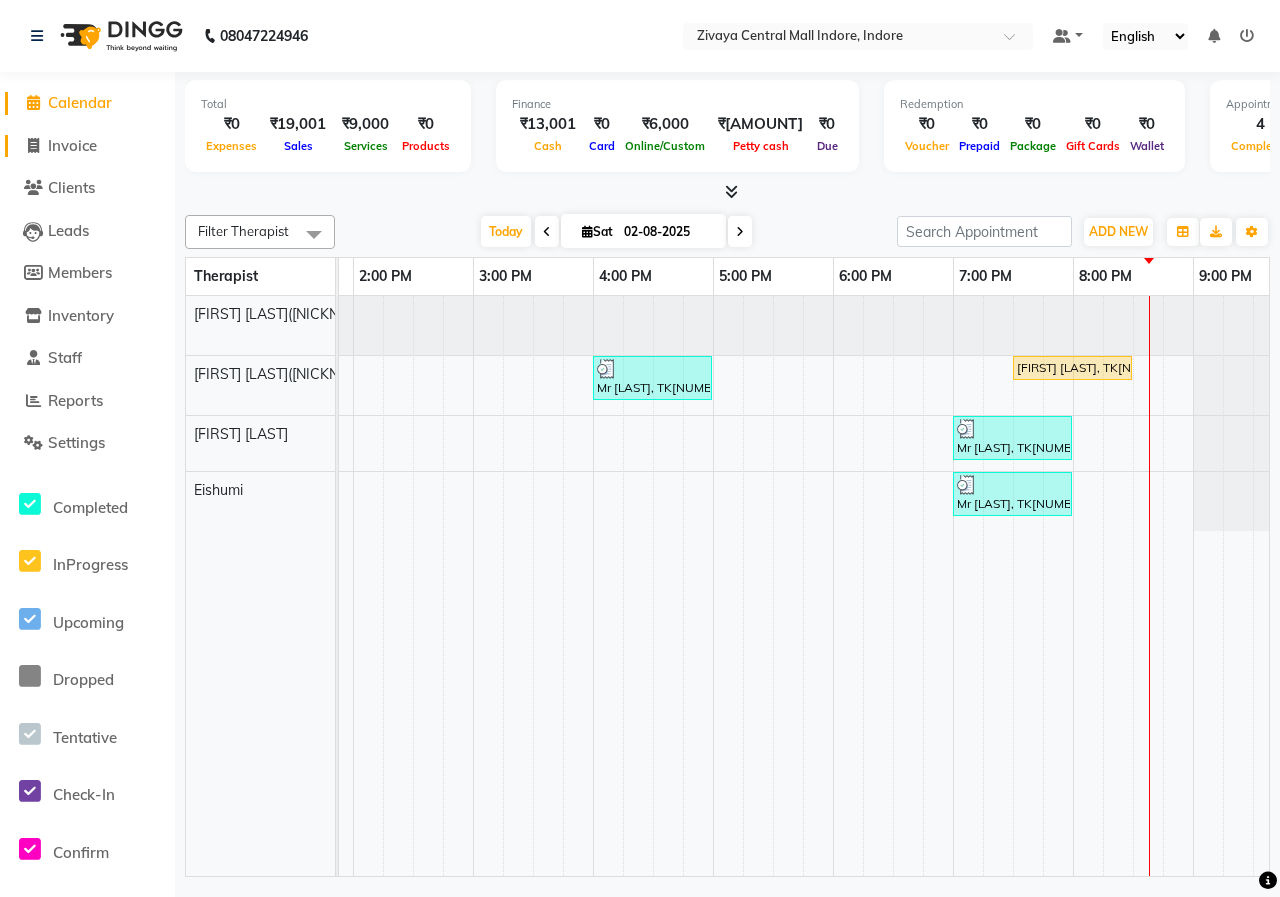 click on "Invoice" 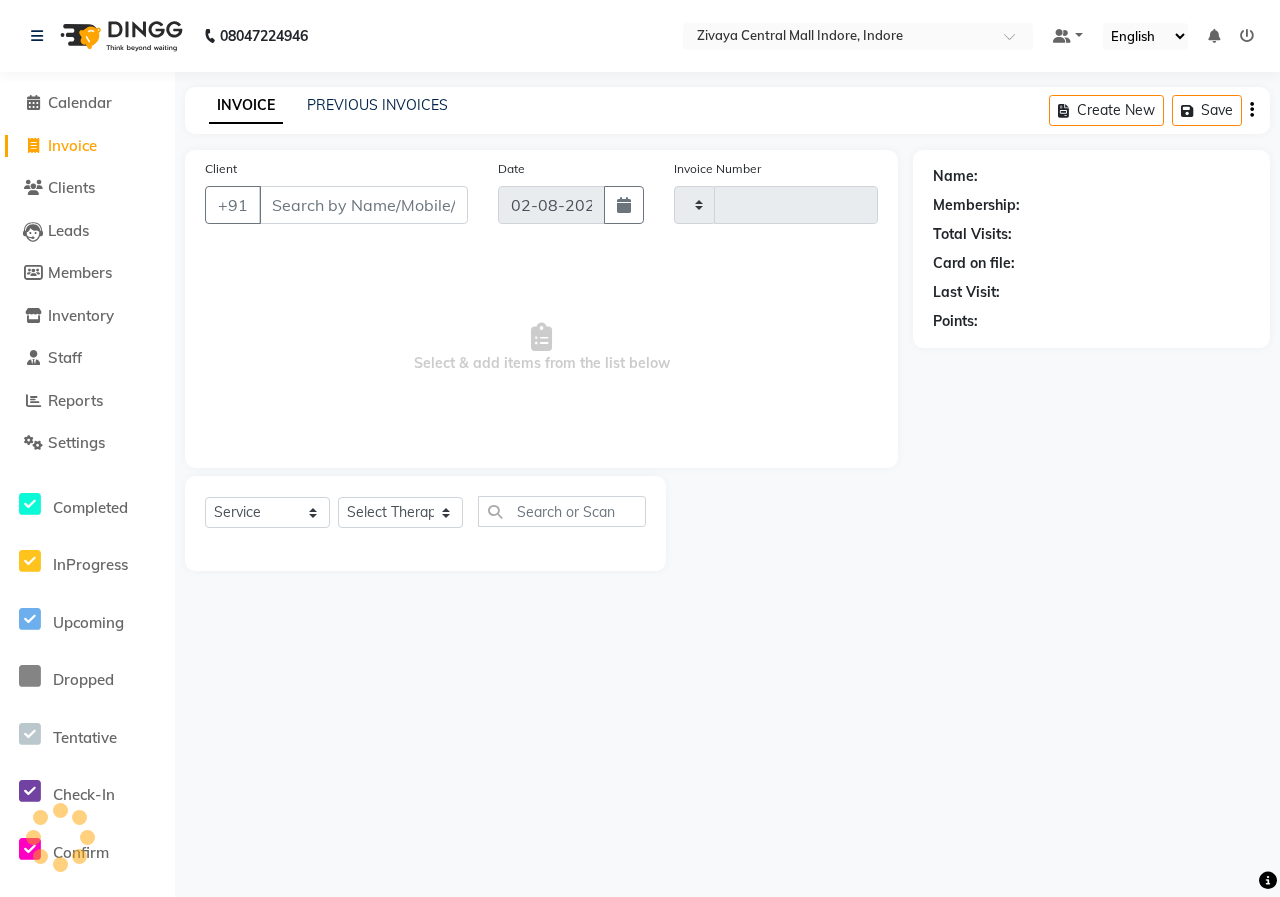 type on "0694" 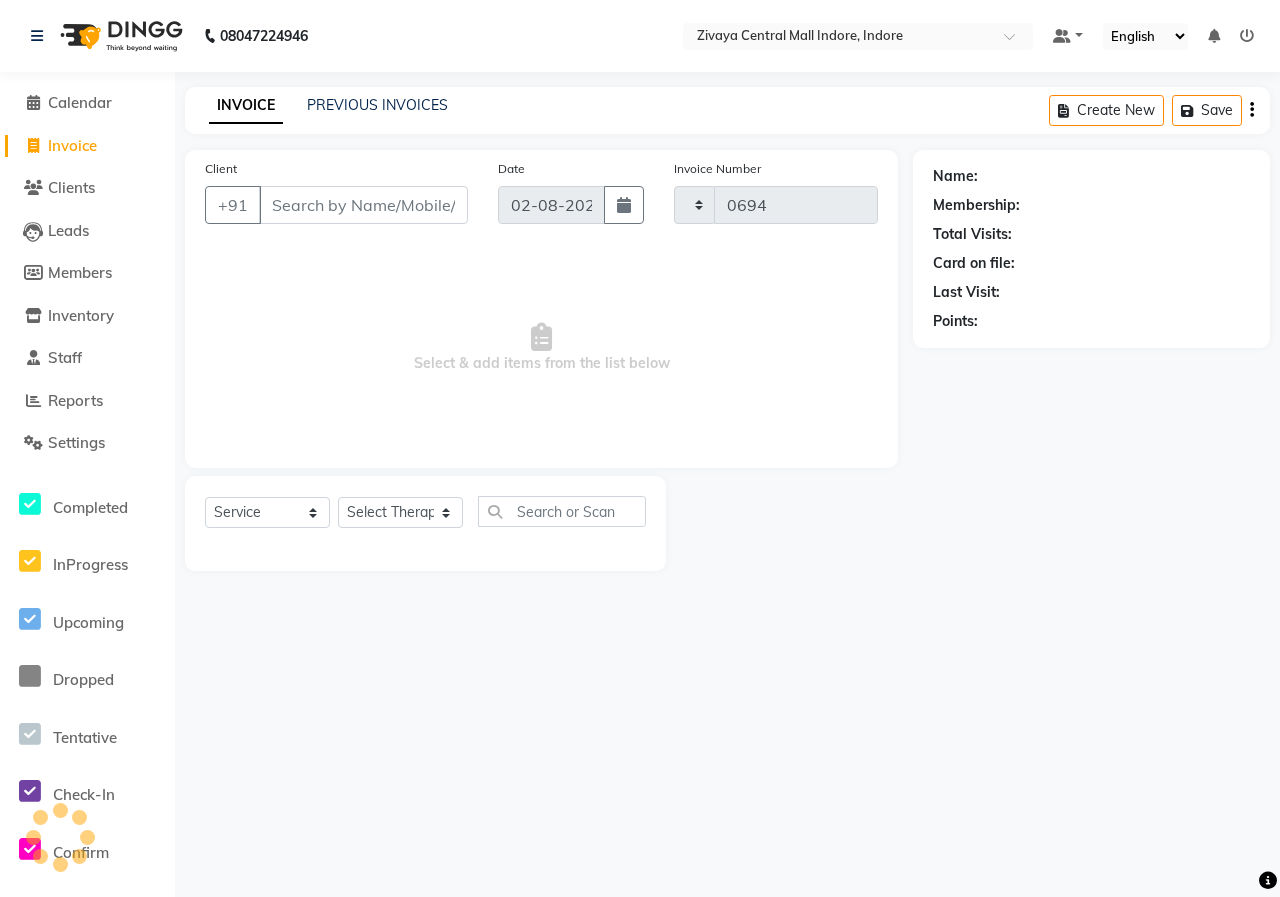 select on "6509" 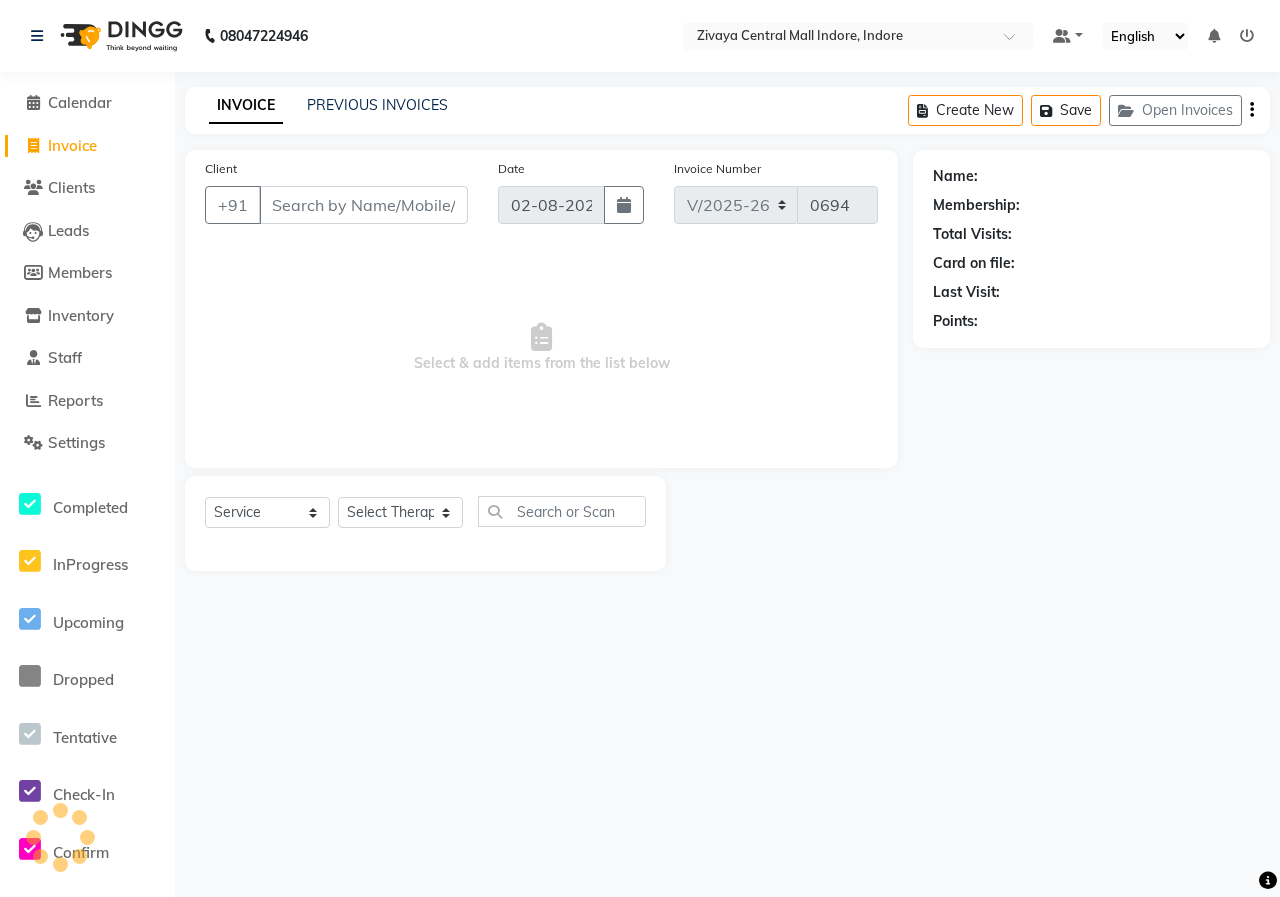 click on "Client" at bounding box center [363, 205] 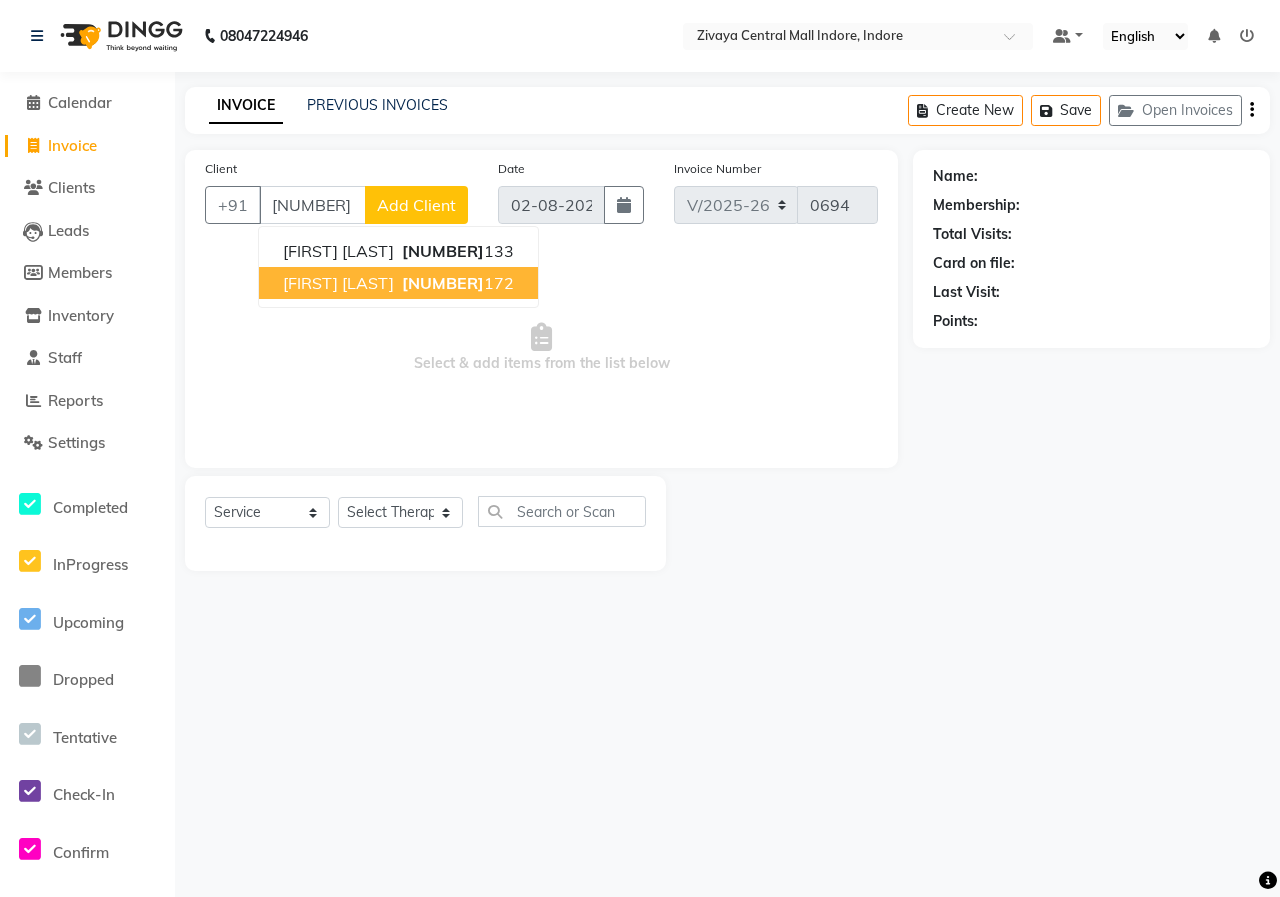 click on "[FIRST] [LAST]" at bounding box center [338, 283] 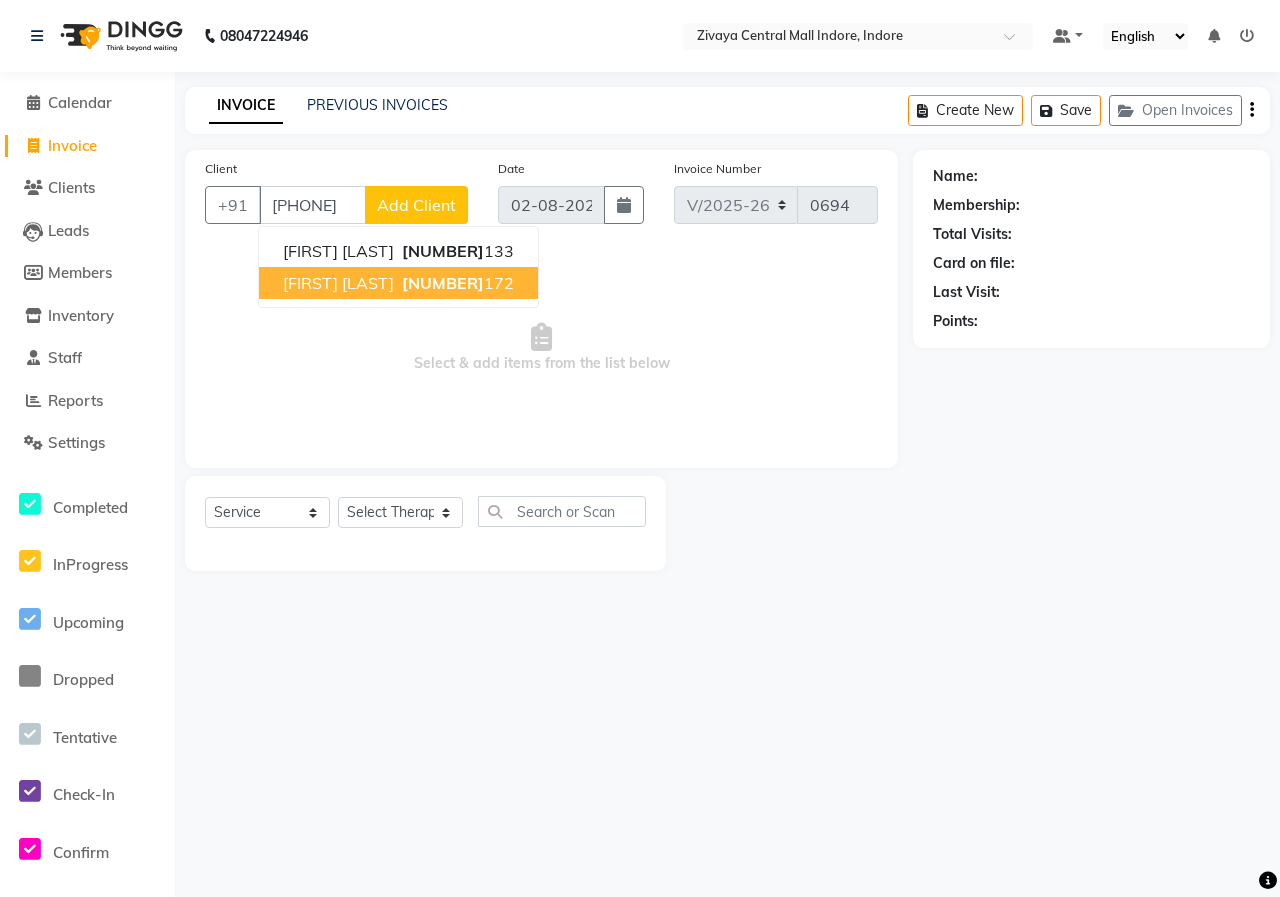 type on "[PHONE]" 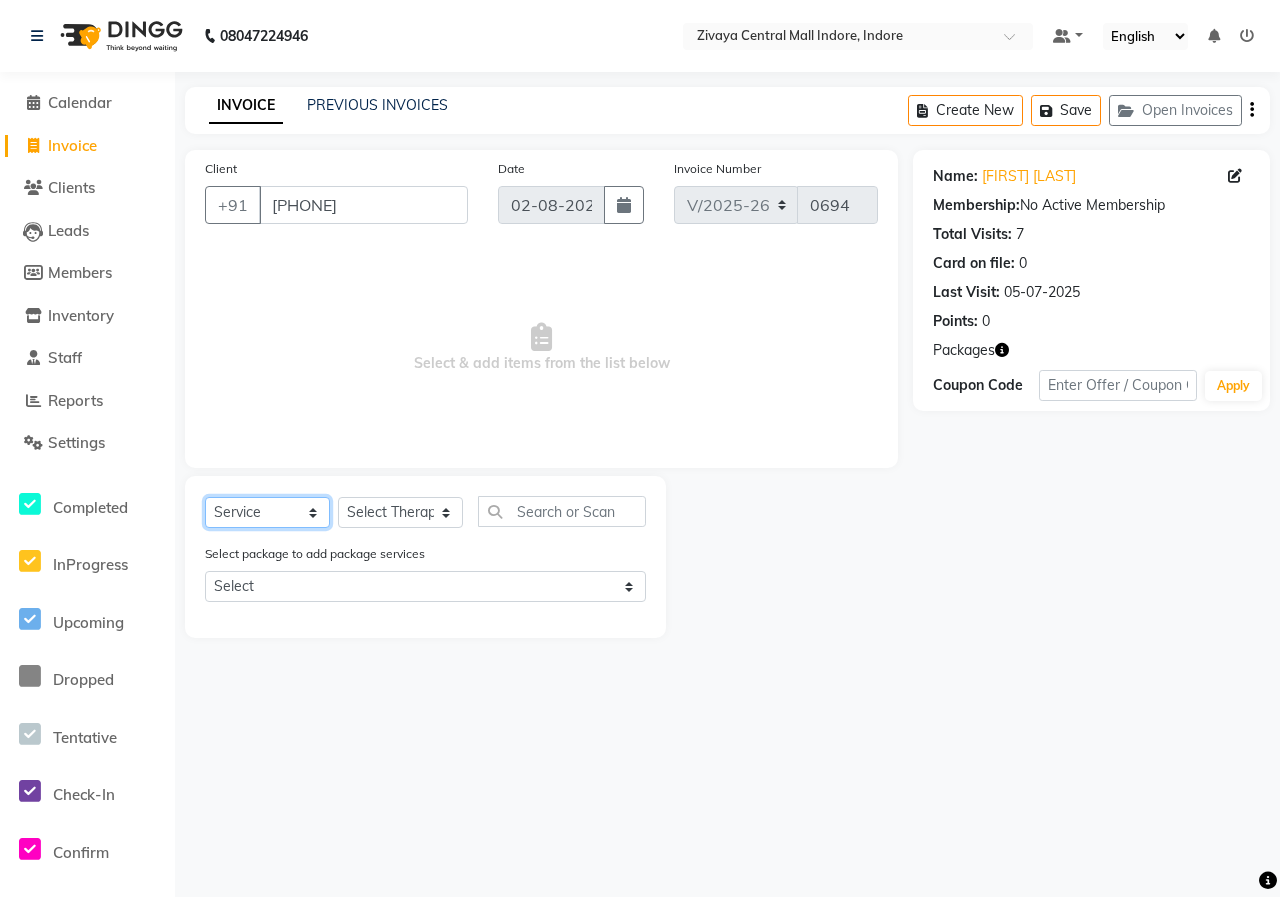 click on "Select  Service  Product  Membership  Package Voucher Prepaid Gift Card" 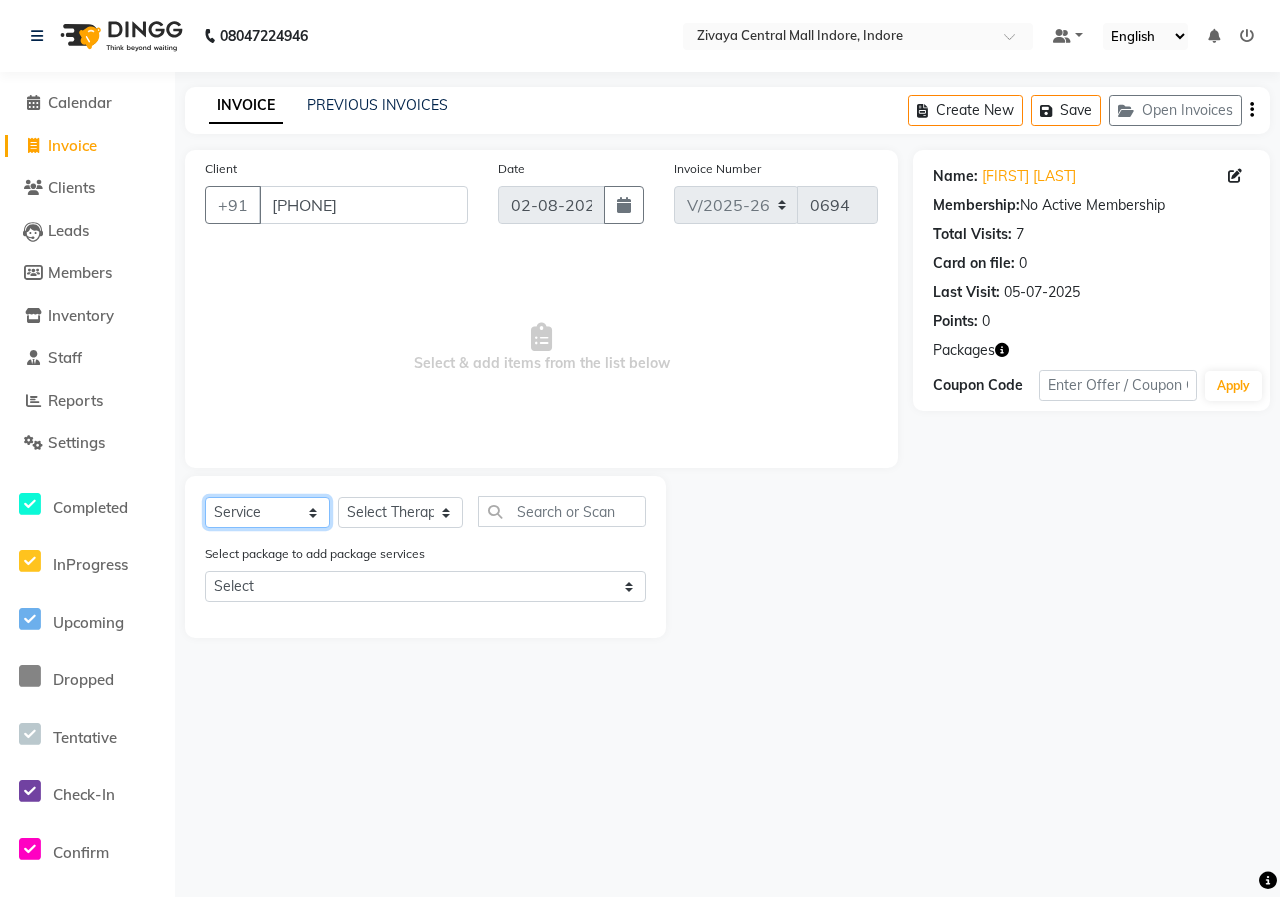 select on "package" 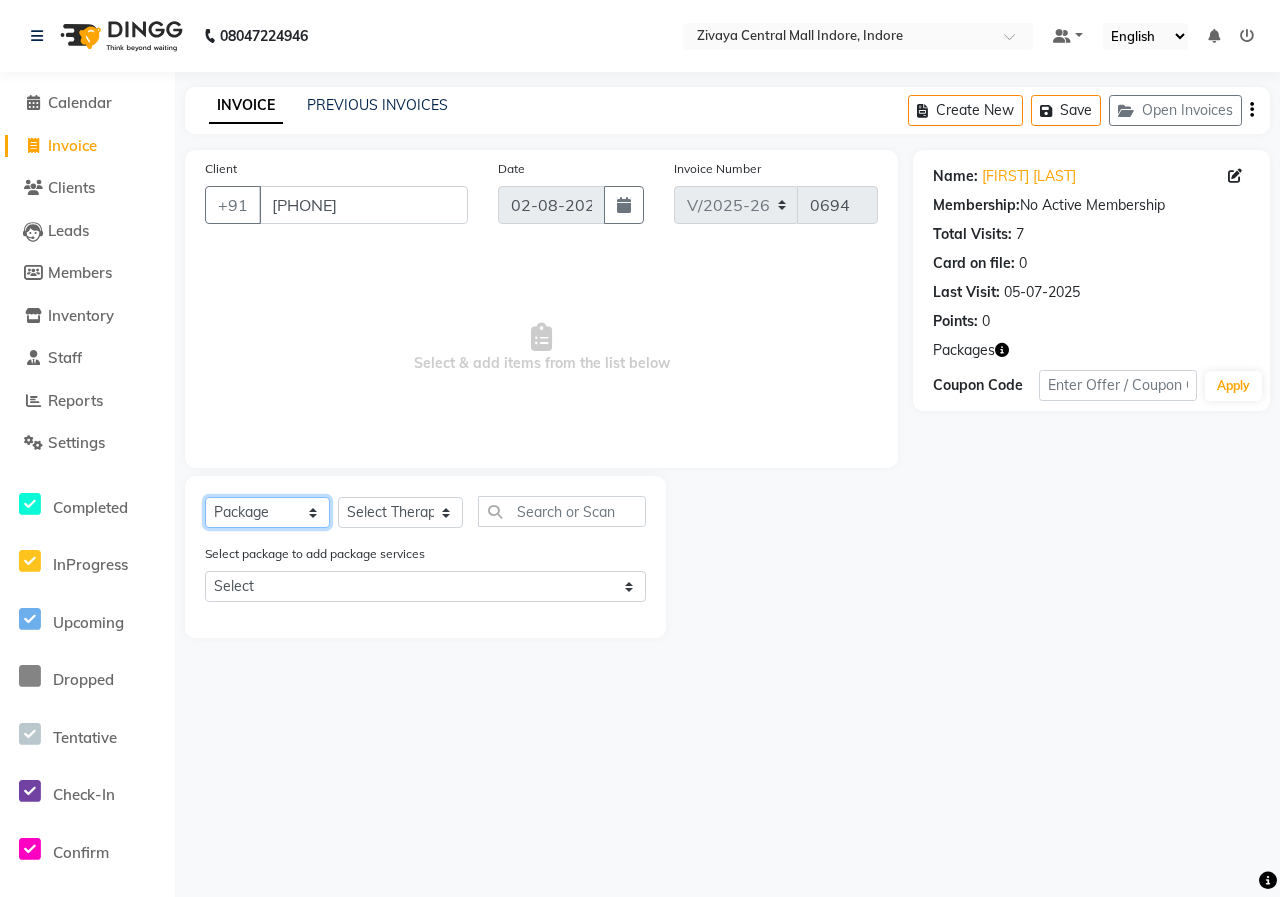 click on "Select  Service  Product  Membership  Package Voucher Prepaid Gift Card" 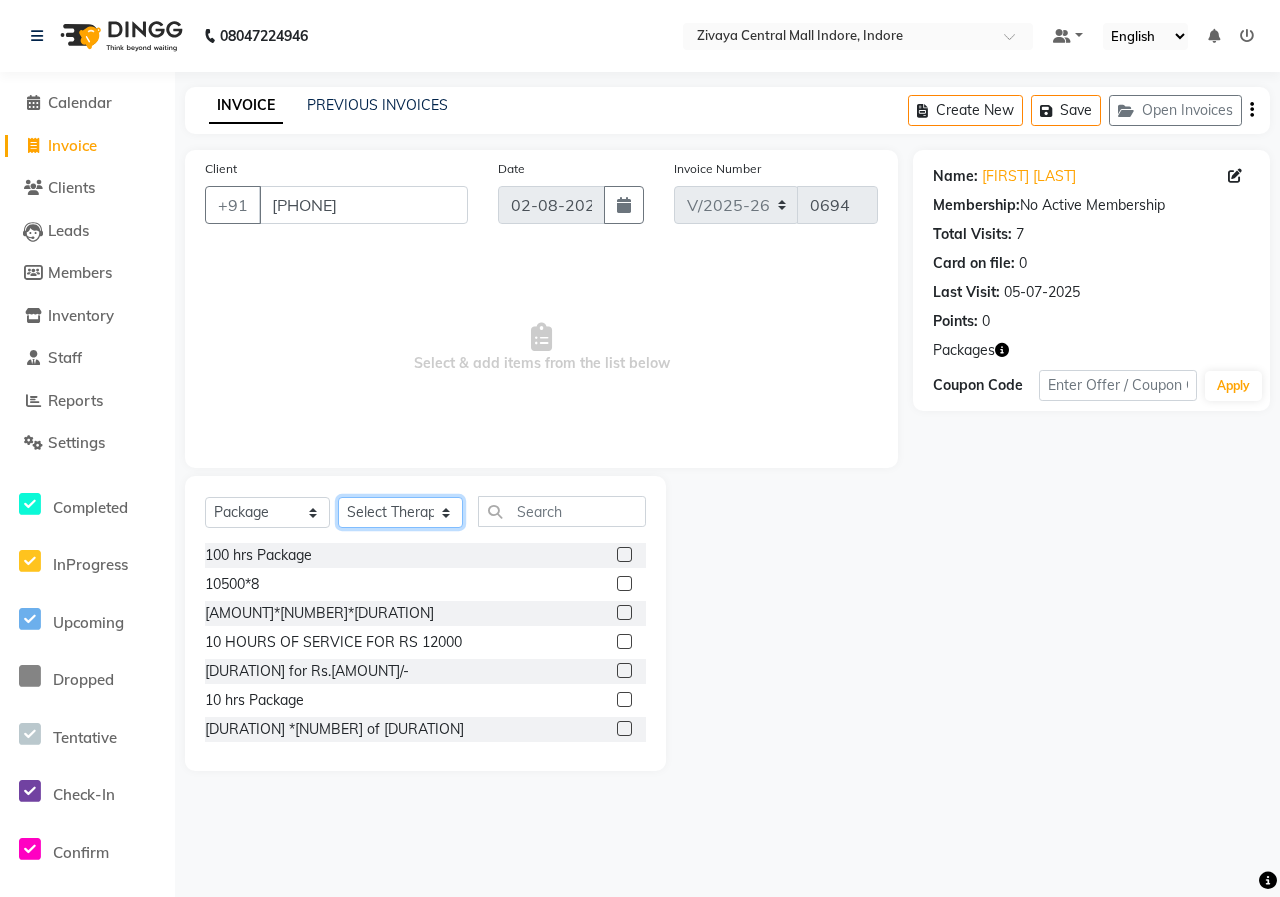 click on "Select Therapist [FIRST]  [FIRST] [FIRST] [FIRST] [FIRST] [LAST] [FIRST] [LAST] [FIRST] [LAST] [FIRST] [LAST] [FIRST] [LAST]" 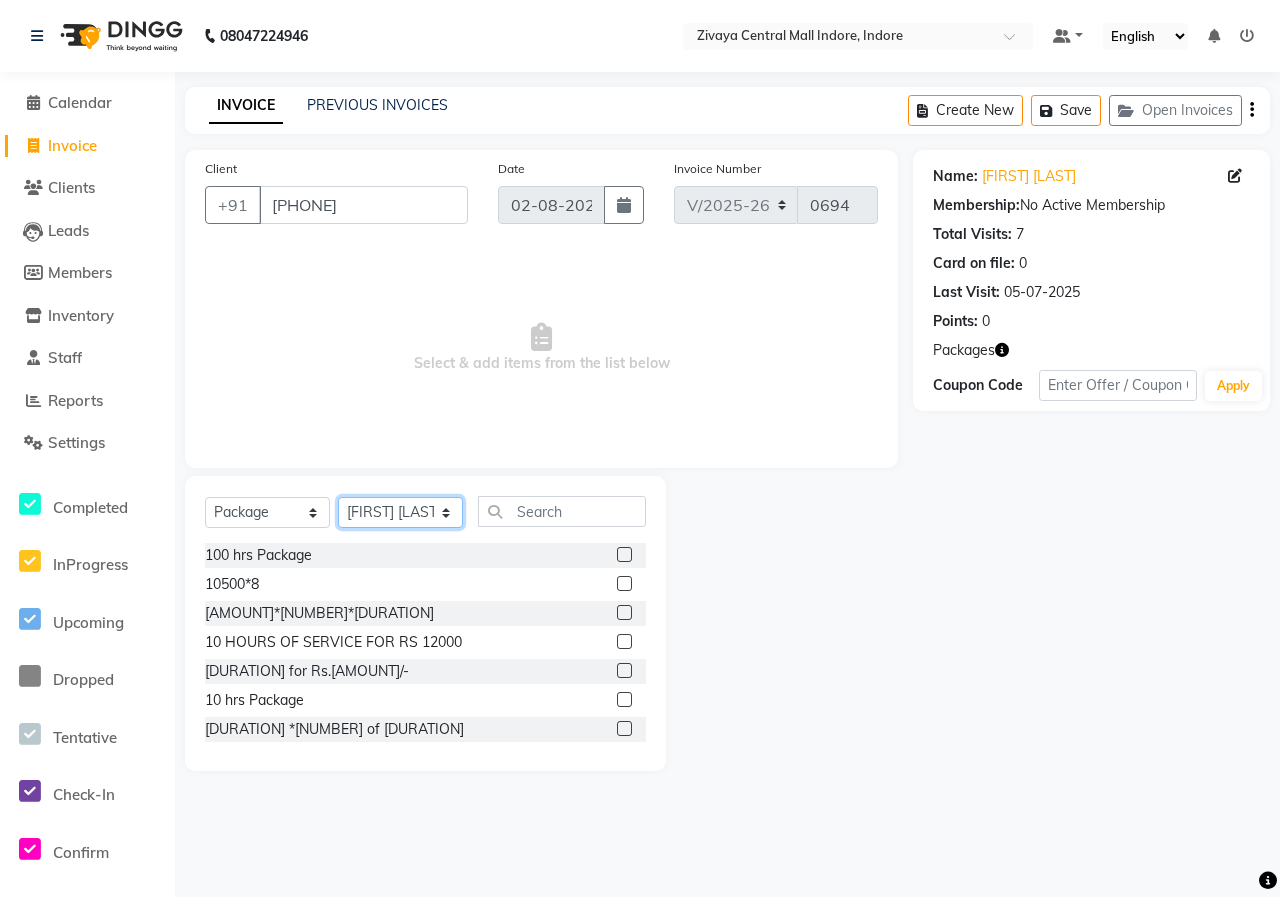 click on "Select Therapist [FIRST]  [FIRST] [FIRST] [FIRST] [FIRST] [LAST] [FIRST] [LAST] [FIRST] [LAST] [FIRST] [LAST] [FIRST] [LAST]" 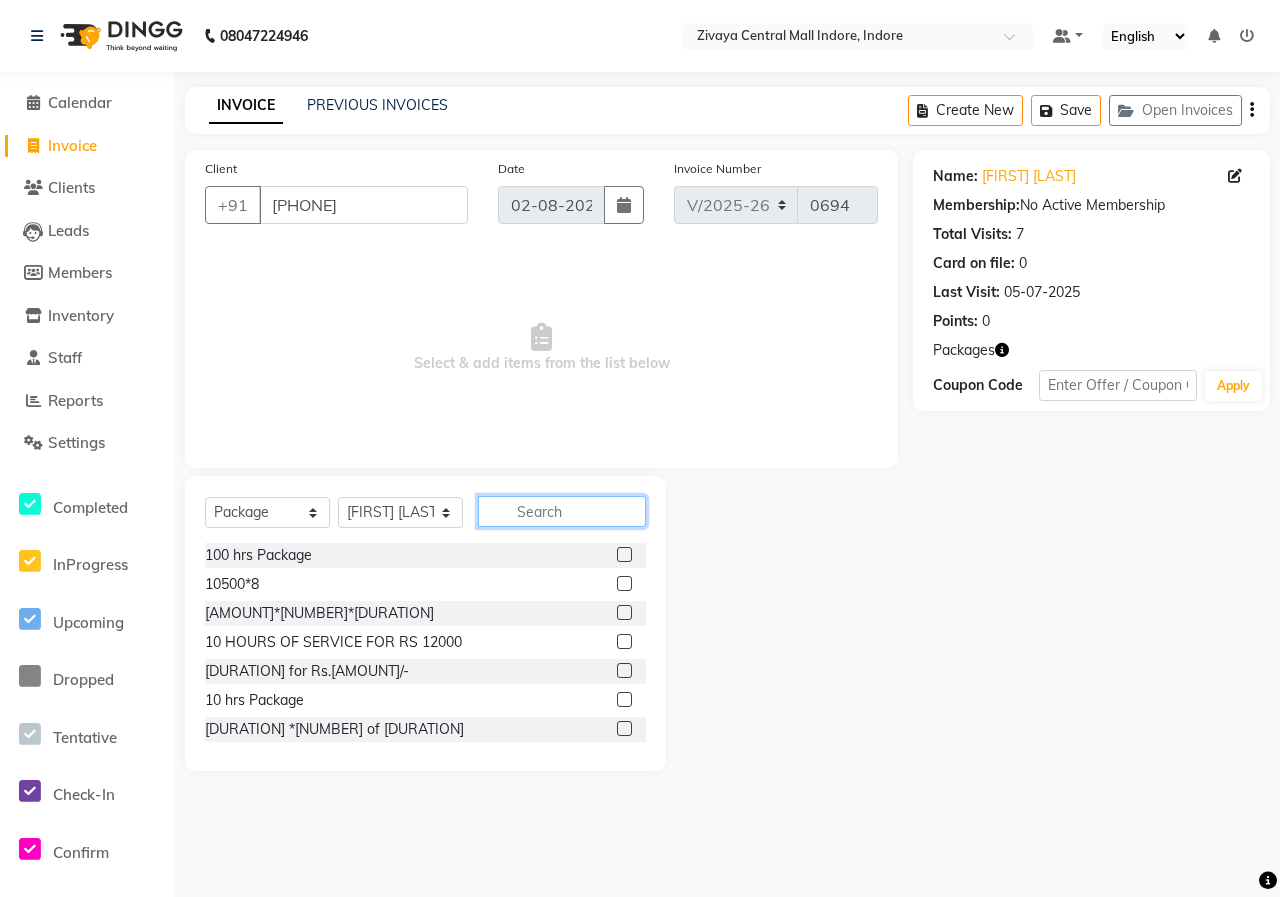 click 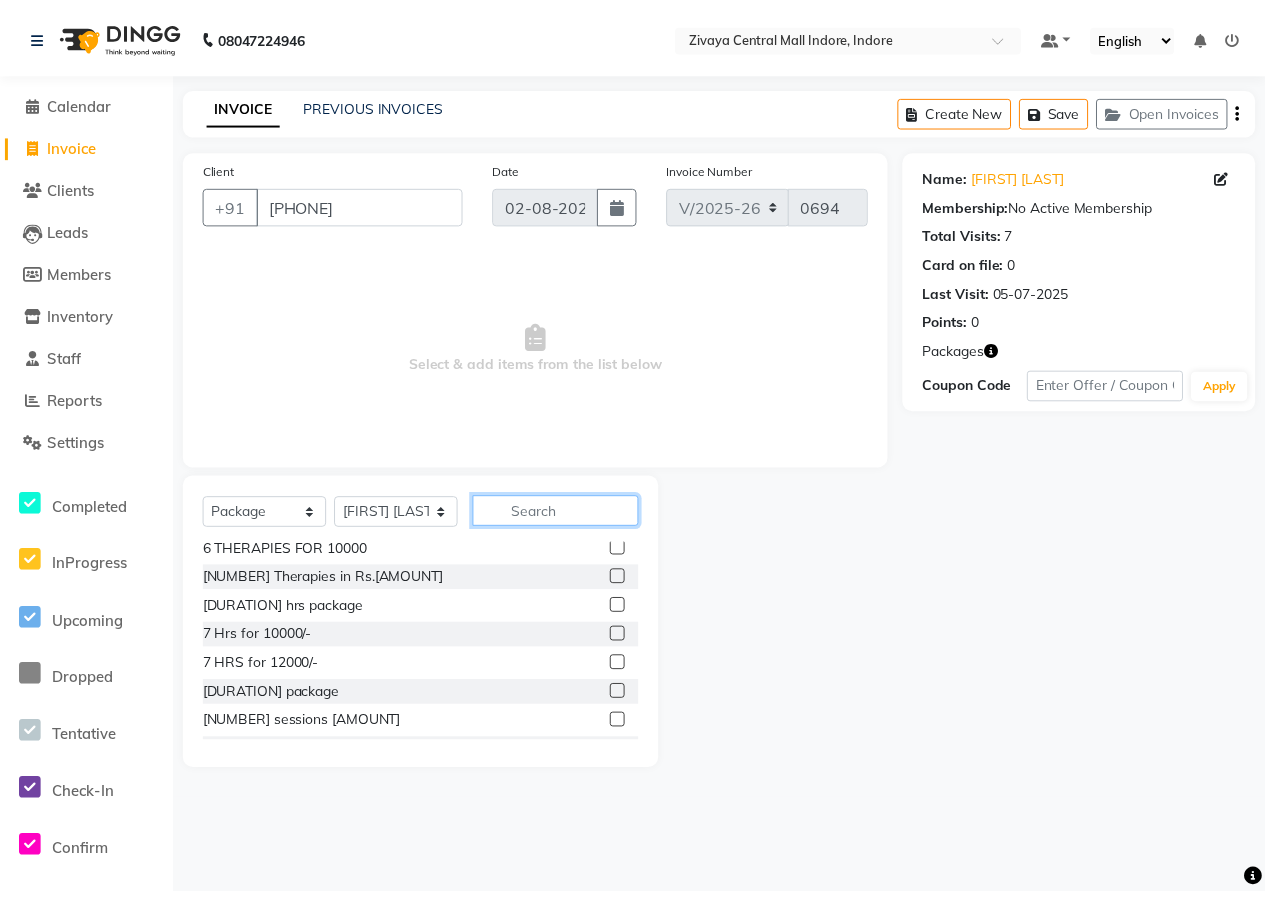 scroll, scrollTop: 1200, scrollLeft: 0, axis: vertical 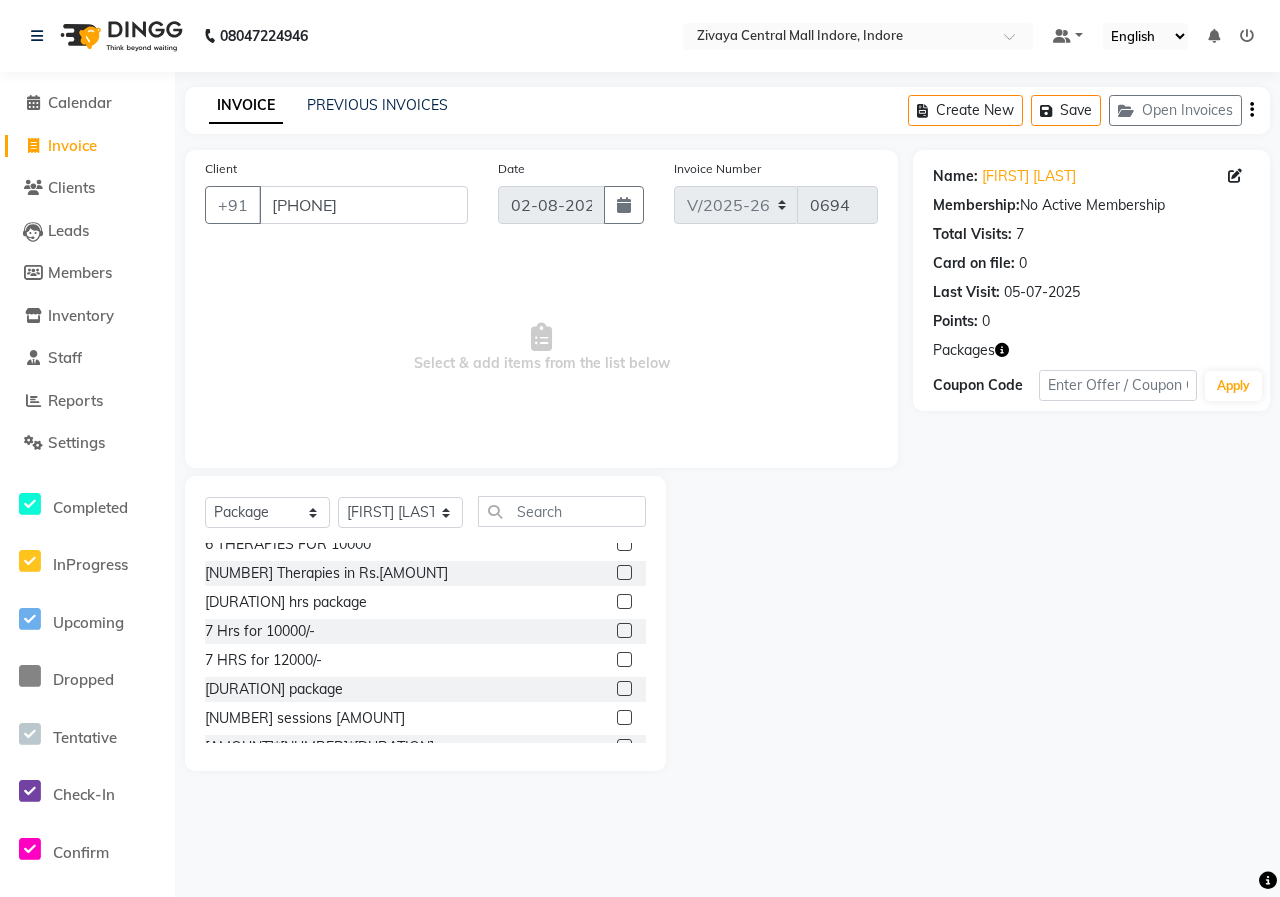 click 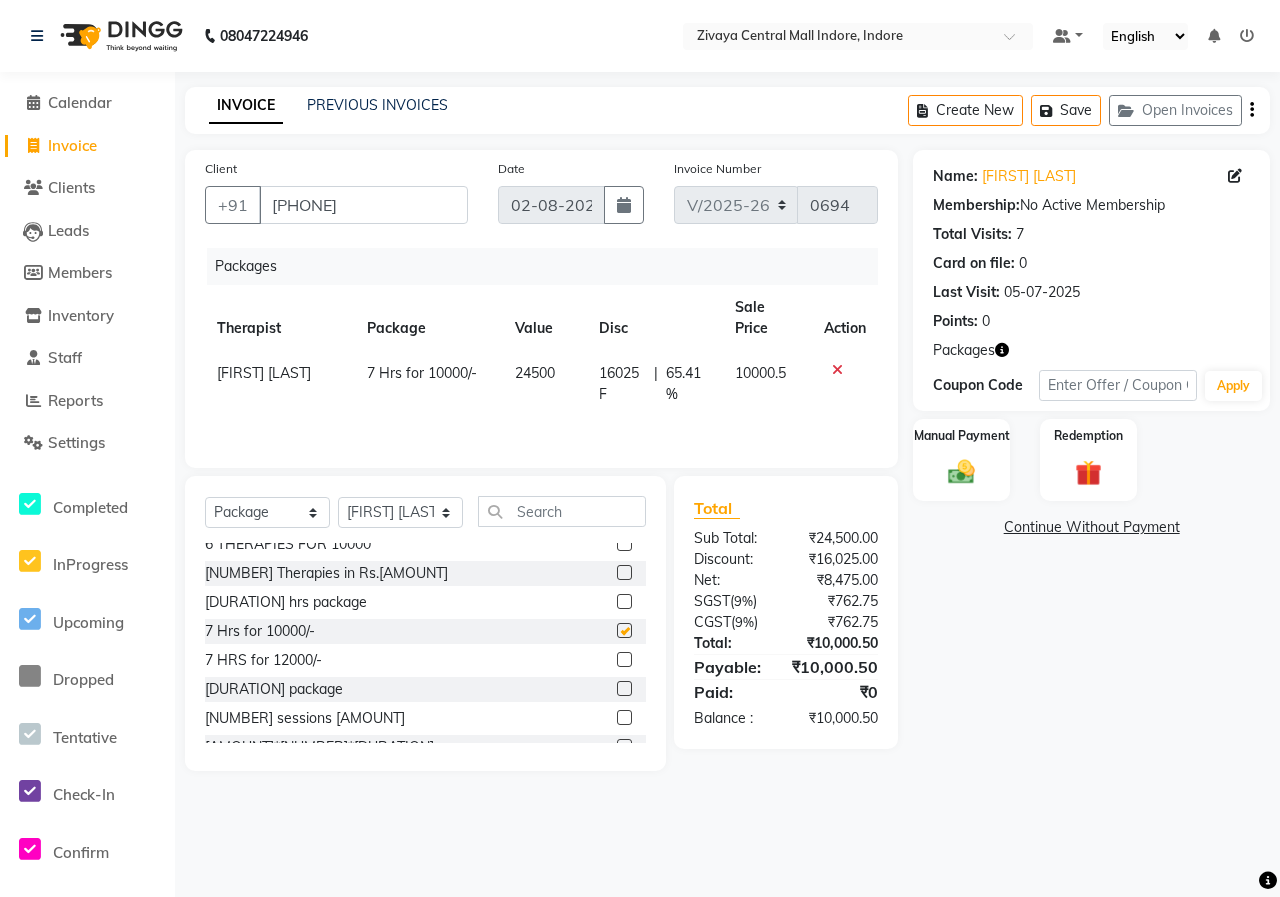 checkbox on "false" 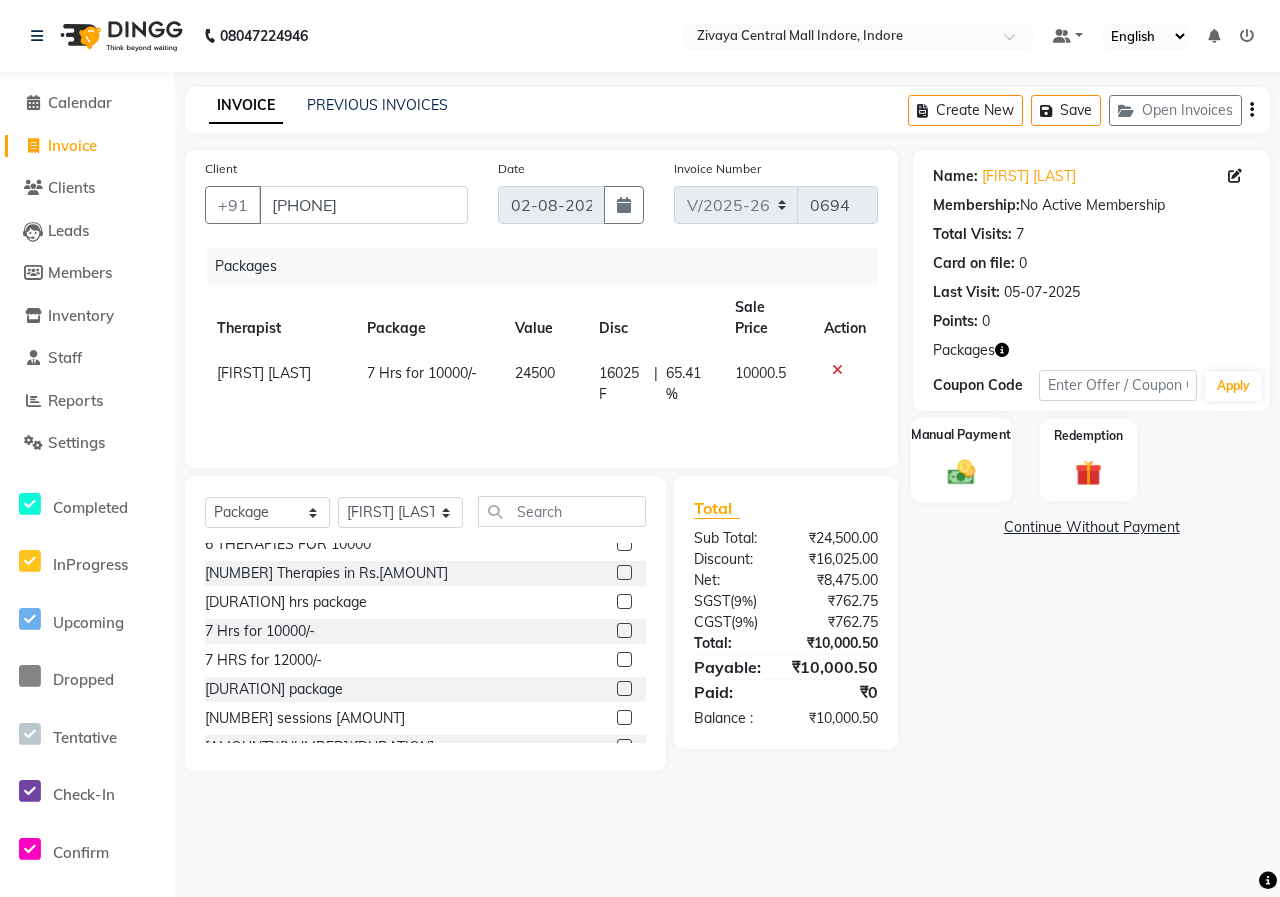 click 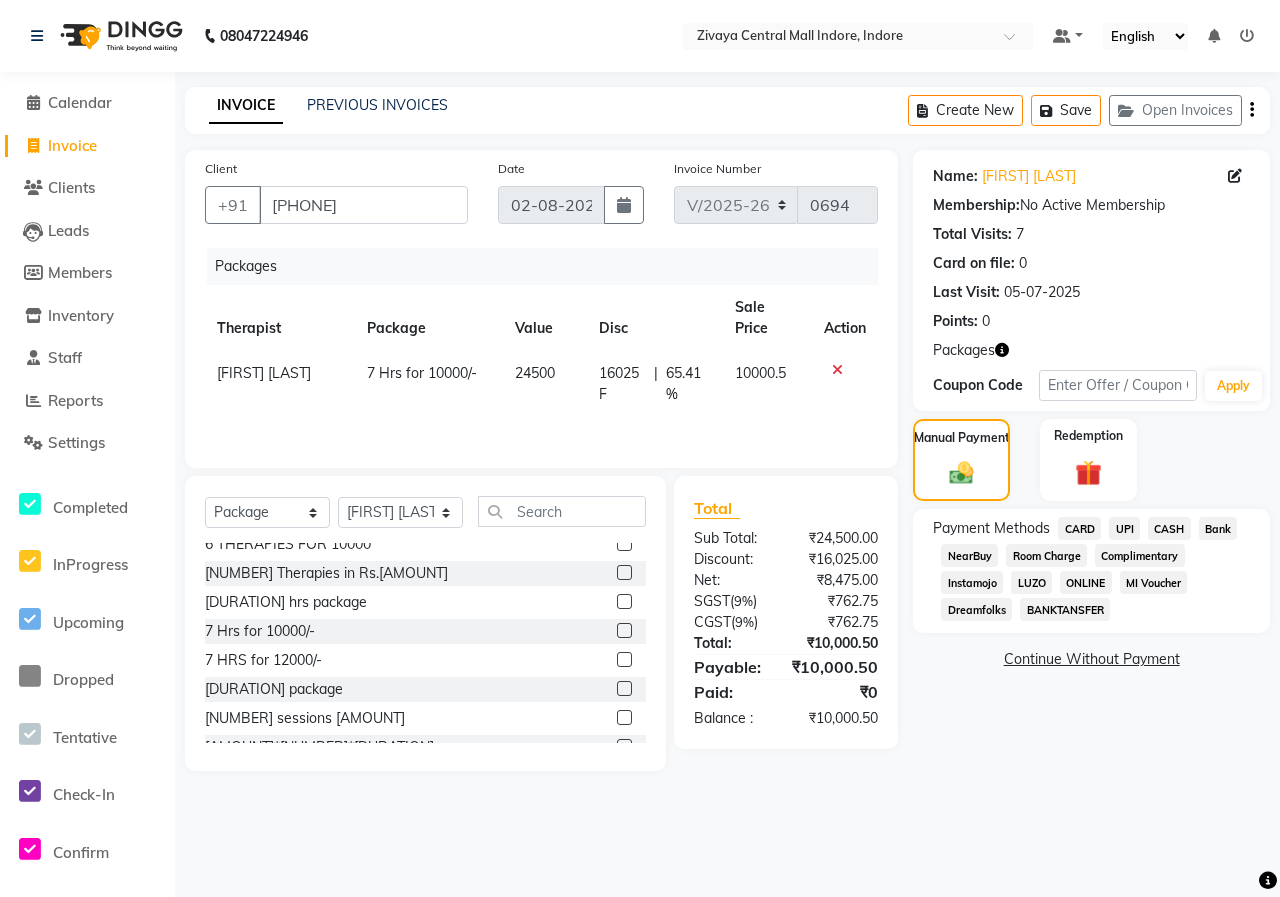 click on "CASH" 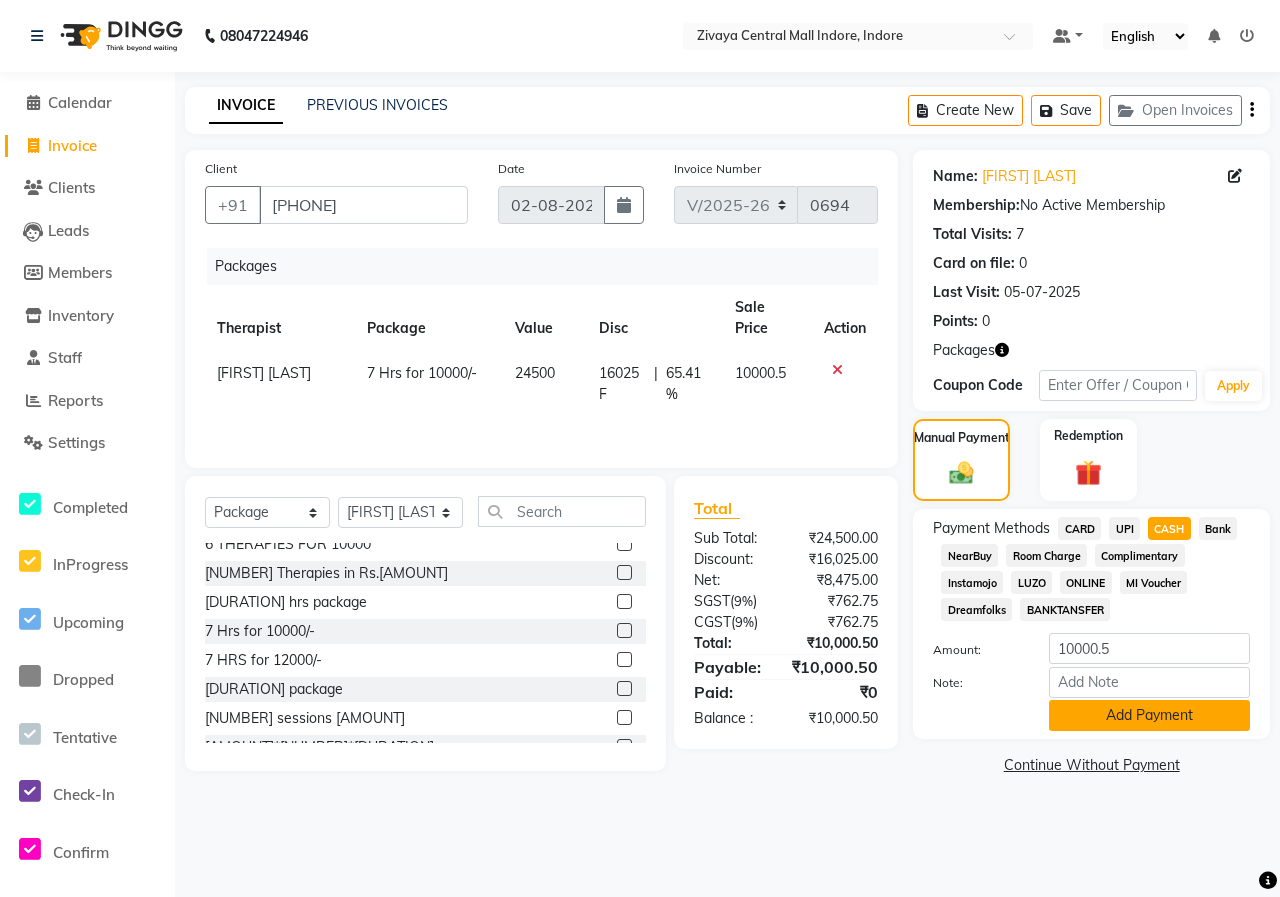 click on "Add Payment" 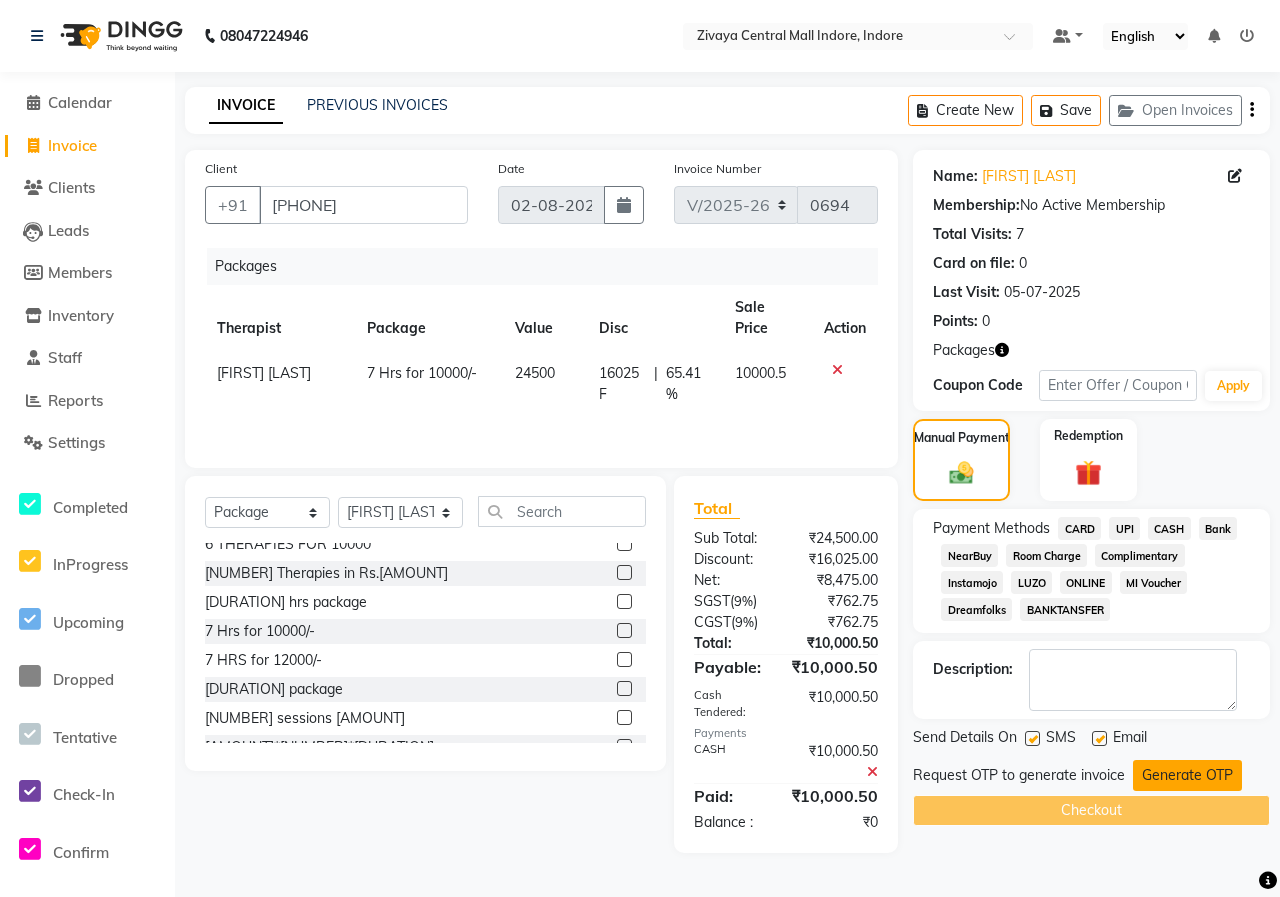 click on "Generate OTP" 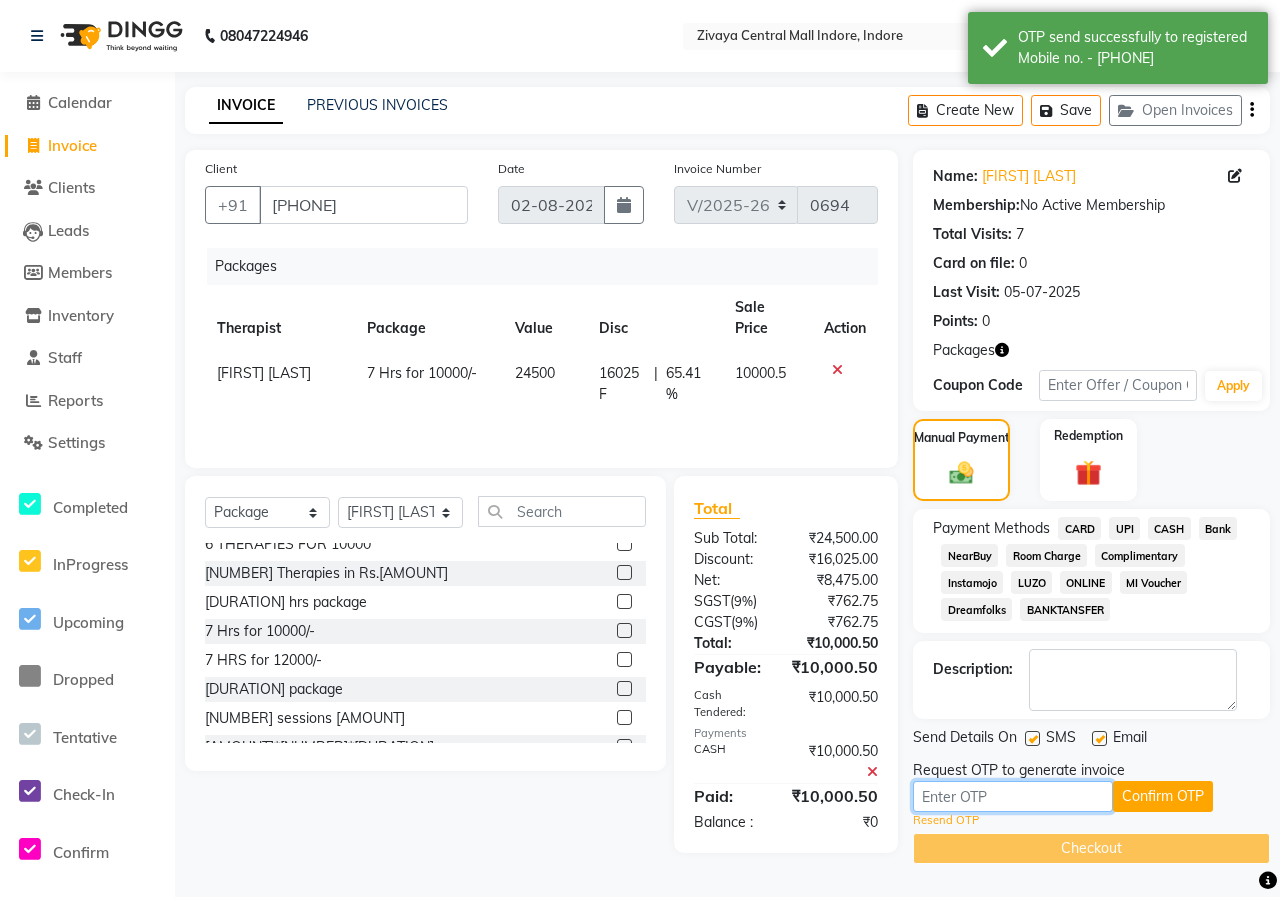 click at bounding box center [1013, 796] 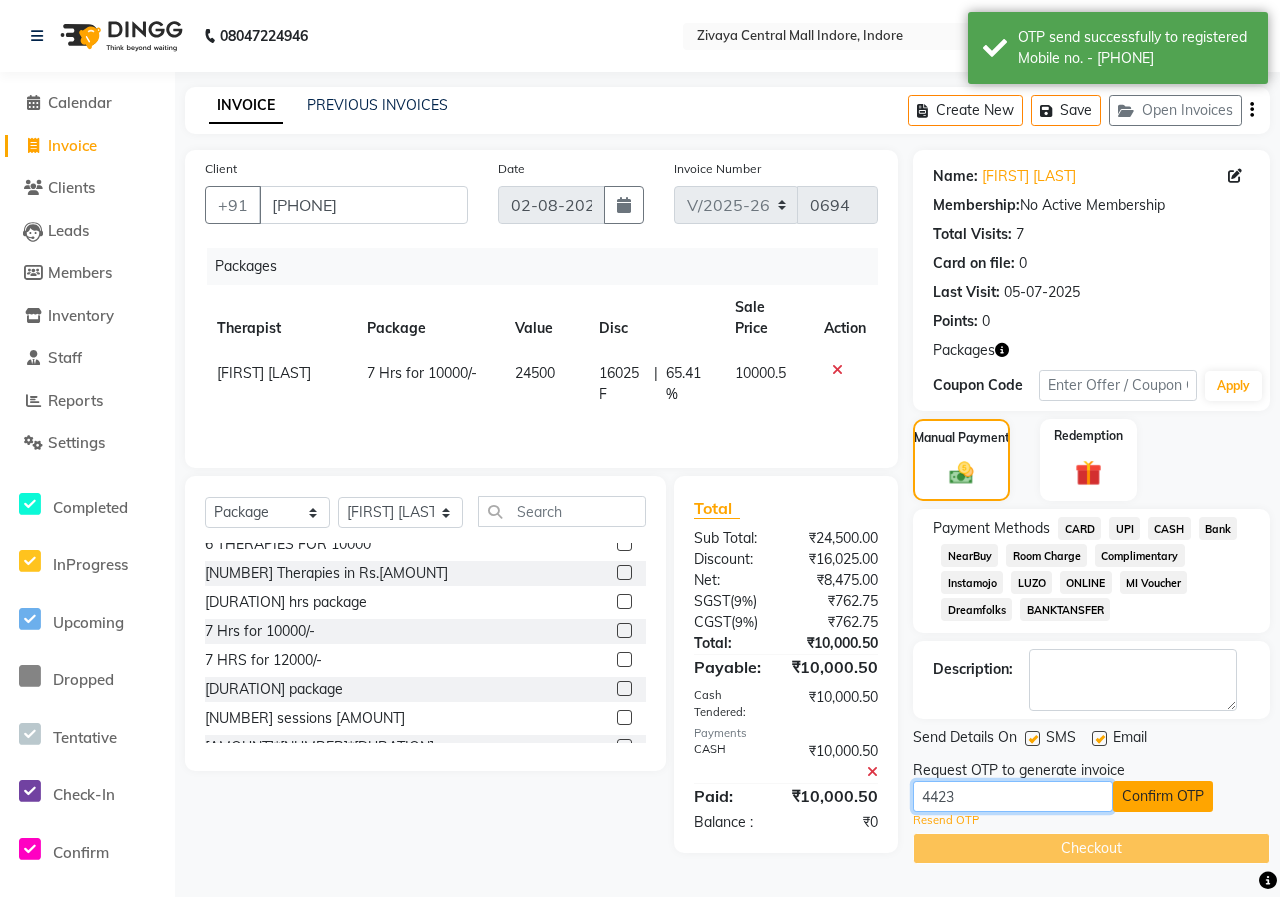 type on "4423" 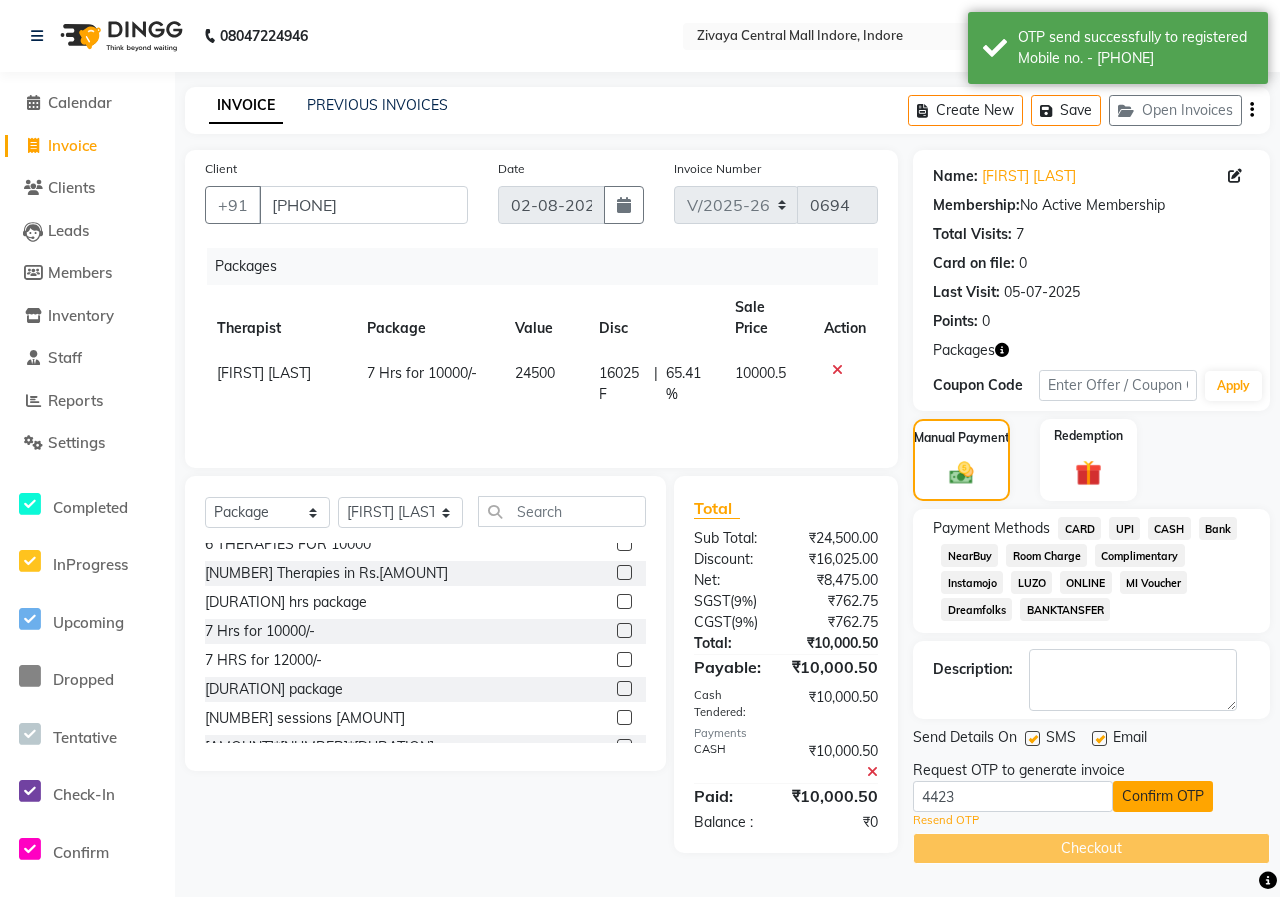 click on "Confirm OTP" 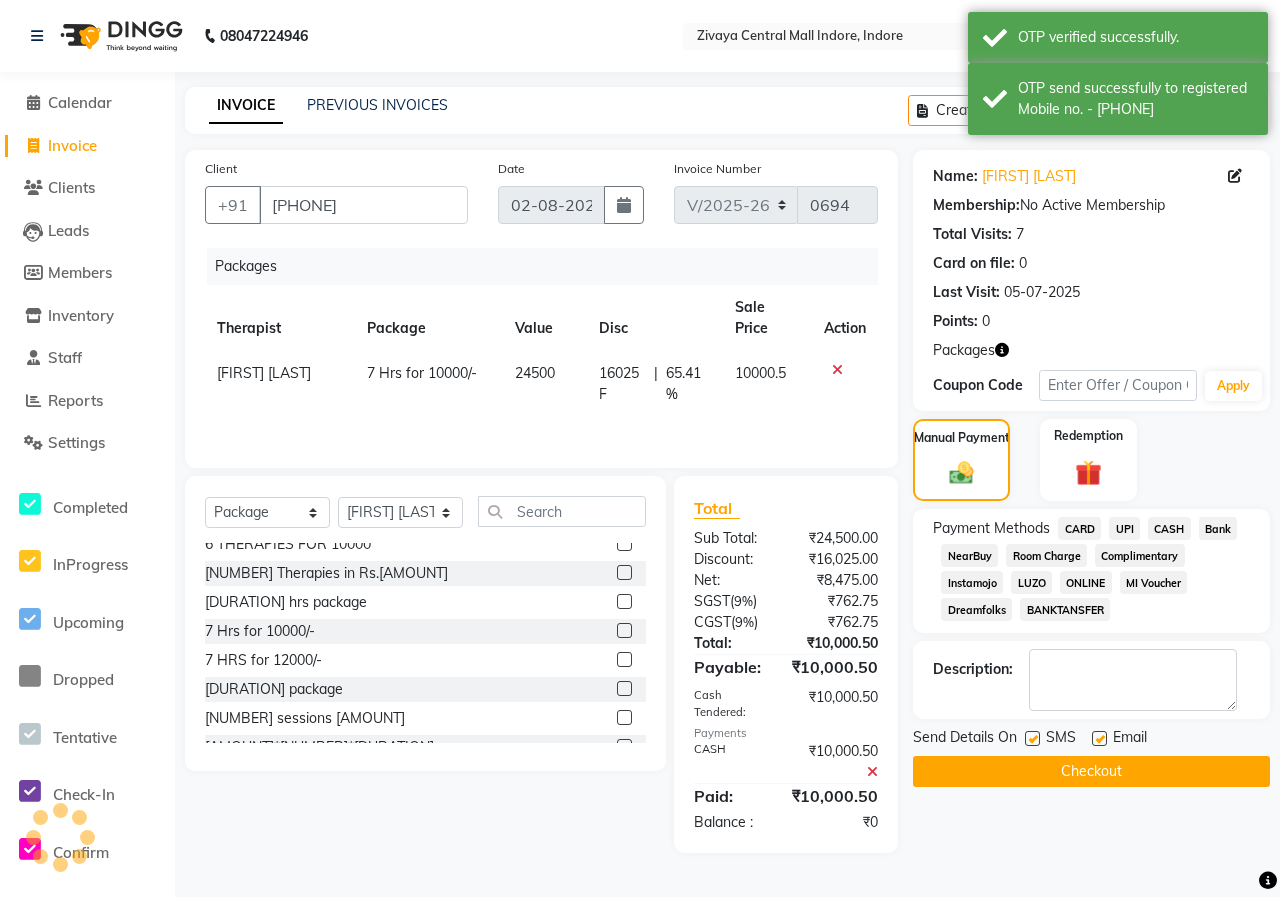 click on "Checkout" 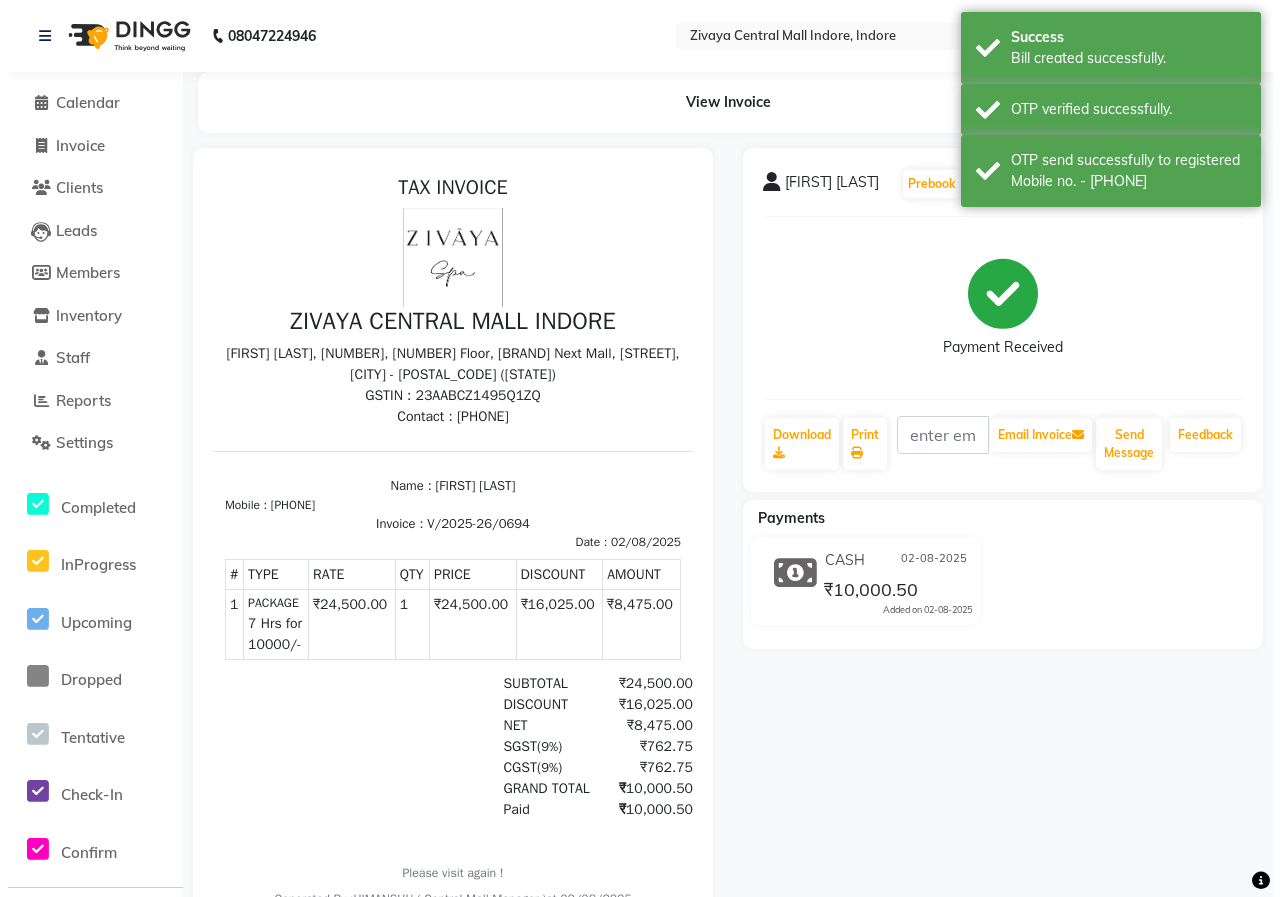 scroll, scrollTop: 0, scrollLeft: 0, axis: both 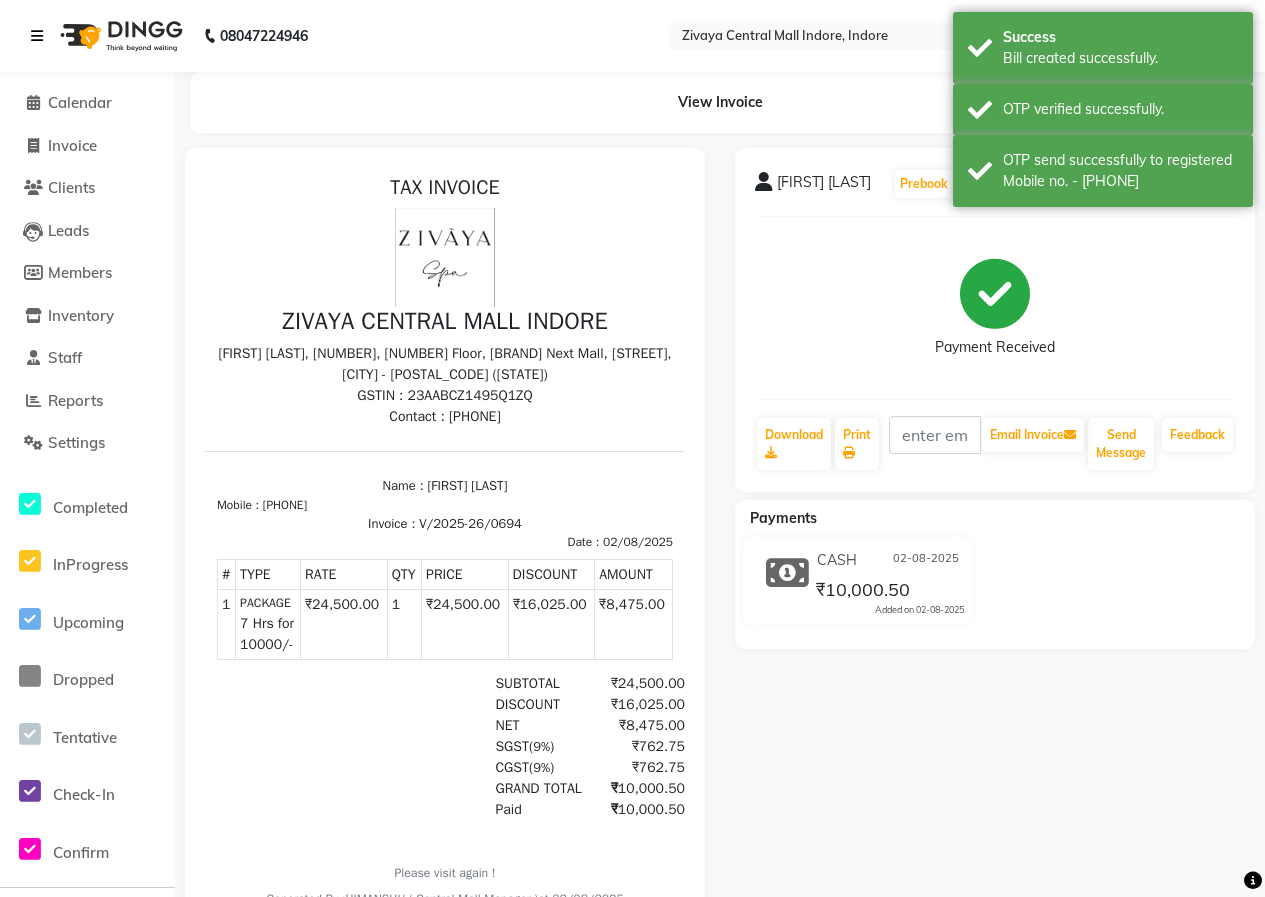 click at bounding box center (37, 36) 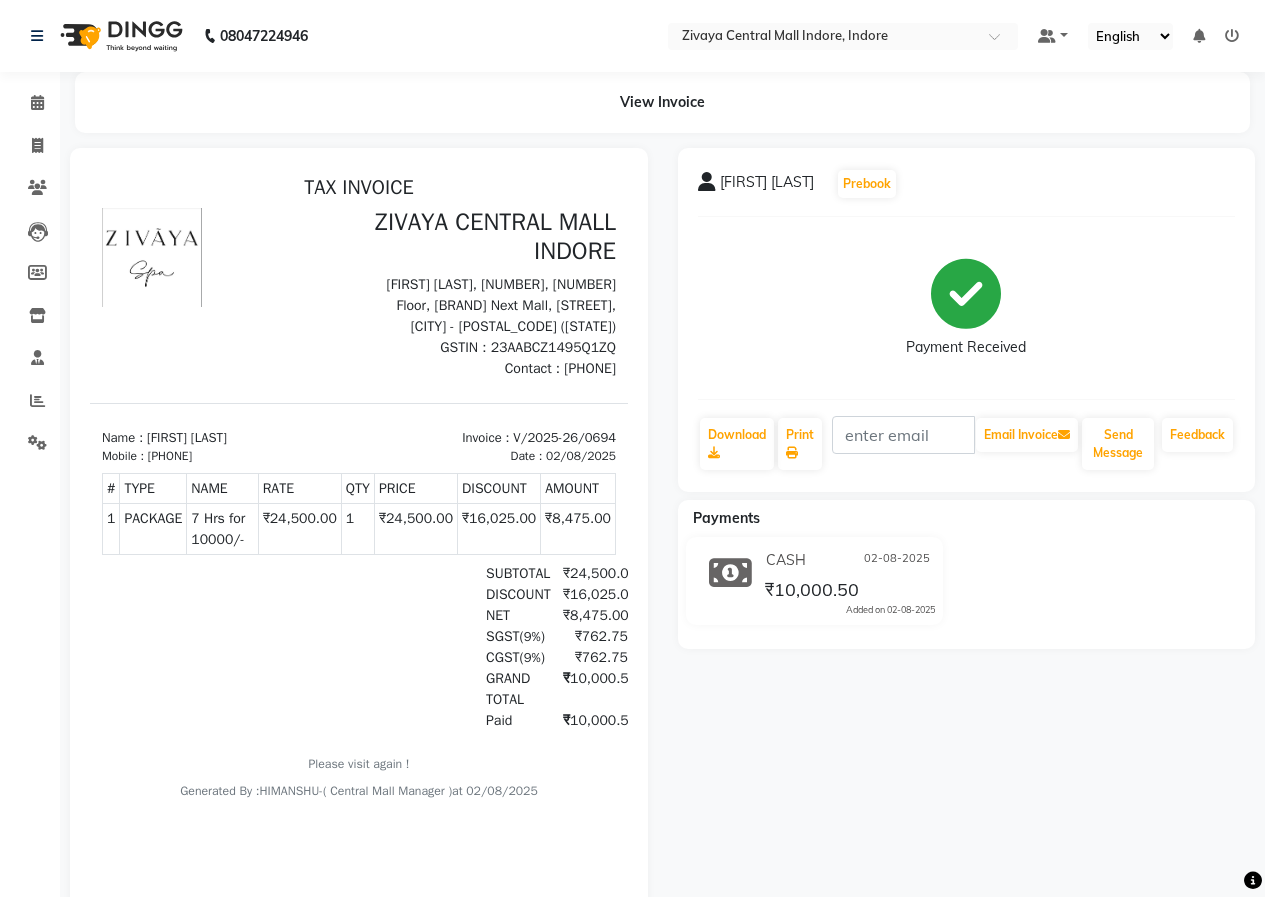 click 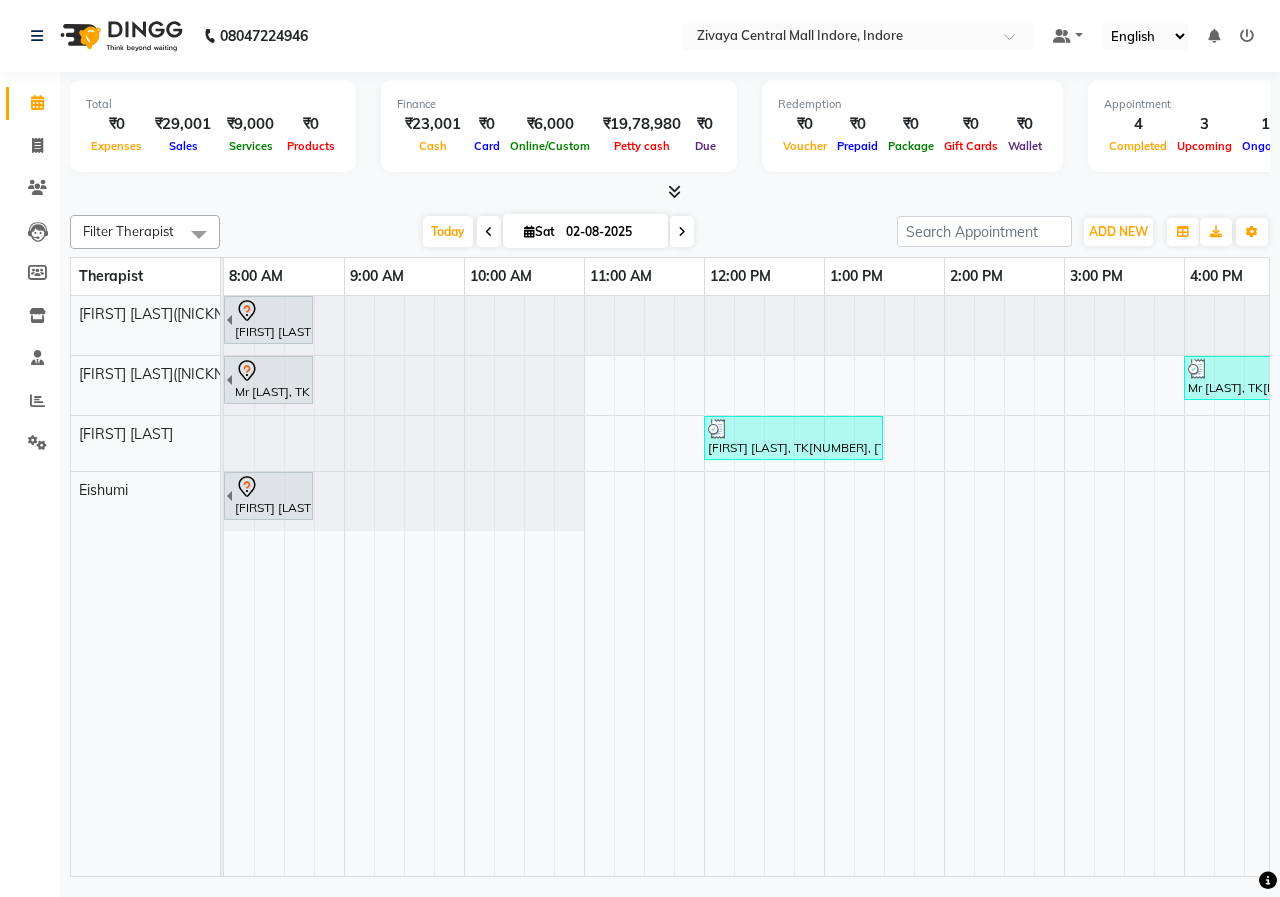 scroll, scrollTop: 0, scrollLeft: 232, axis: horizontal 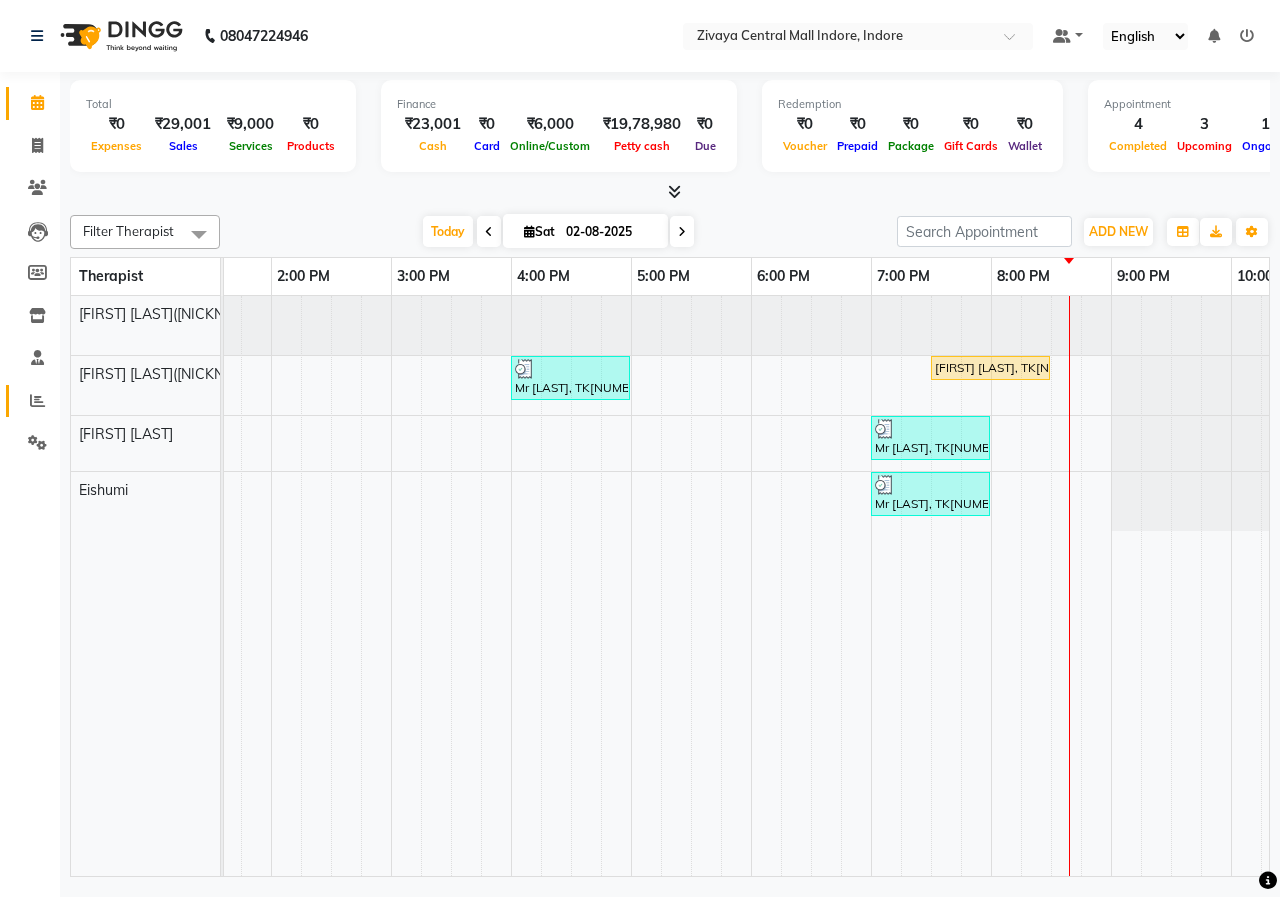 click on "Reports" 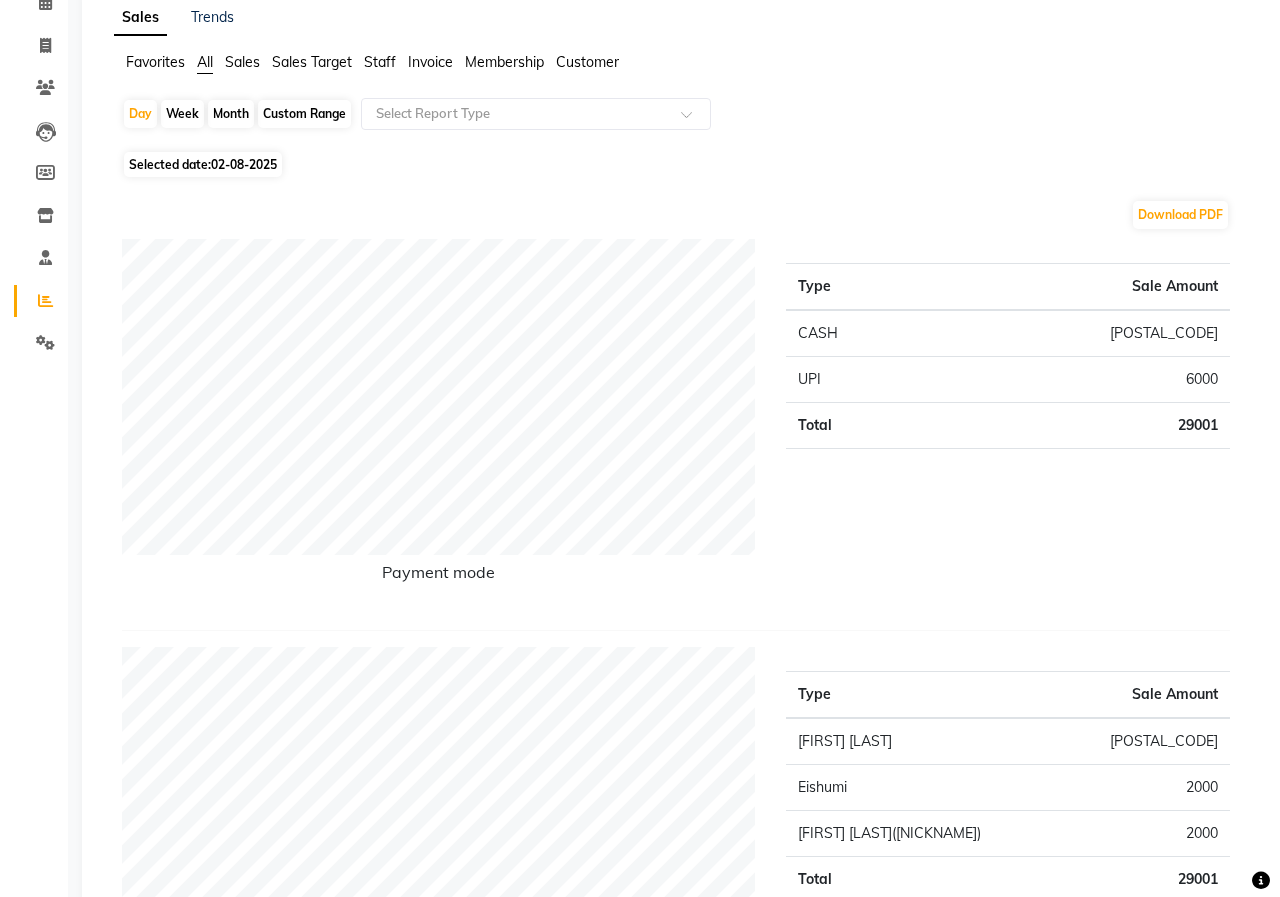 scroll, scrollTop: 0, scrollLeft: 0, axis: both 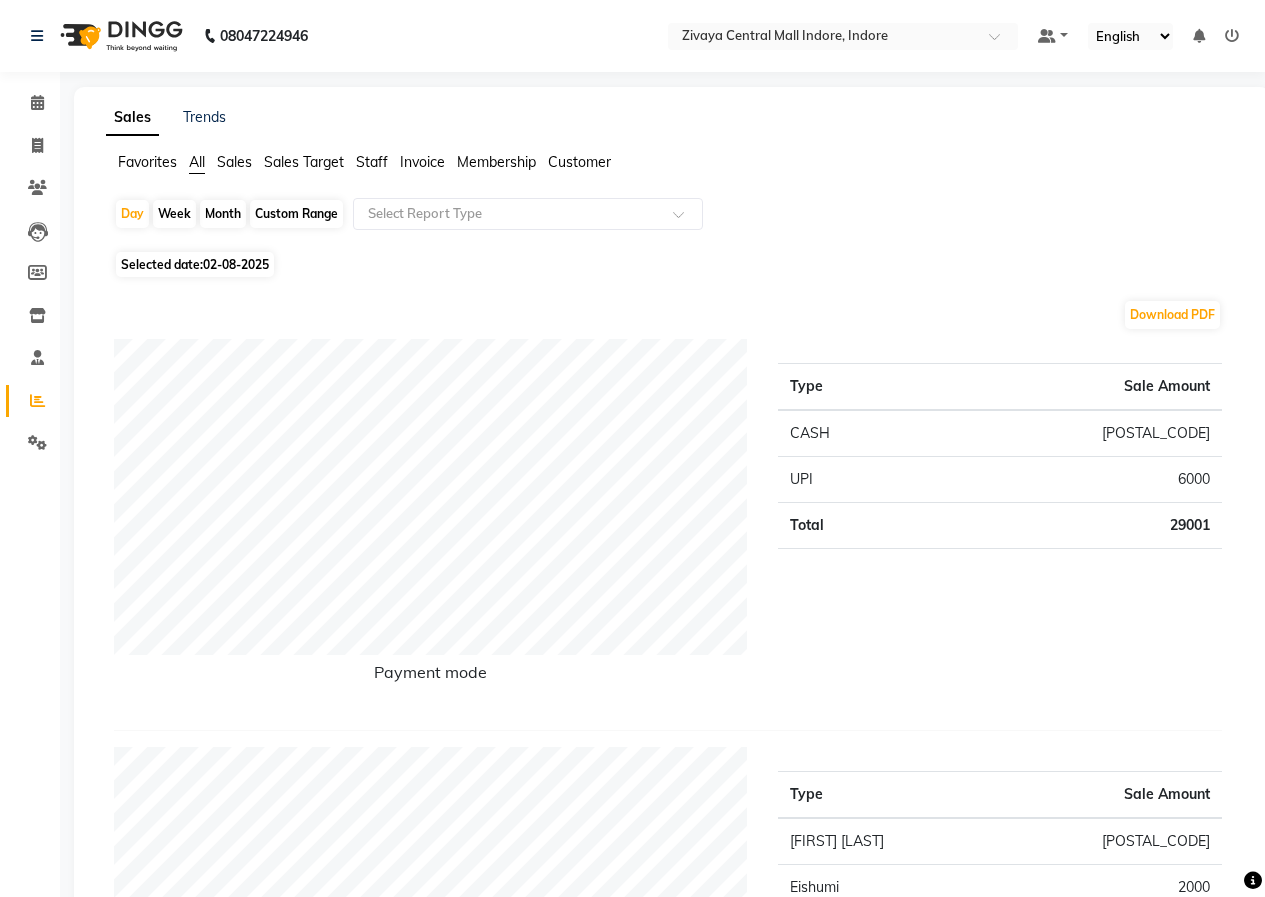 click 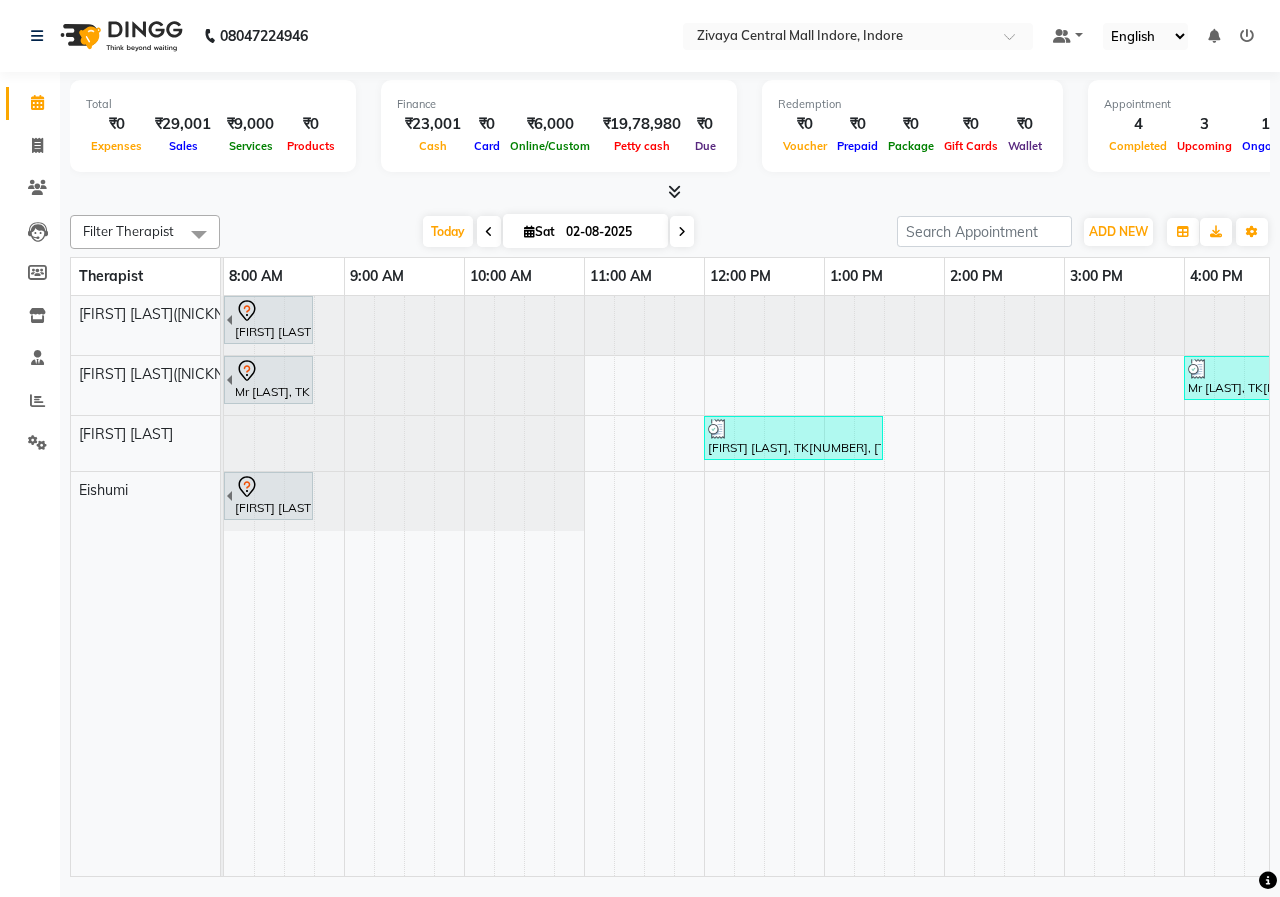 scroll, scrollTop: 0, scrollLeft: 278, axis: horizontal 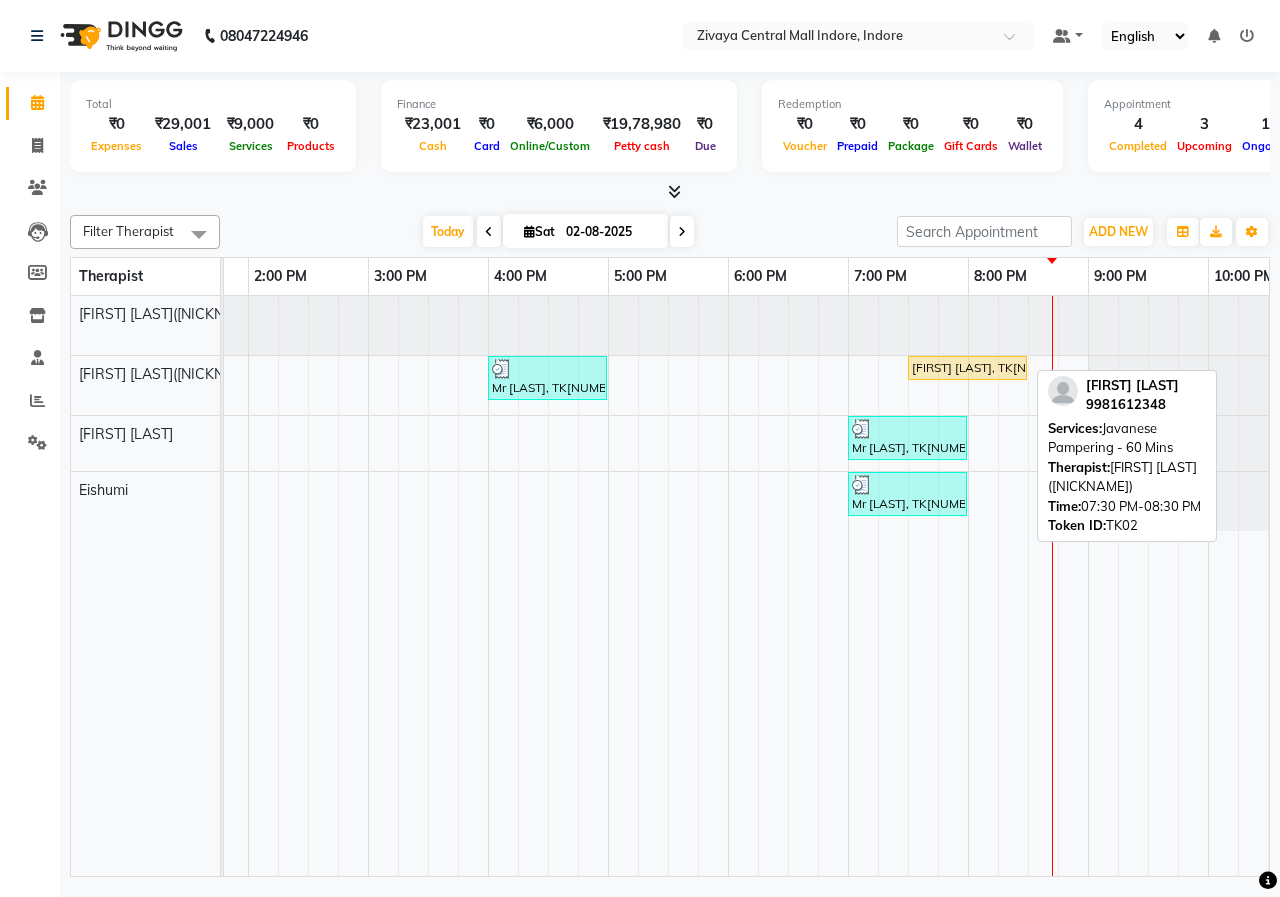 click on "[FIRST] [LAST], TK[NUMBER], [TIME]-[TIME], [SERVICE] - [DURATION] Mins" at bounding box center (967, 368) 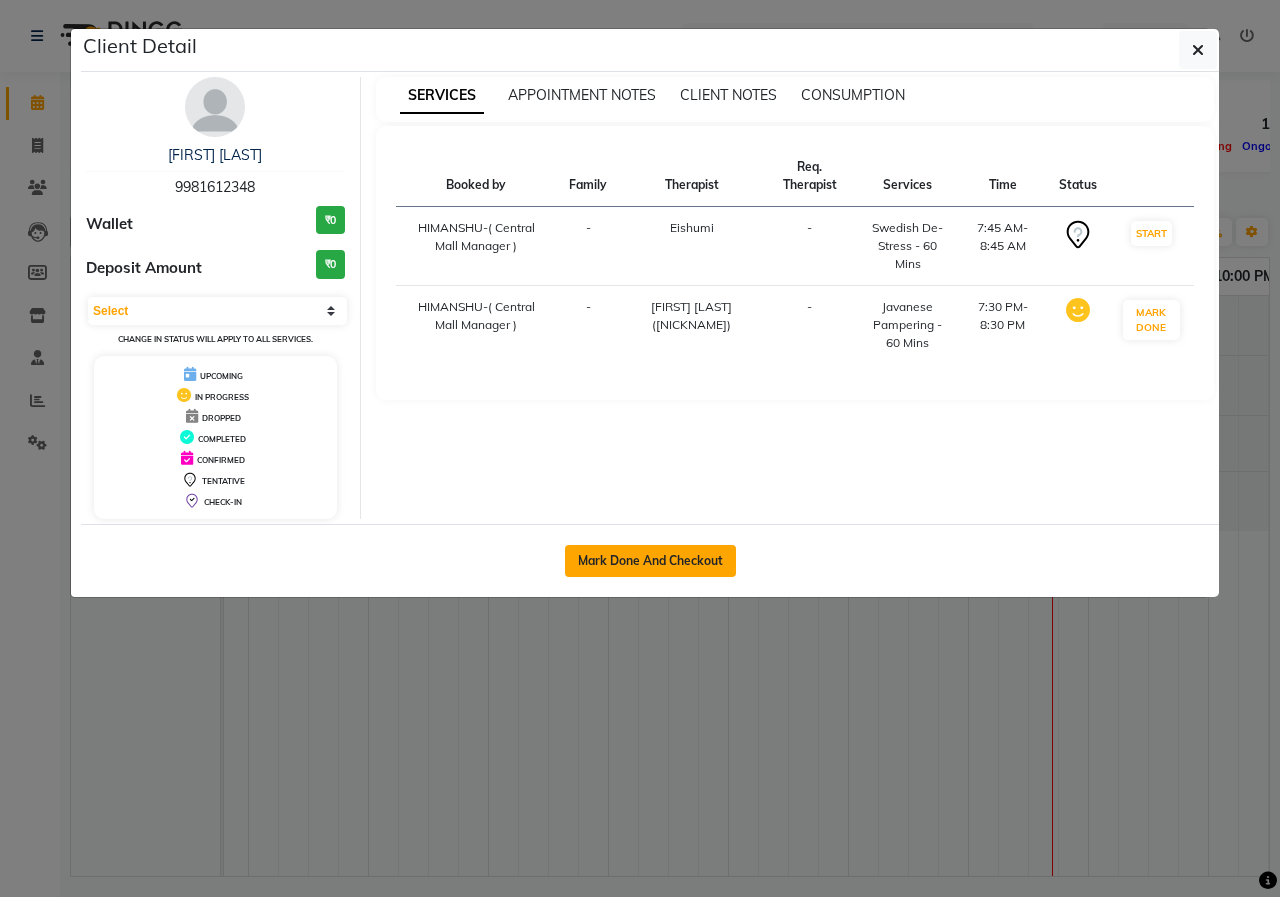 click on "Mark Done And Checkout" 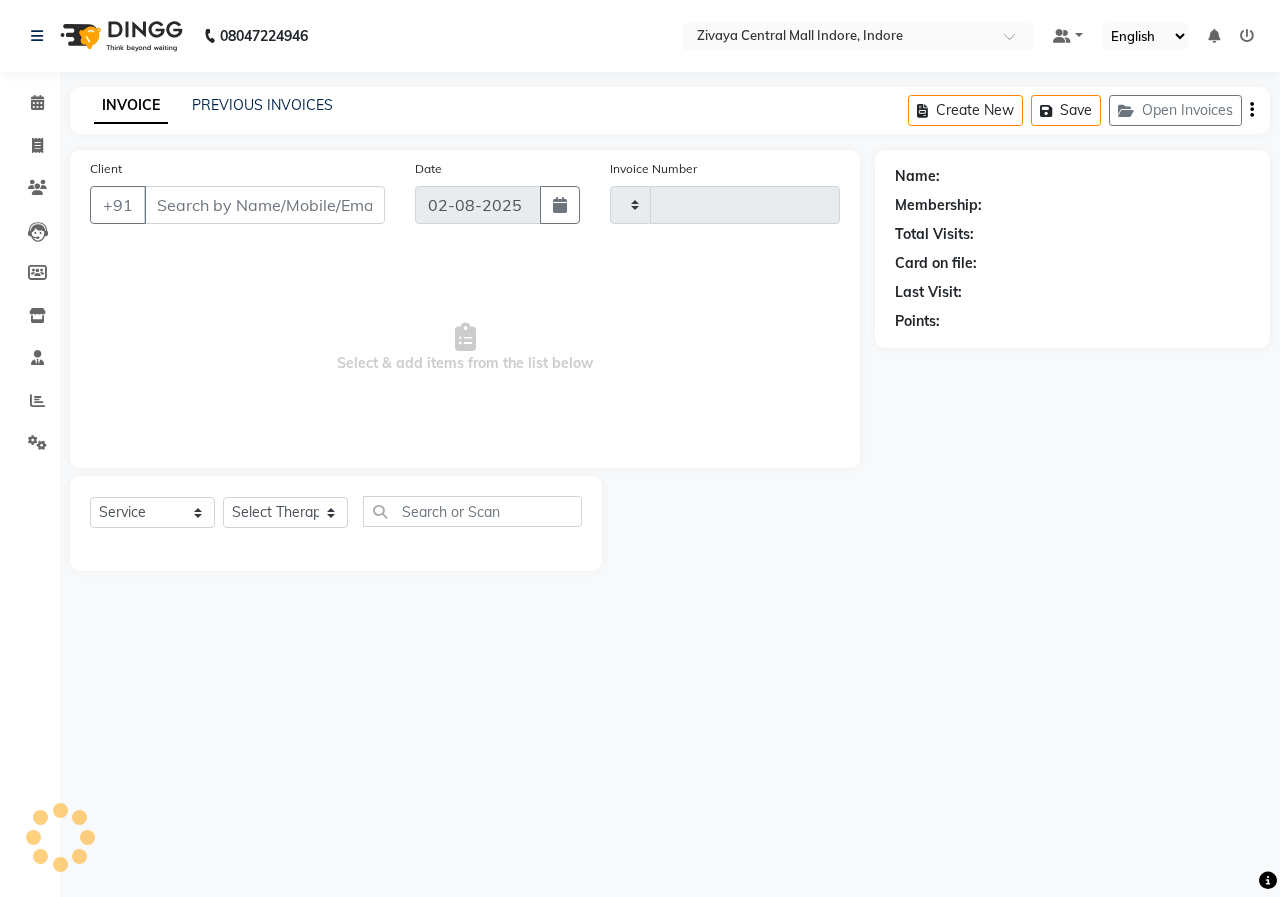 type on "0695" 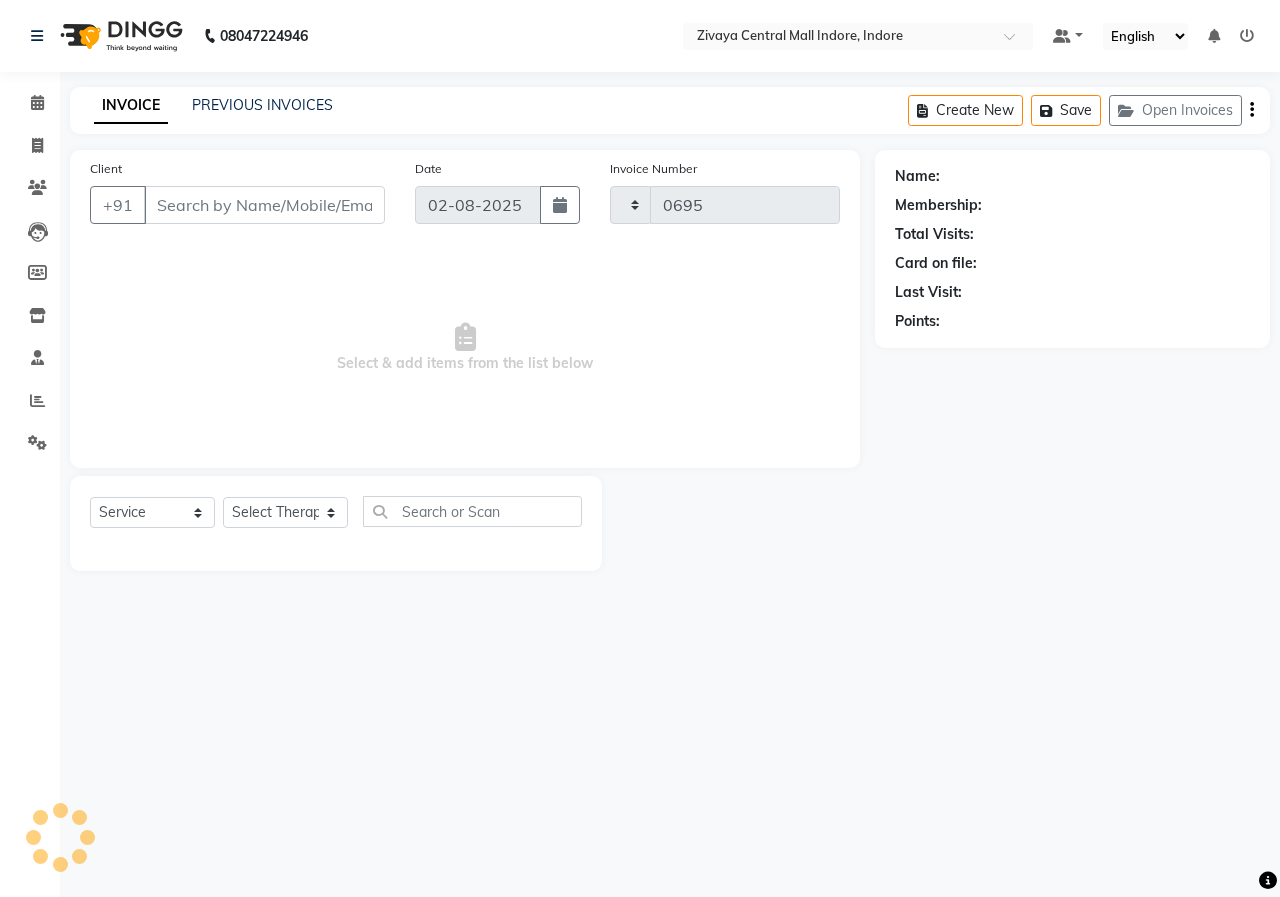 select on "6509" 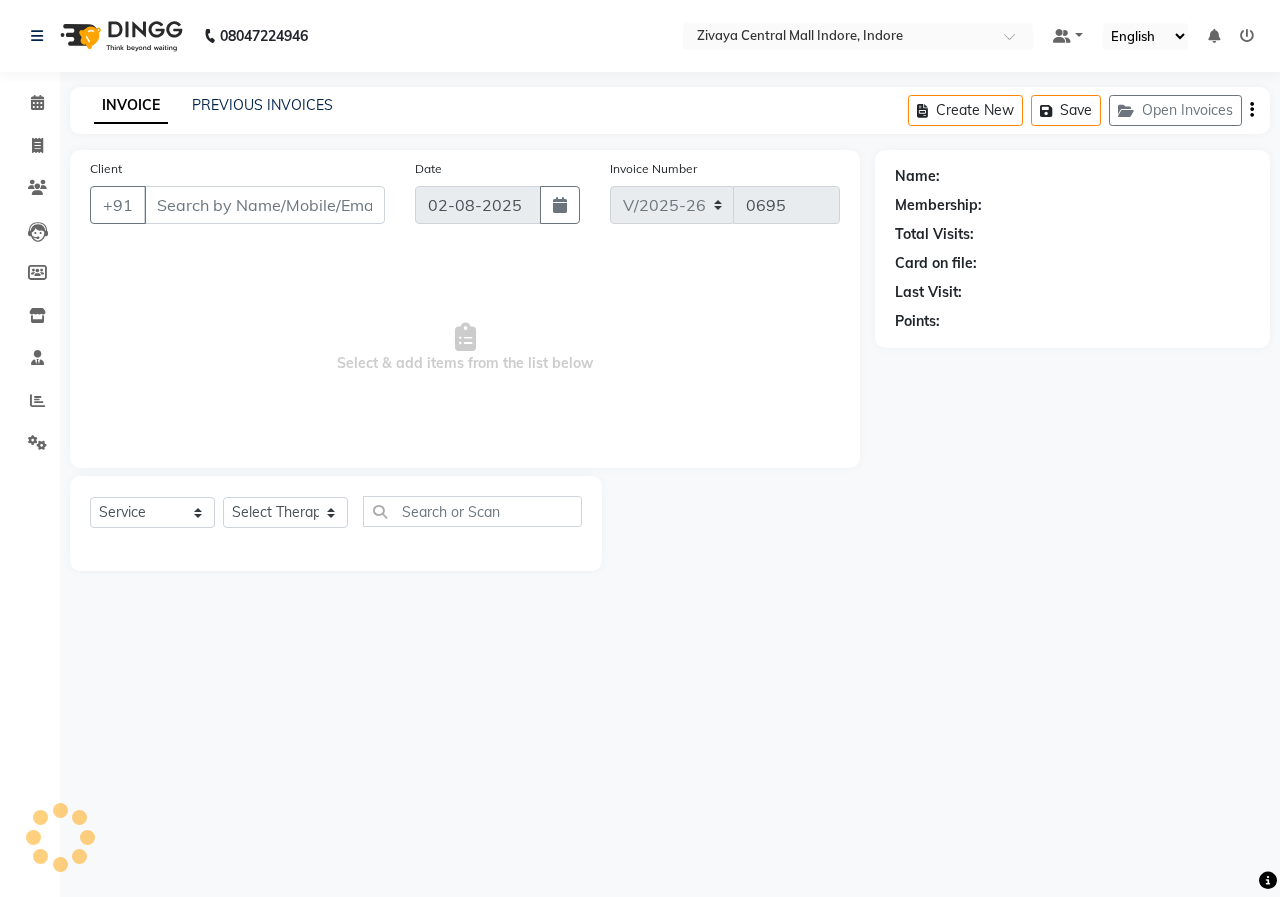 type on "9981612348" 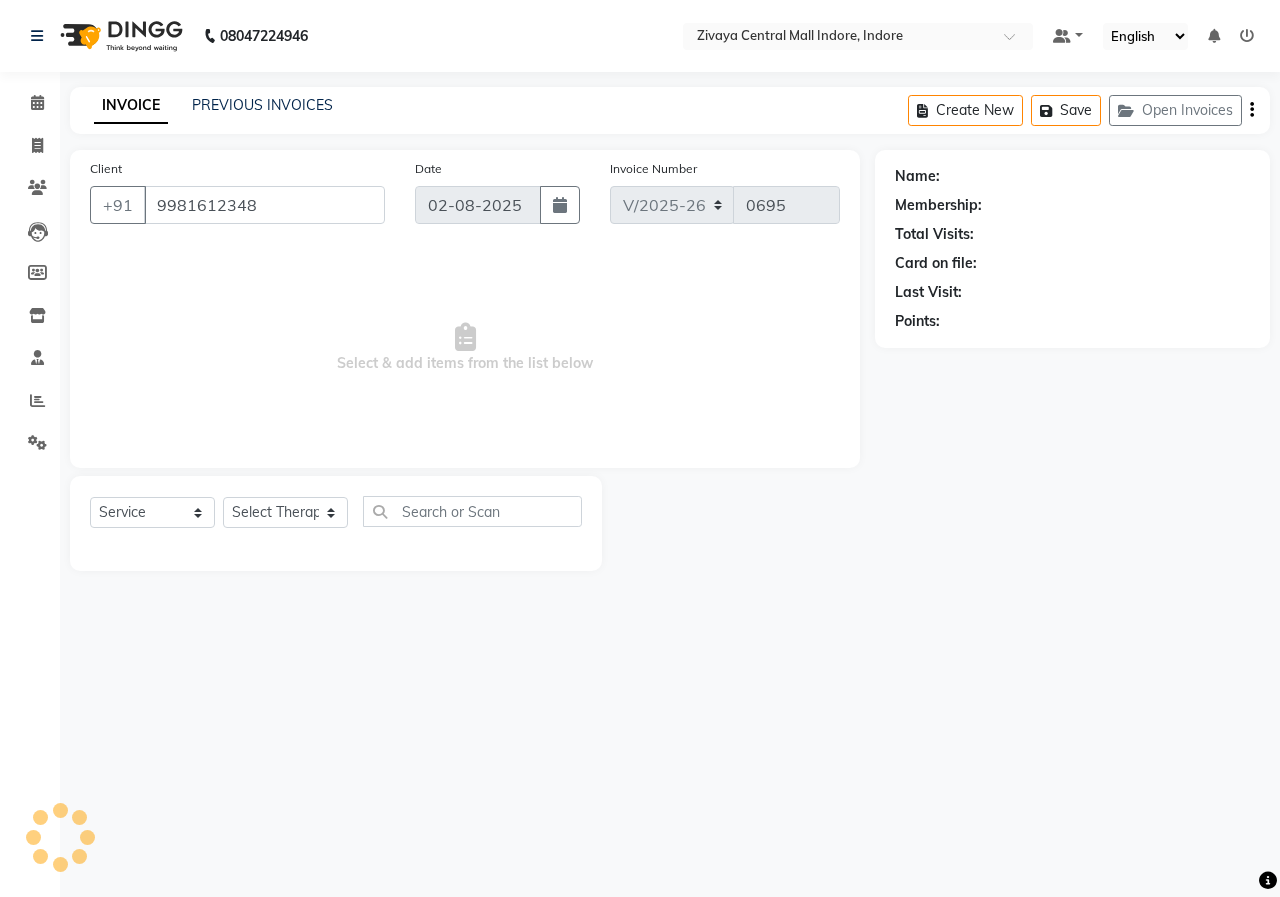 select on "79832" 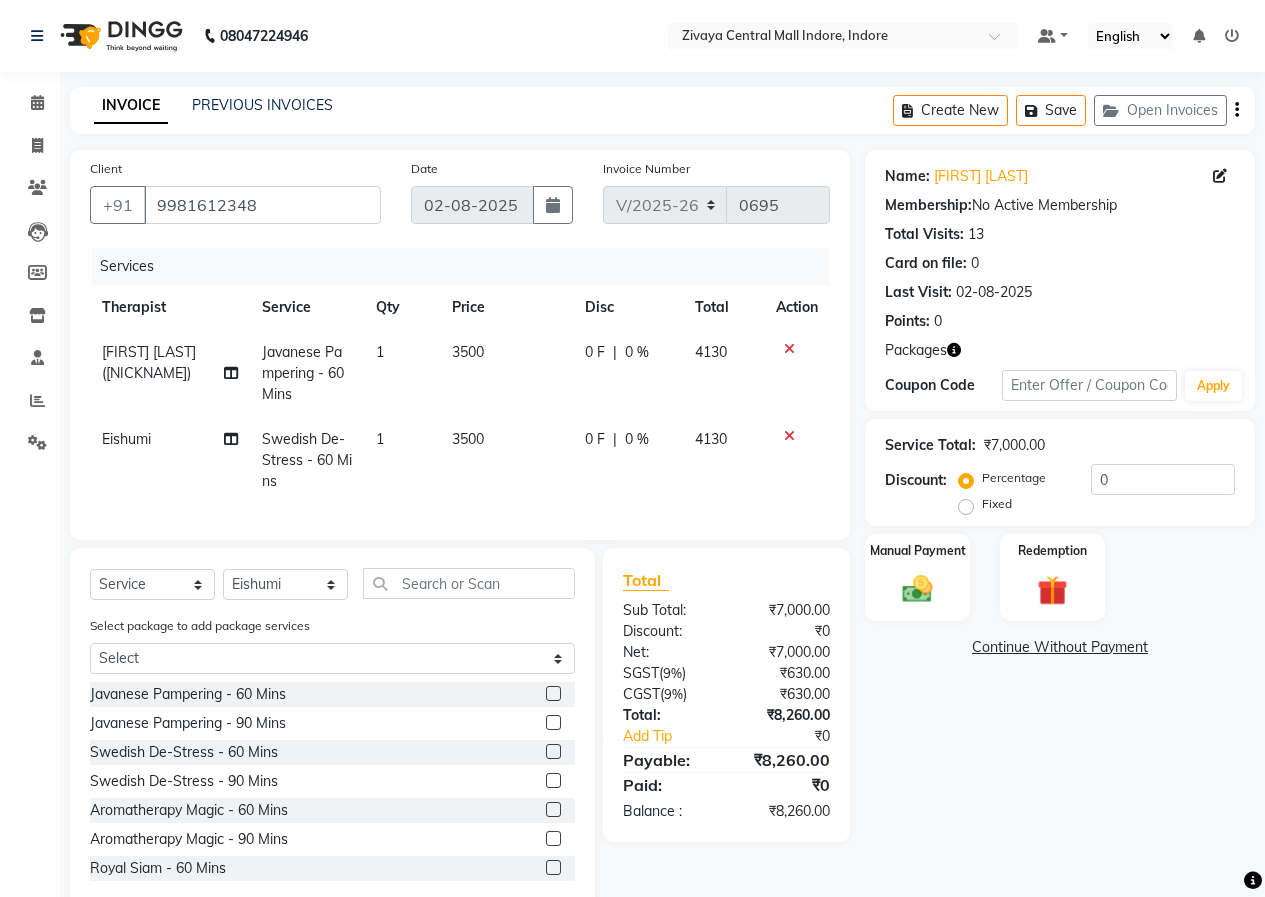 click 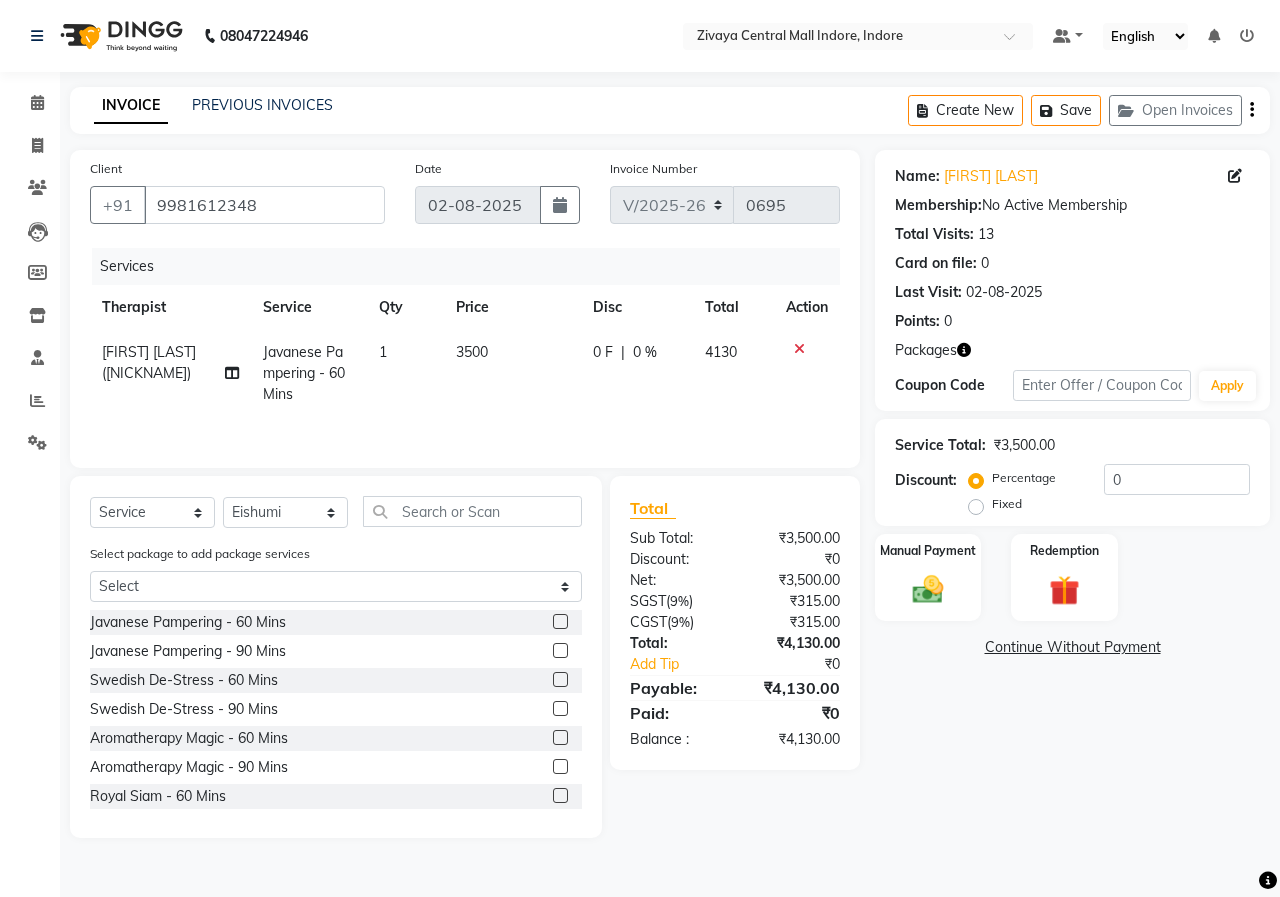 click 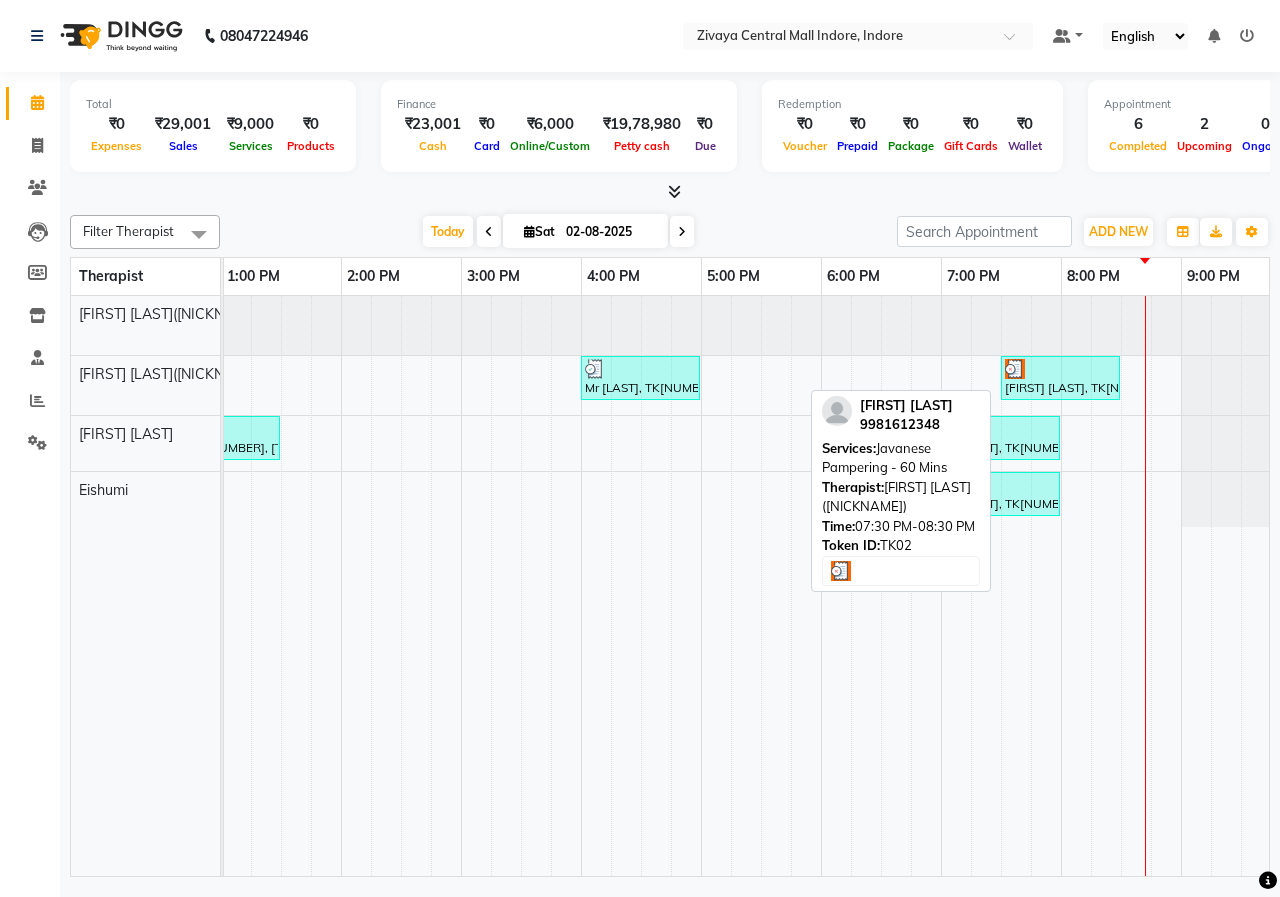 click on "[FIRST] [LAST], TK[NUMBER], [TIME]-[TIME], [SERVICE] - [DURATION] Mins" at bounding box center (1060, 378) 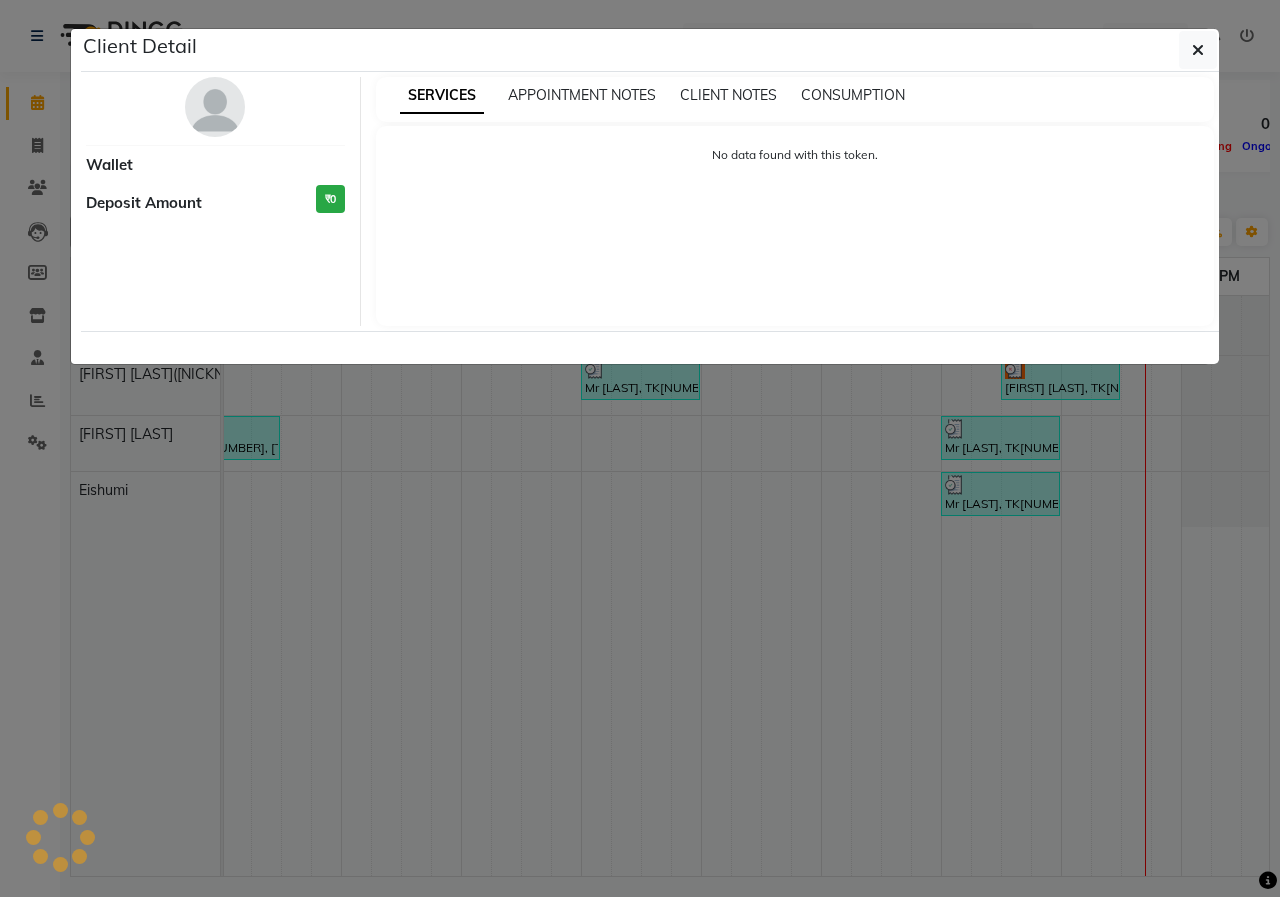 select on "3" 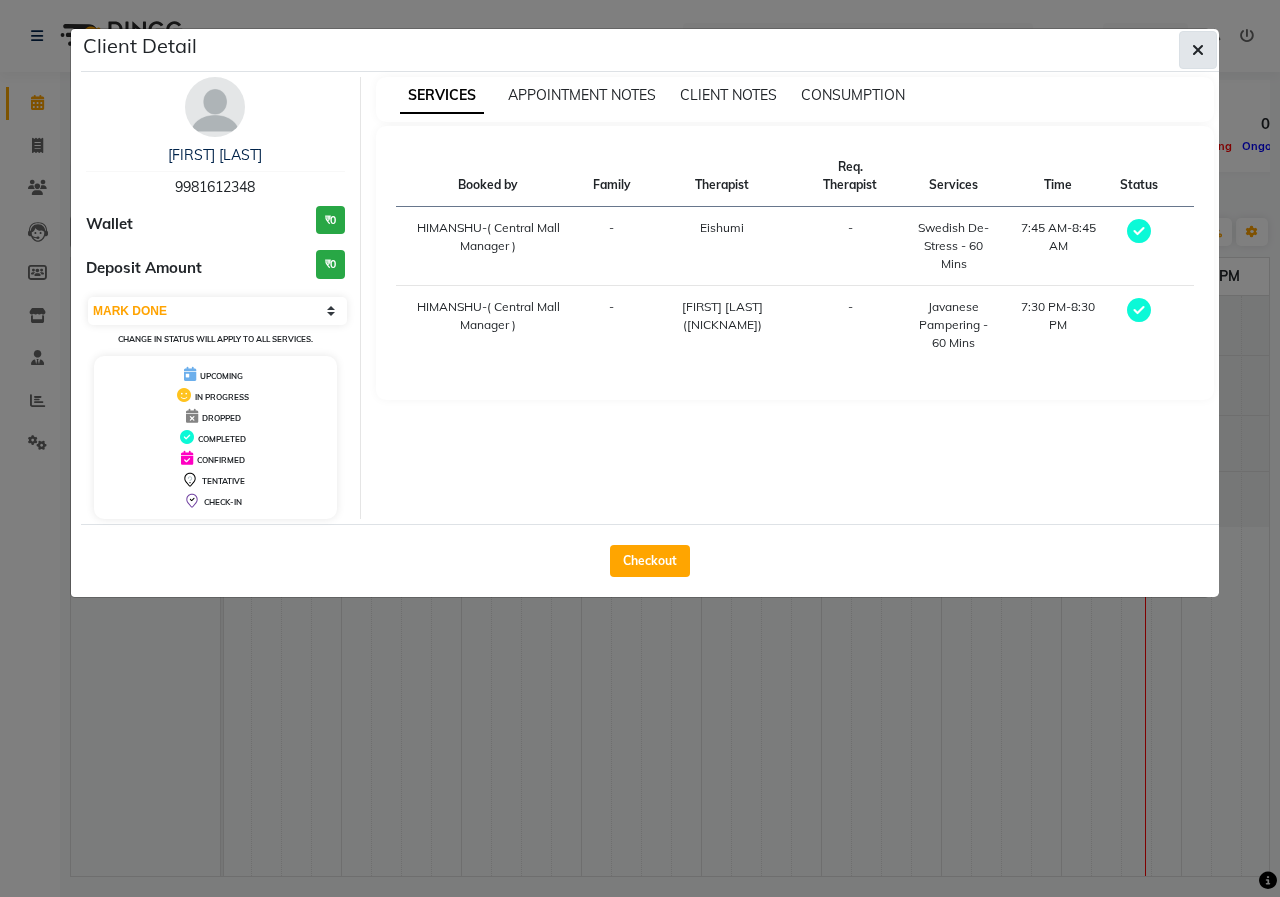click 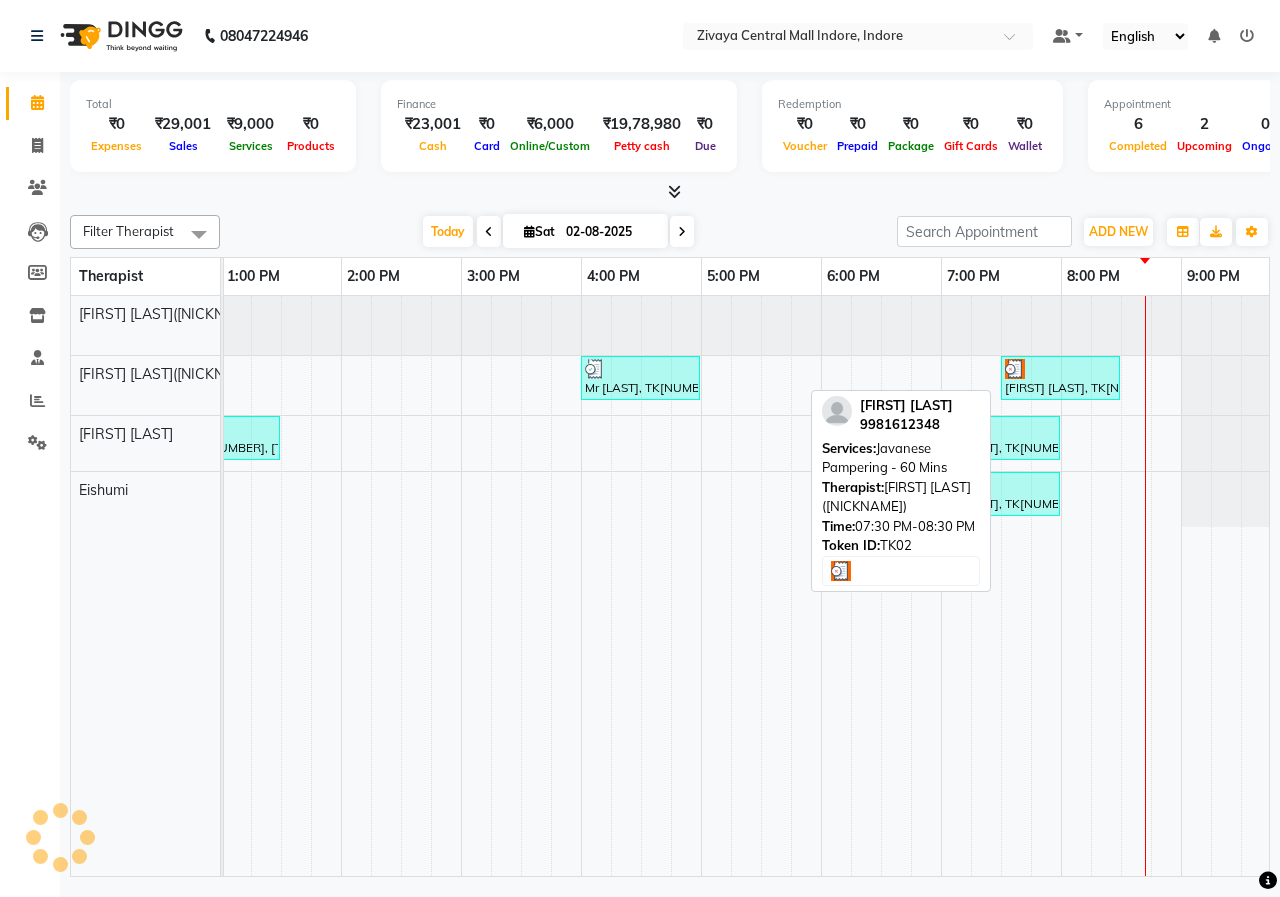click on "[FIRST] [LAST], TK[NUMBER], [TIME]-[TIME], [SERVICE] - [DURATION] Mins" at bounding box center [1060, 378] 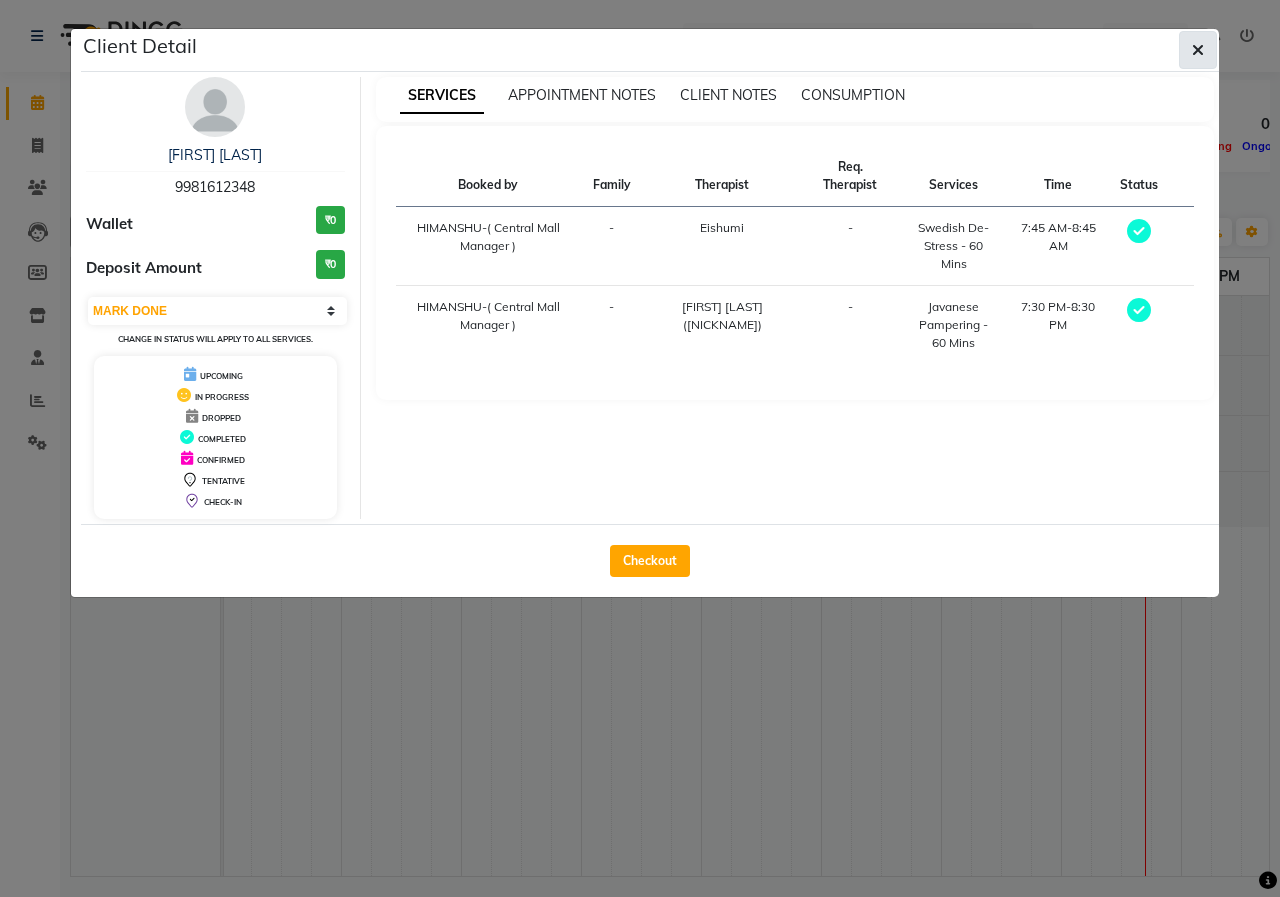 click 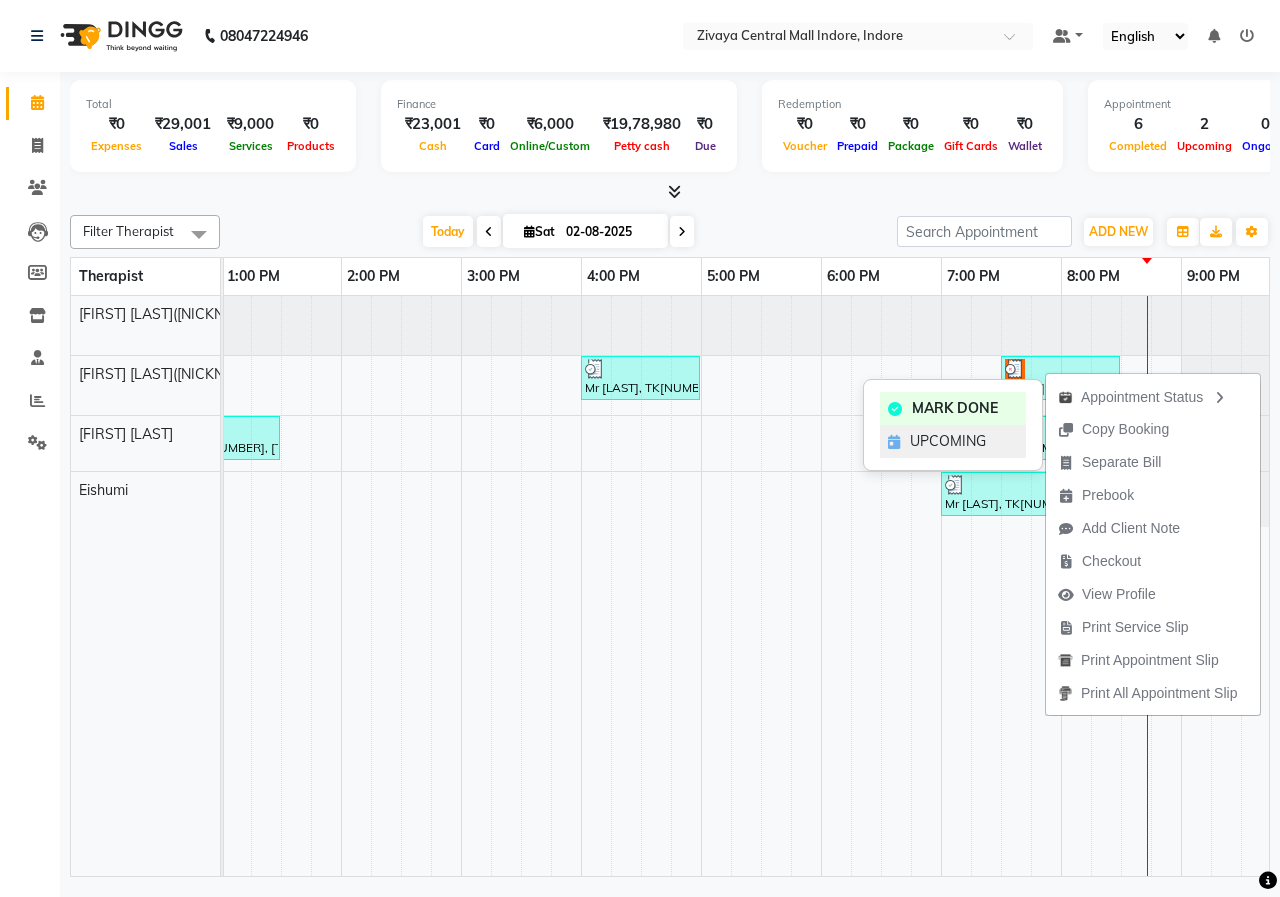 click on "UPCOMING" 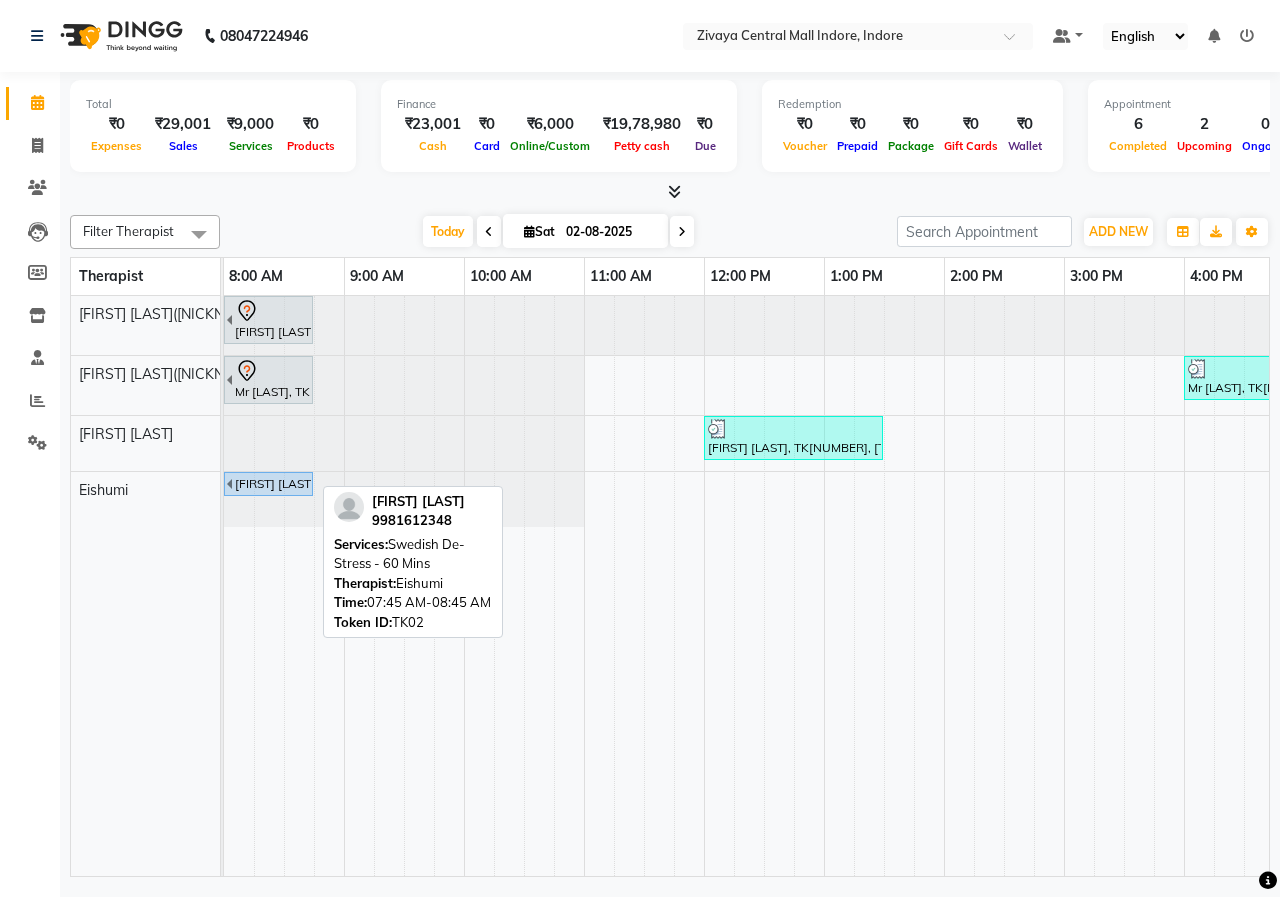 click on "[FIRST] [LAST], TK[NUMBER], [TIME]-[TIME], [SERVICE] - [DURATION] Mins" at bounding box center (272, 484) 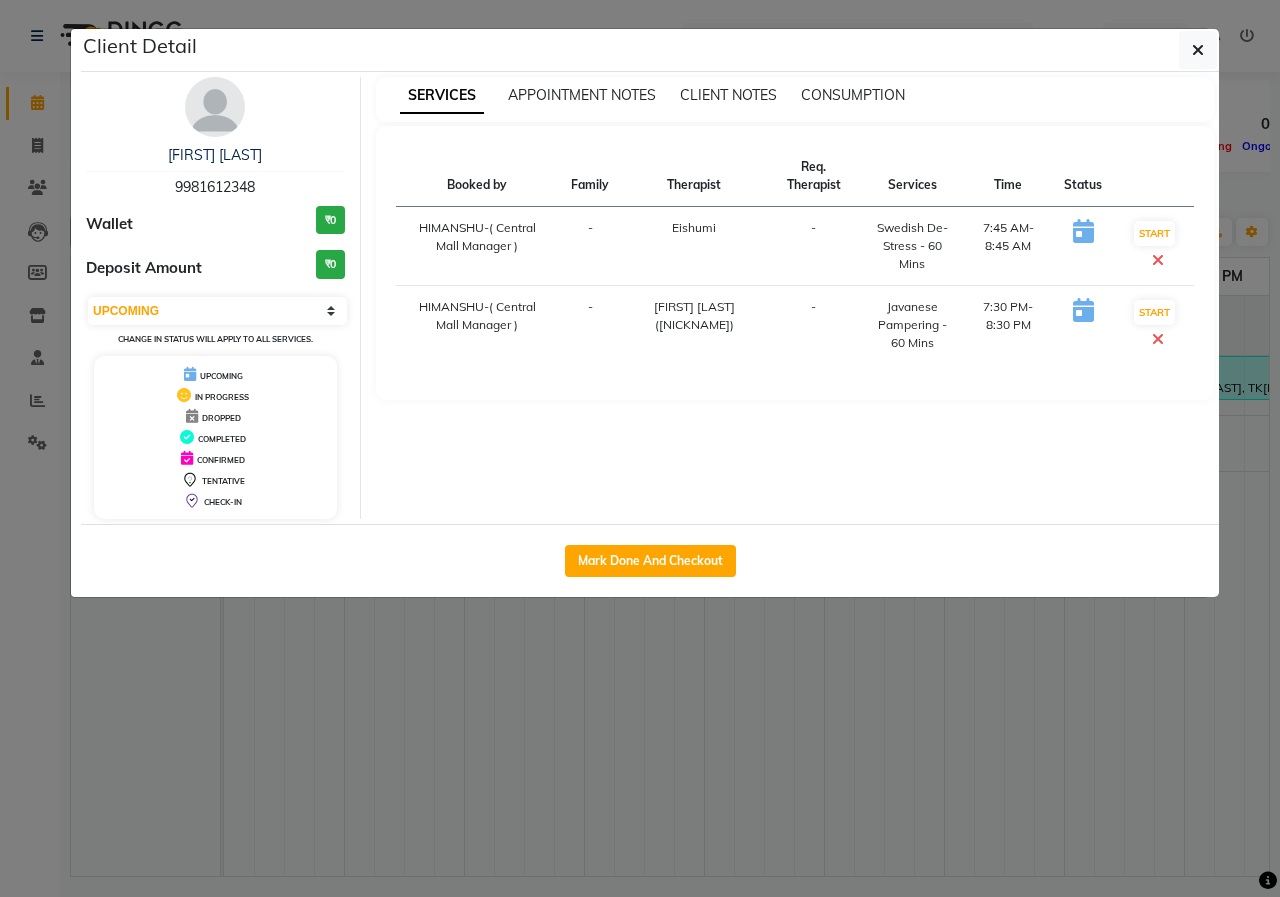click at bounding box center [1158, 260] 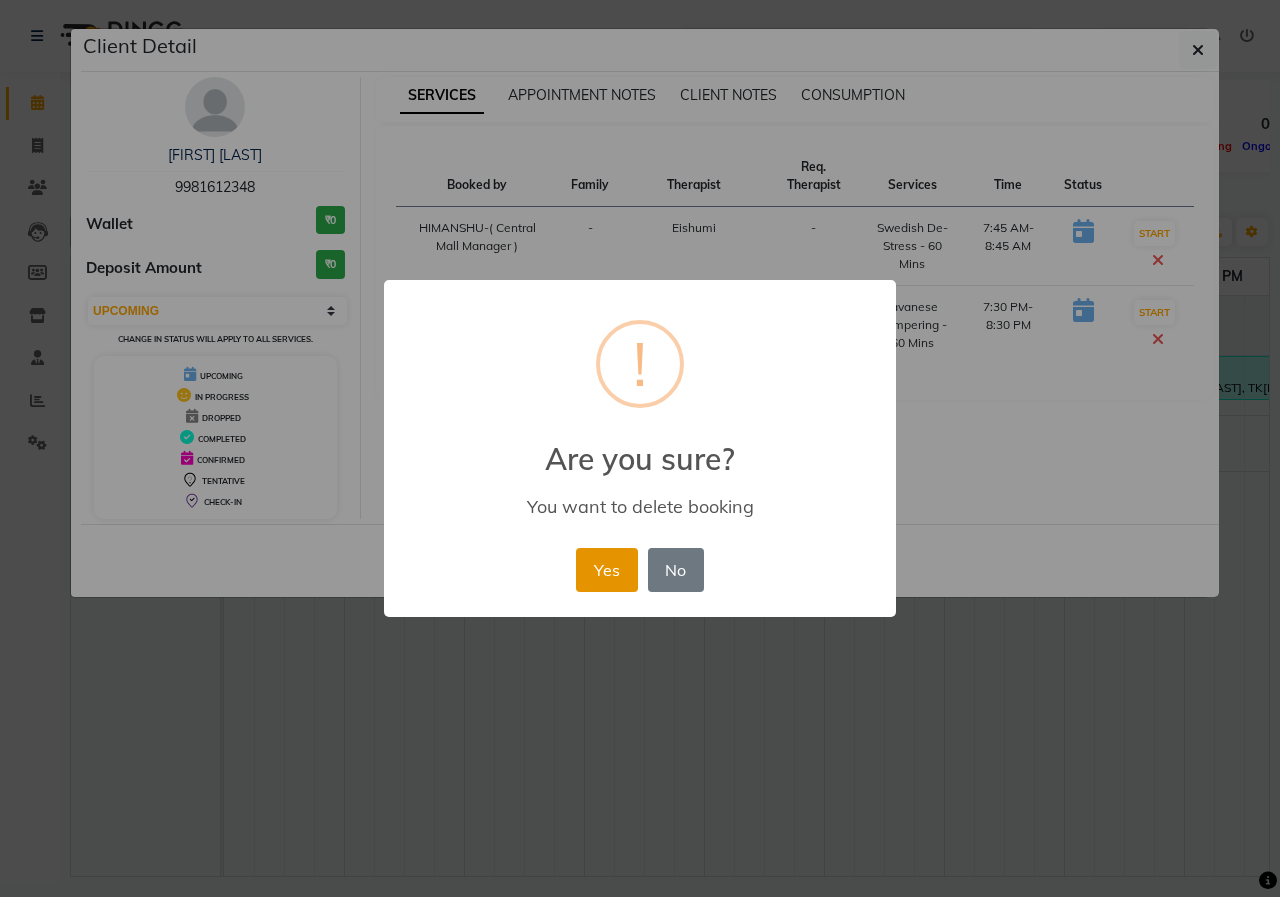 click on "Yes" at bounding box center (606, 570) 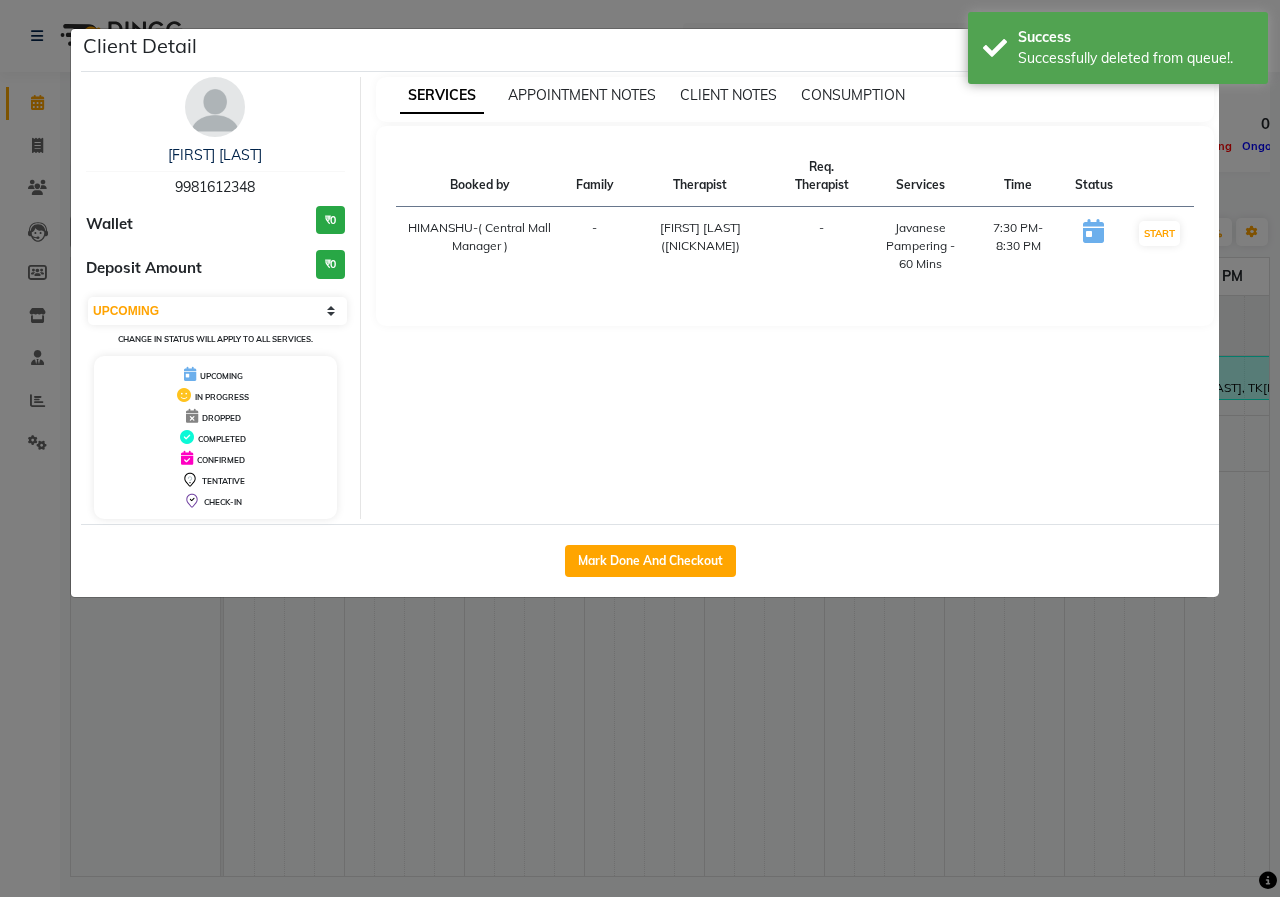 click on "Client Detail  [FIRST] [LAST]   [PHONE] Wallet ₹0 Deposit Amount  ₹0  Select IN SERVICE CONFIRMED TENTATIVE CHECK IN MARK DONE UPCOMING Change in status will apply to all services. UPCOMING IN PROGRESS DROPPED COMPLETED CONFIRMED TENTATIVE CHECK-IN SERVICES APPOINTMENT NOTES CLIENT NOTES CONSUMPTION Booked by Family Therapist Req. Therapist Services Time Status  HIMANSHU-( Central Mall Manager )   - [FIRST] [LAST]([NICKNAME]) -  [SERVICE] - [DURATION] Mins   [TIME]-[TIME]   START   Mark Done And Checkout" 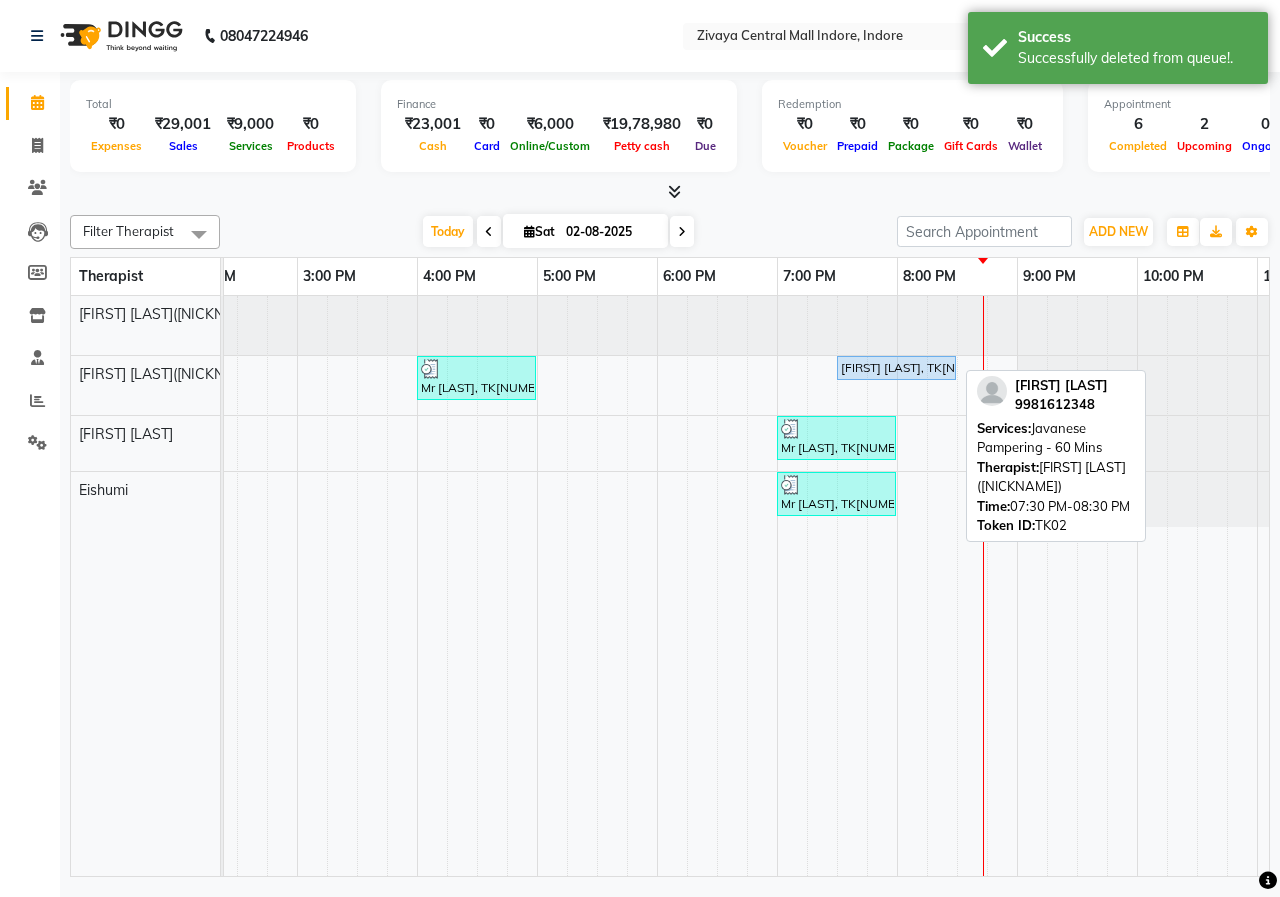 click on "[FIRST] [LAST], TK[NUMBER], [TIME]-[TIME], [SERVICE] - [DURATION] Mins" at bounding box center (896, 368) 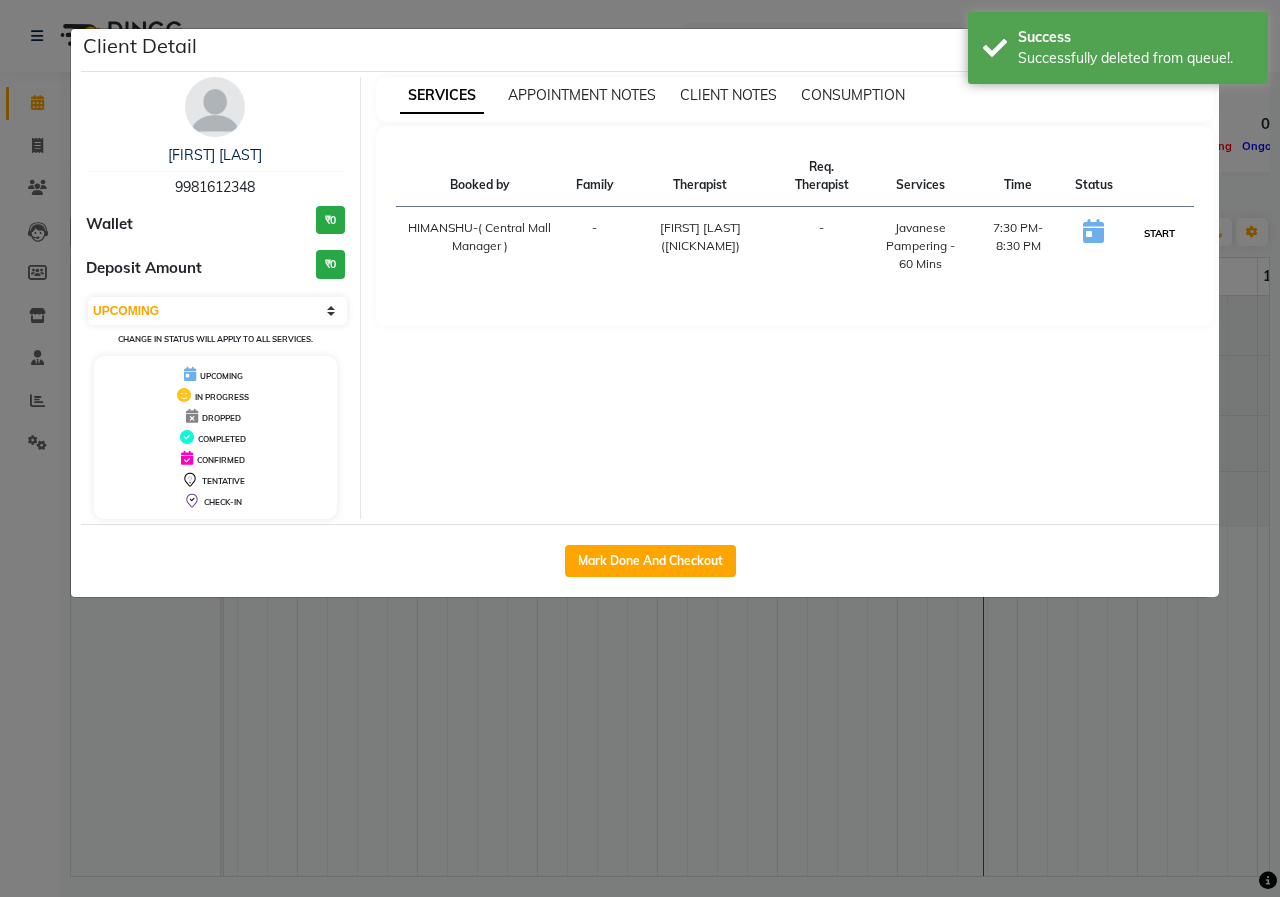 click on "START" at bounding box center [1159, 233] 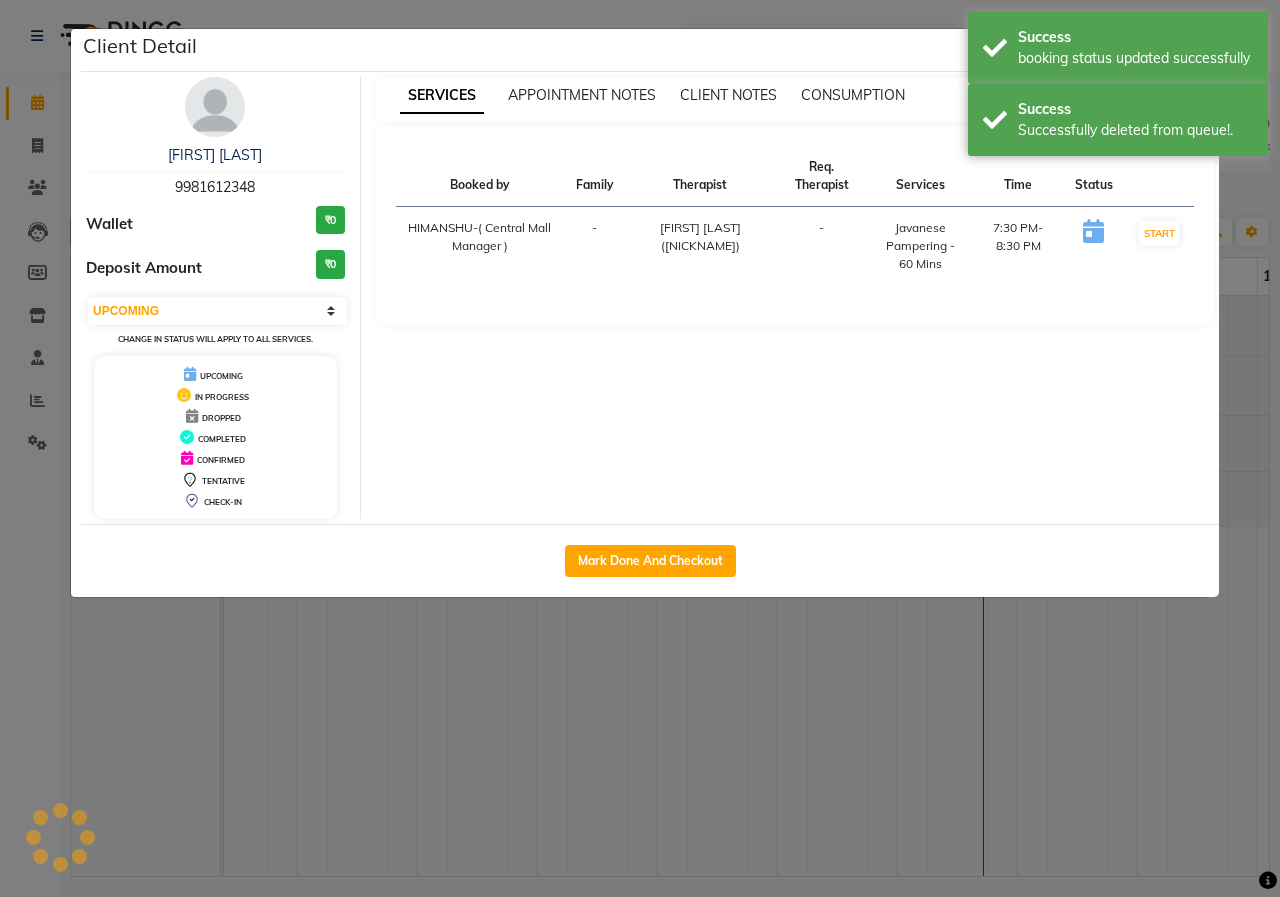 select on "1" 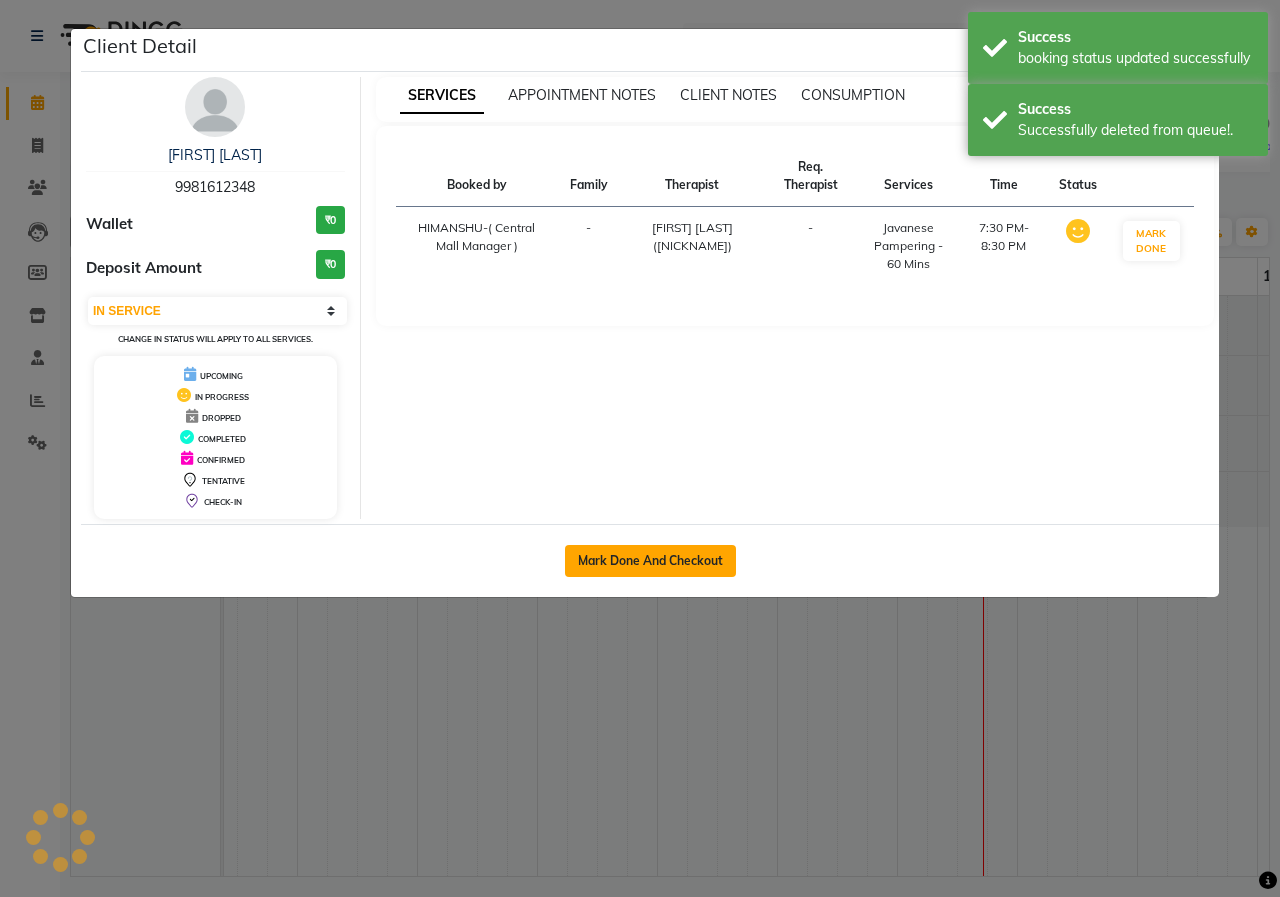 click on "Mark Done And Checkout" 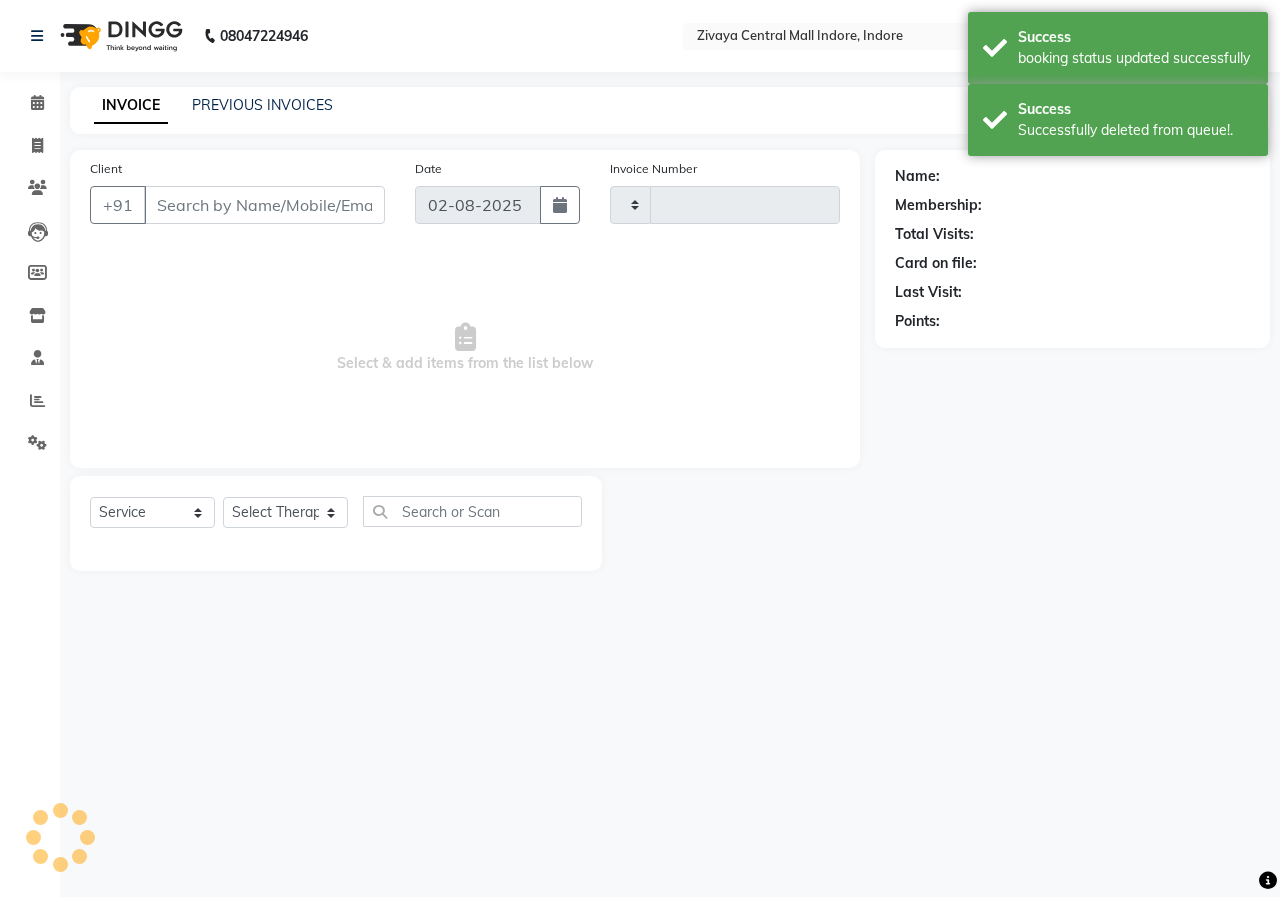 type on "0695" 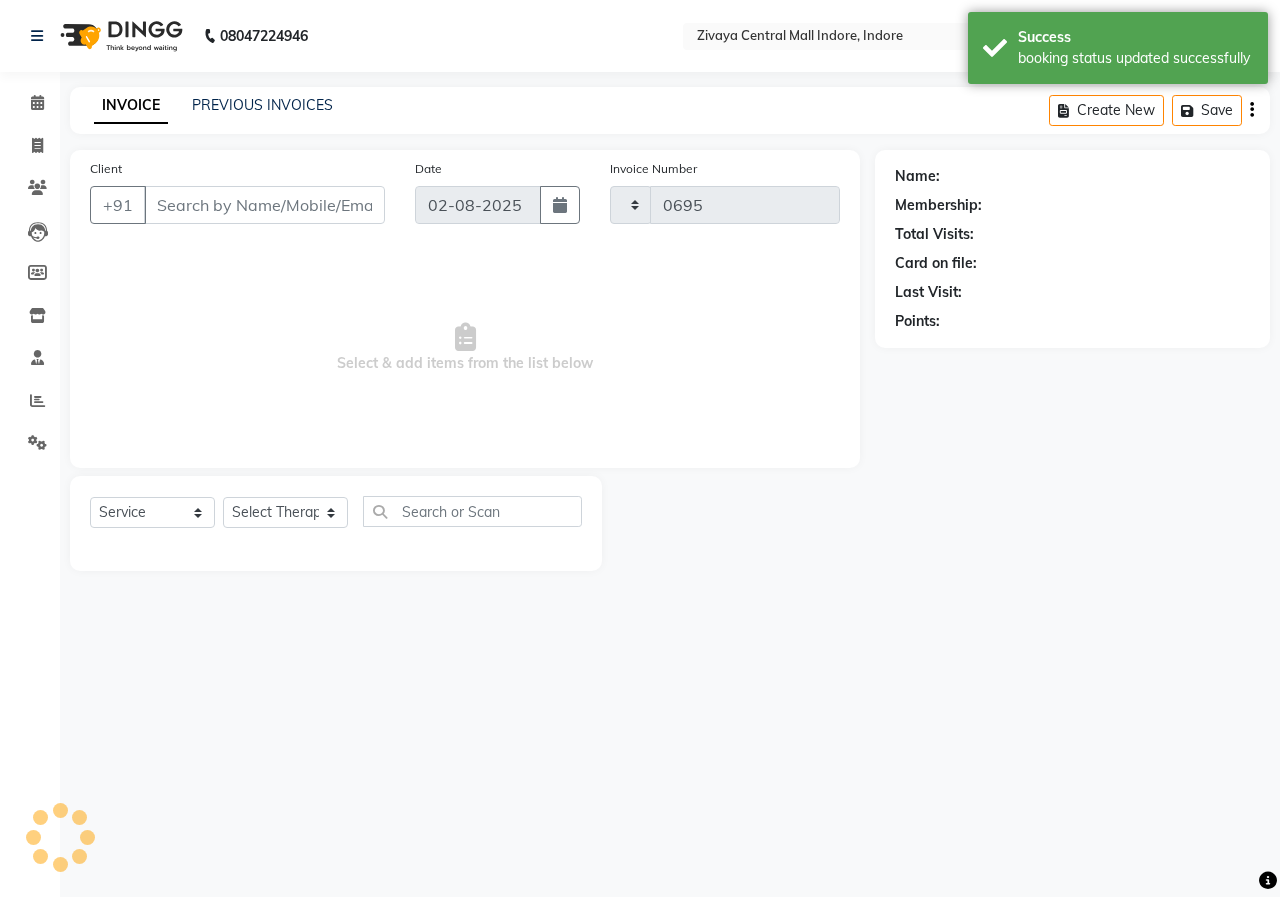 select on "6509" 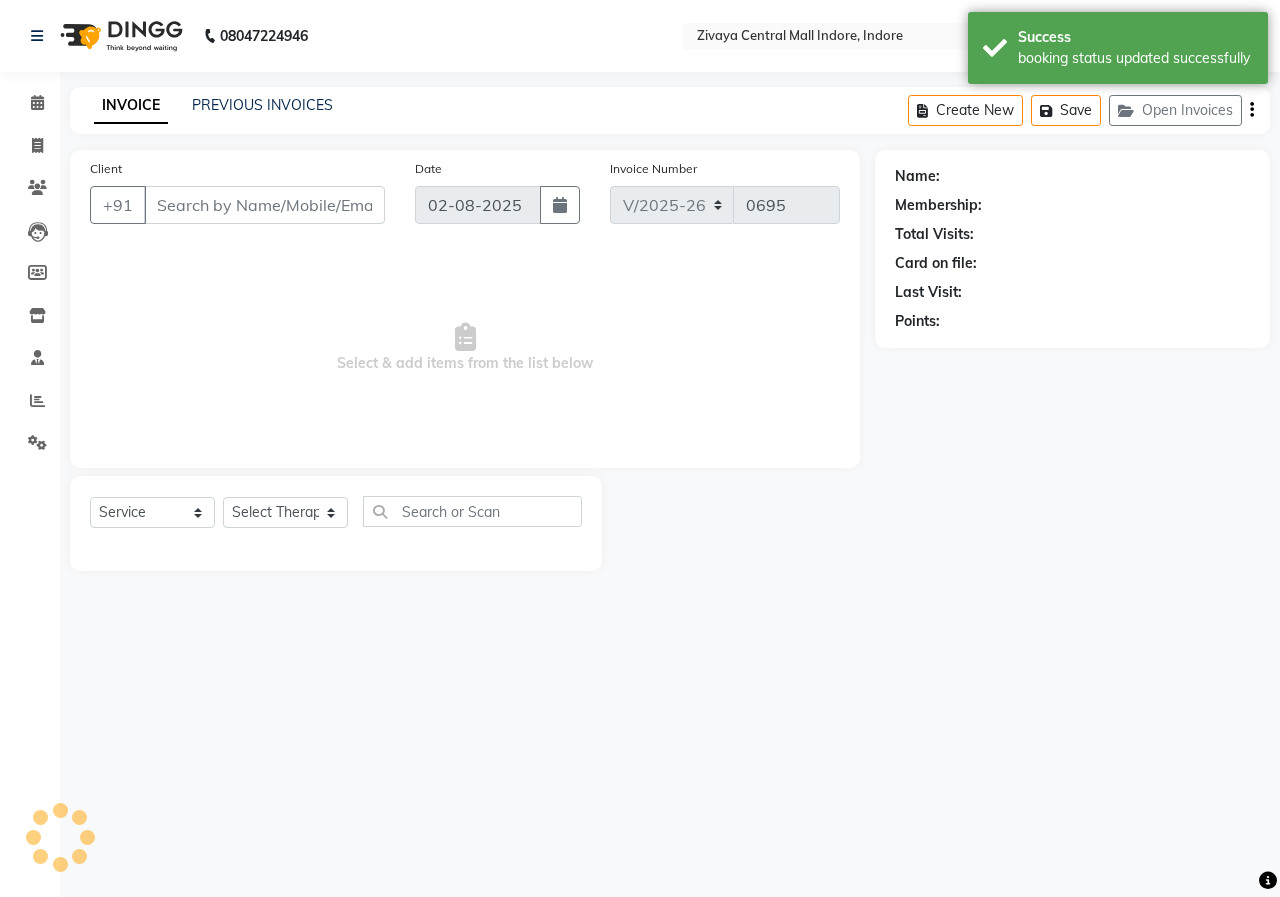 type on "9981612348" 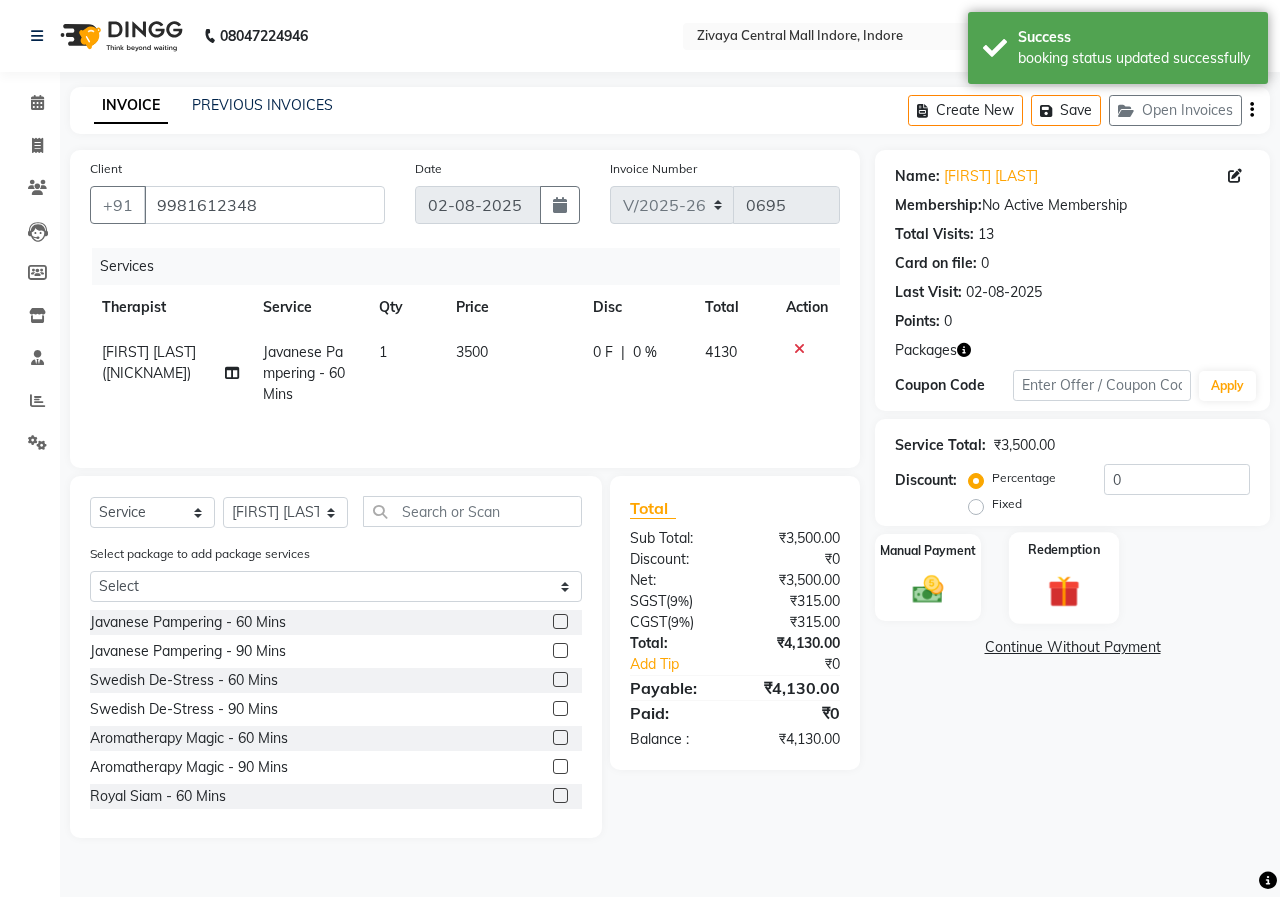 click 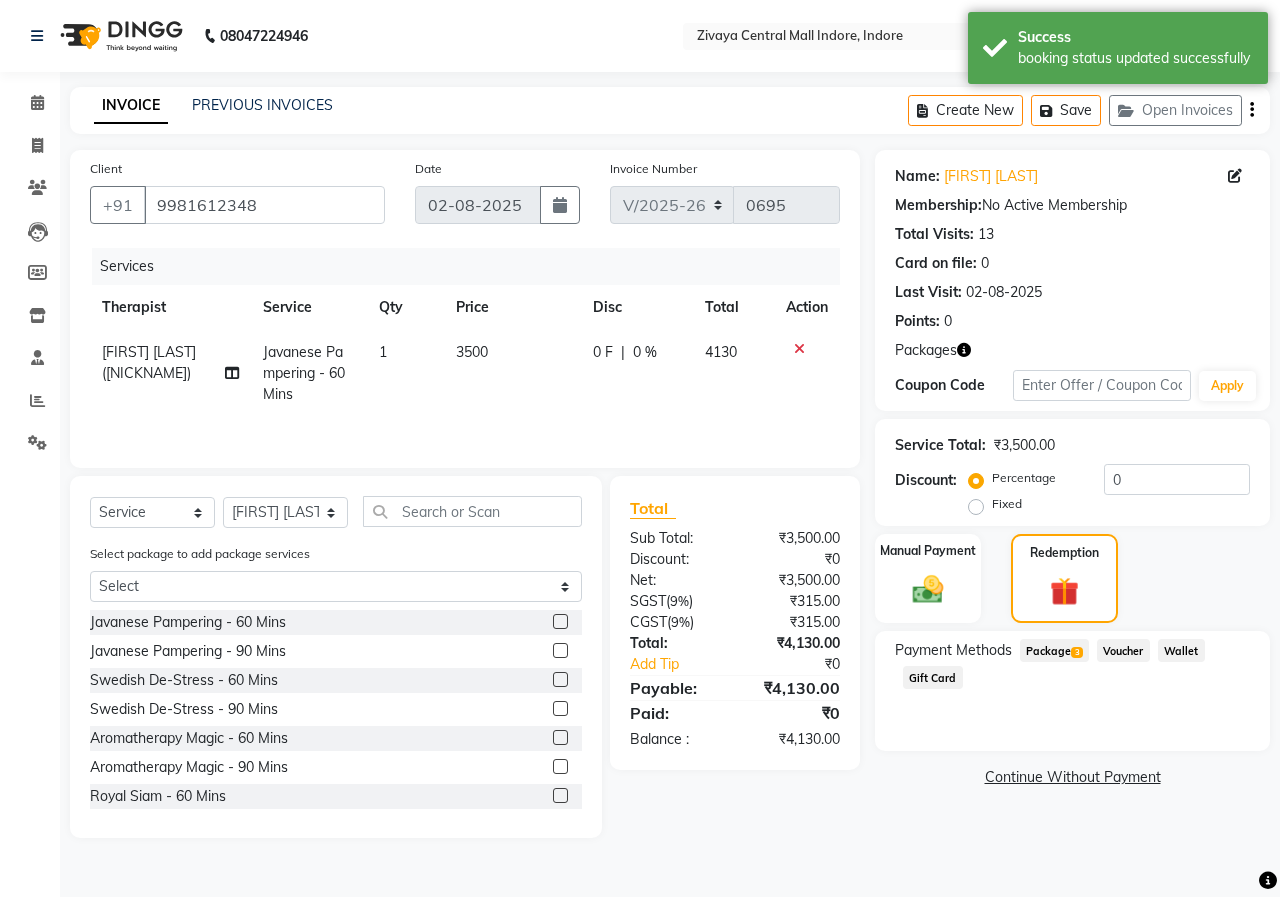 click on "Package  3" 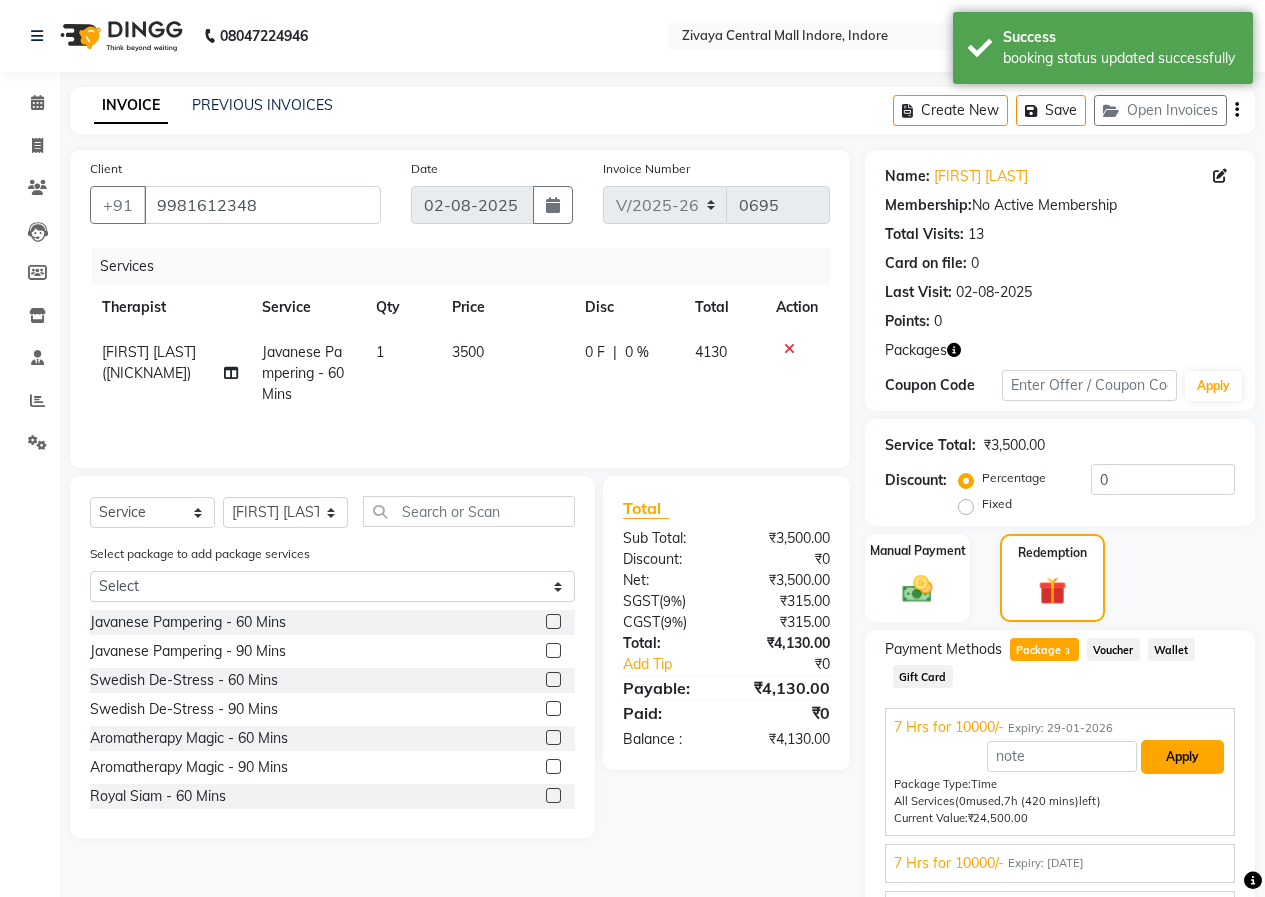 click on "Apply" at bounding box center [1182, 757] 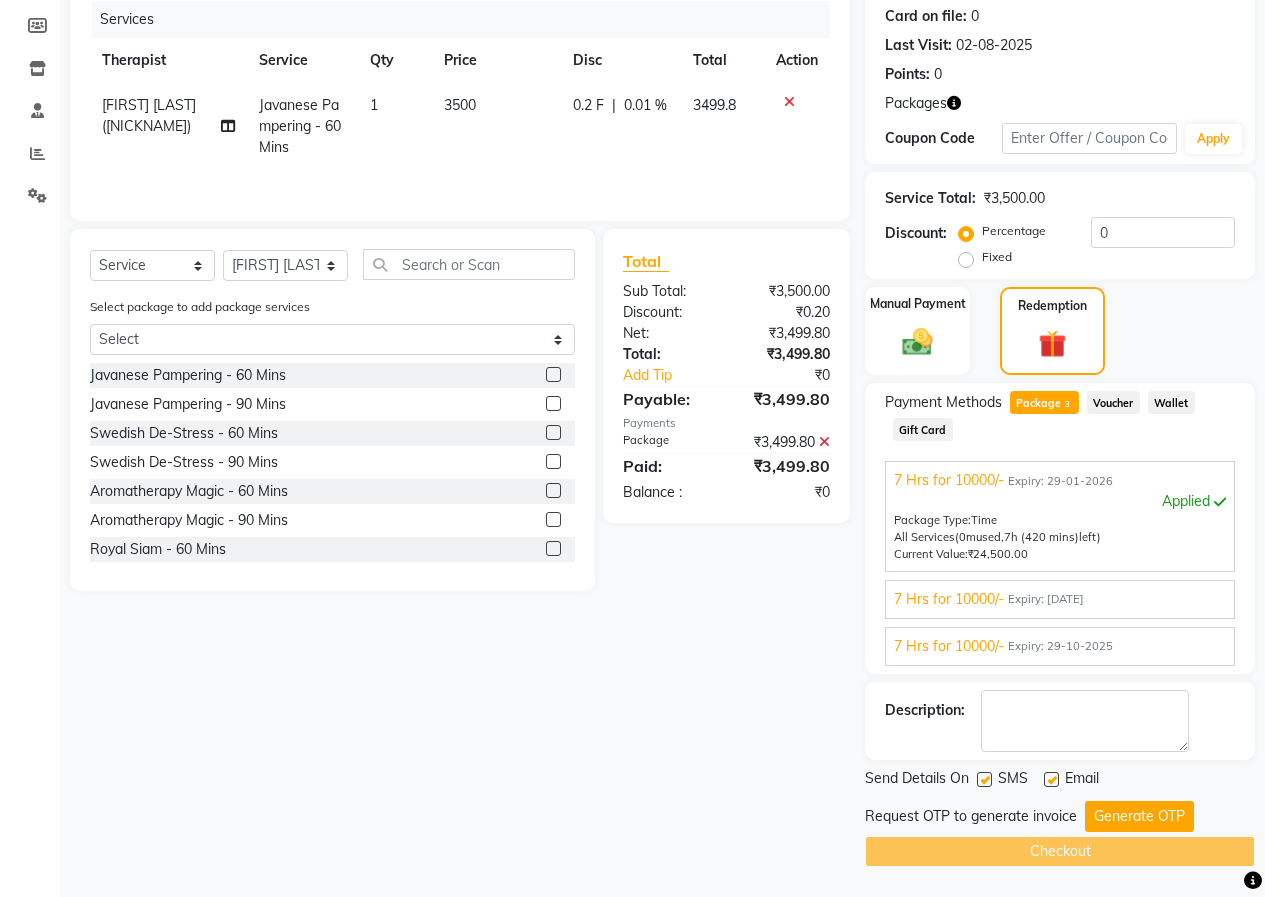 click on "Expiry: [DATE]" at bounding box center [1046, 599] 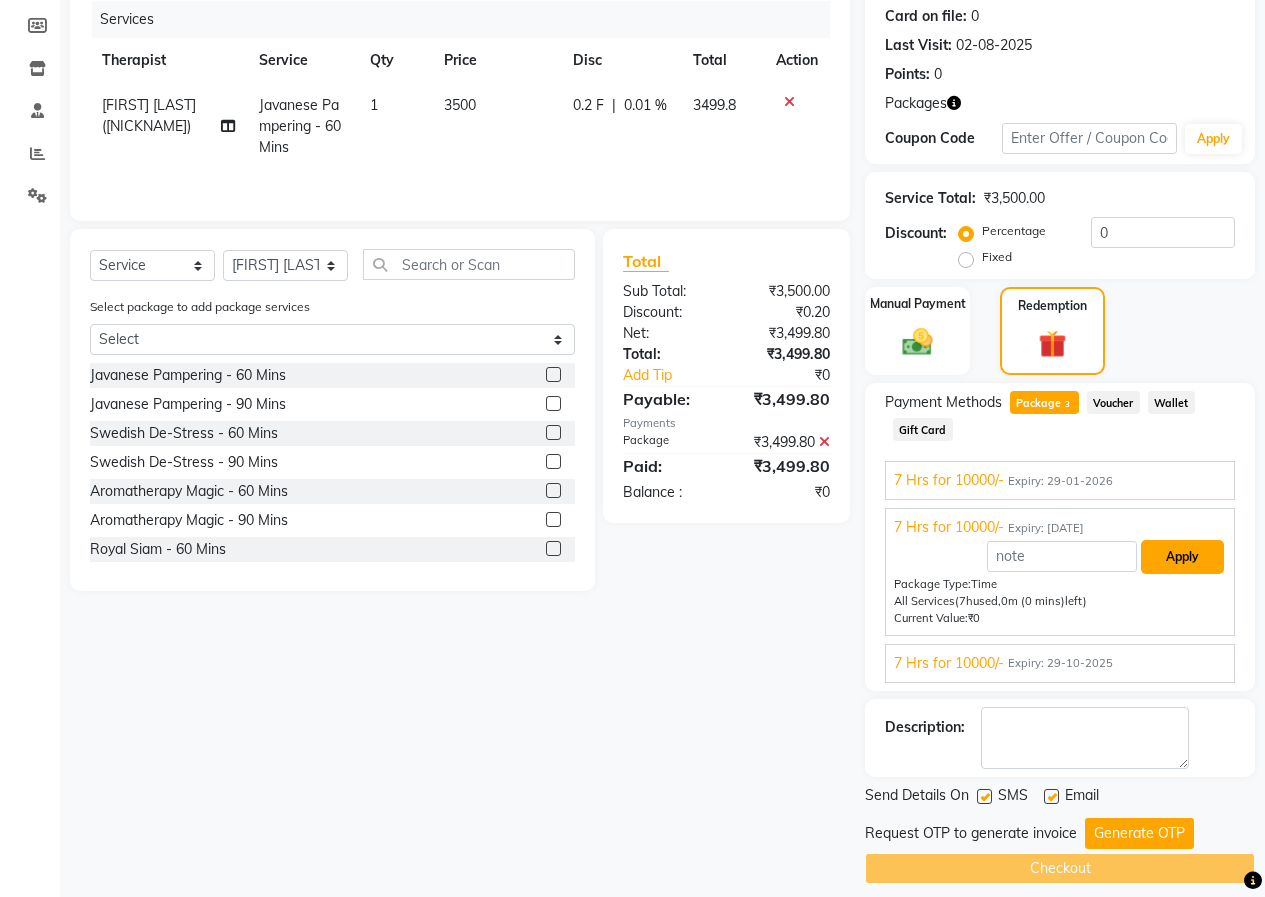 click on "Apply" at bounding box center (1182, 557) 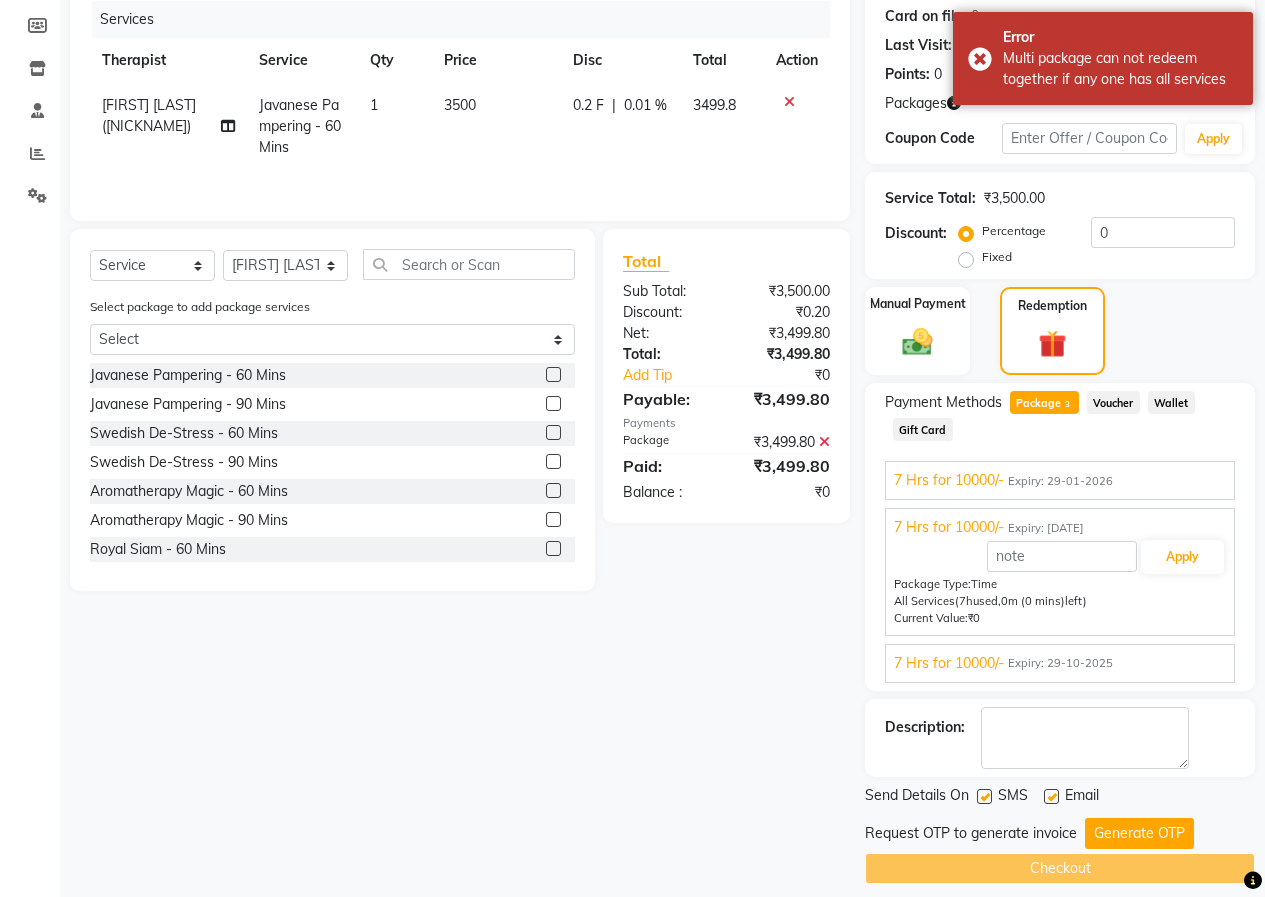click on "[DURATION] for [AMOUNT]/- Expiry: [DATE]" at bounding box center [1060, 663] 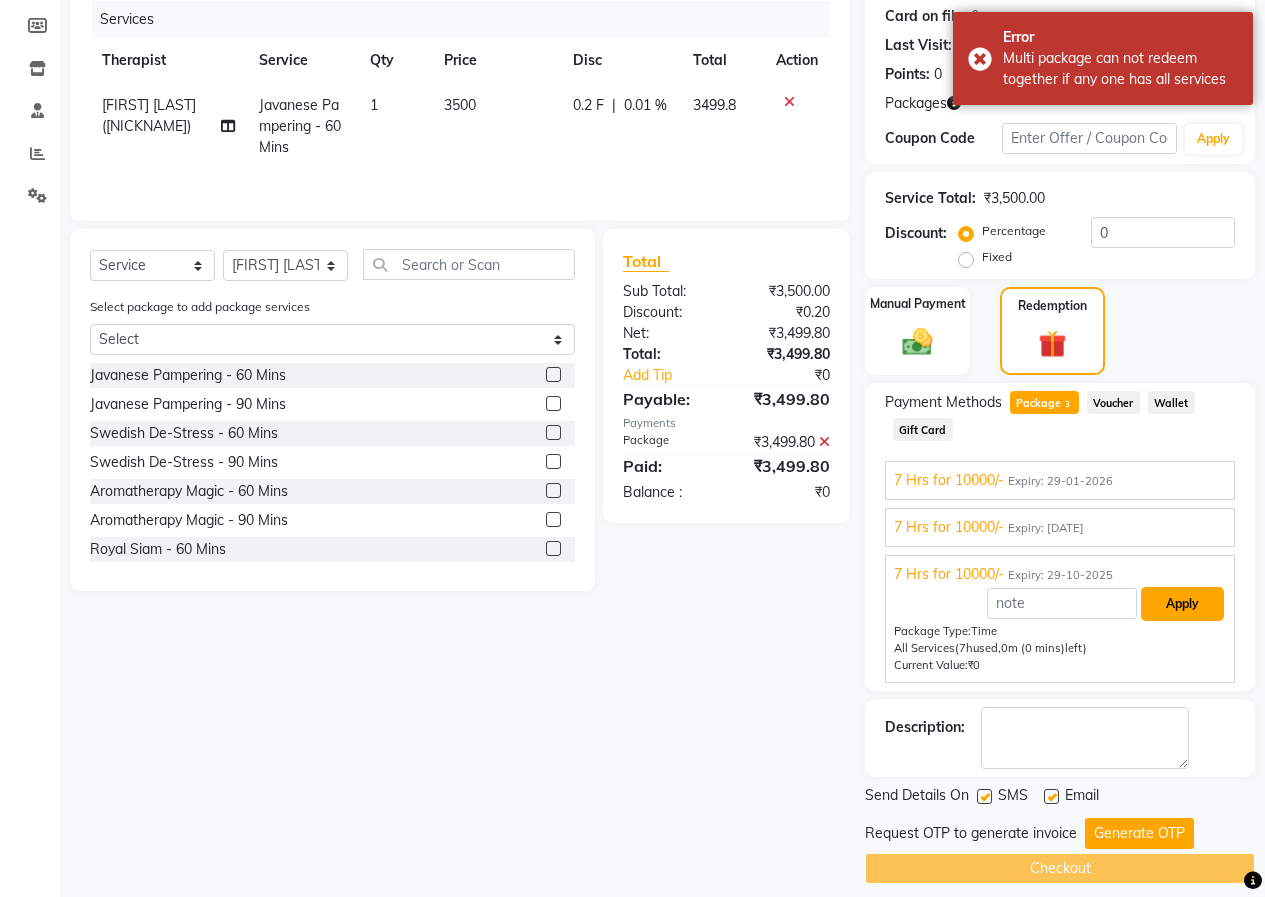 click on "Apply" at bounding box center (1182, 604) 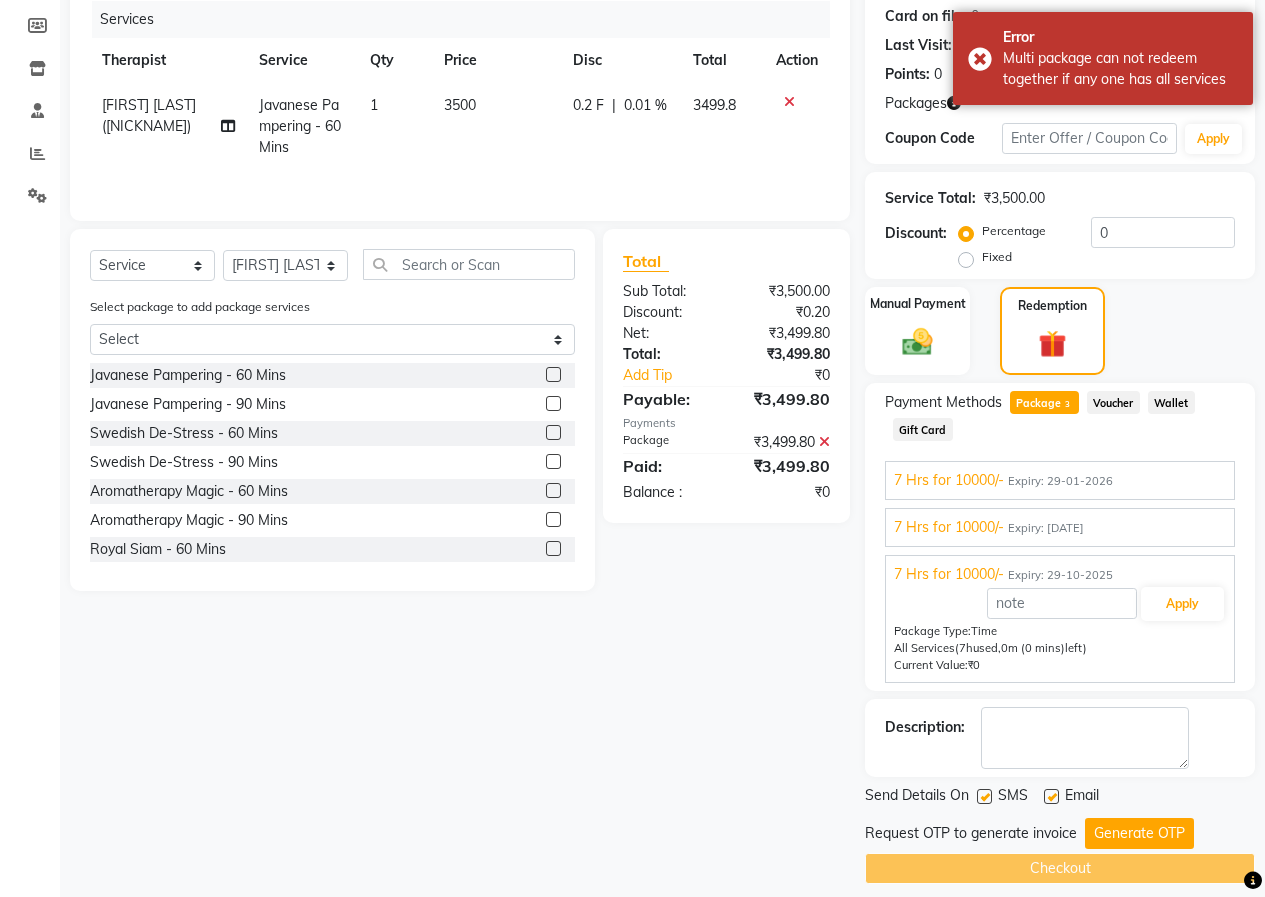 click on "7 Hrs for 10000/-" at bounding box center (949, 480) 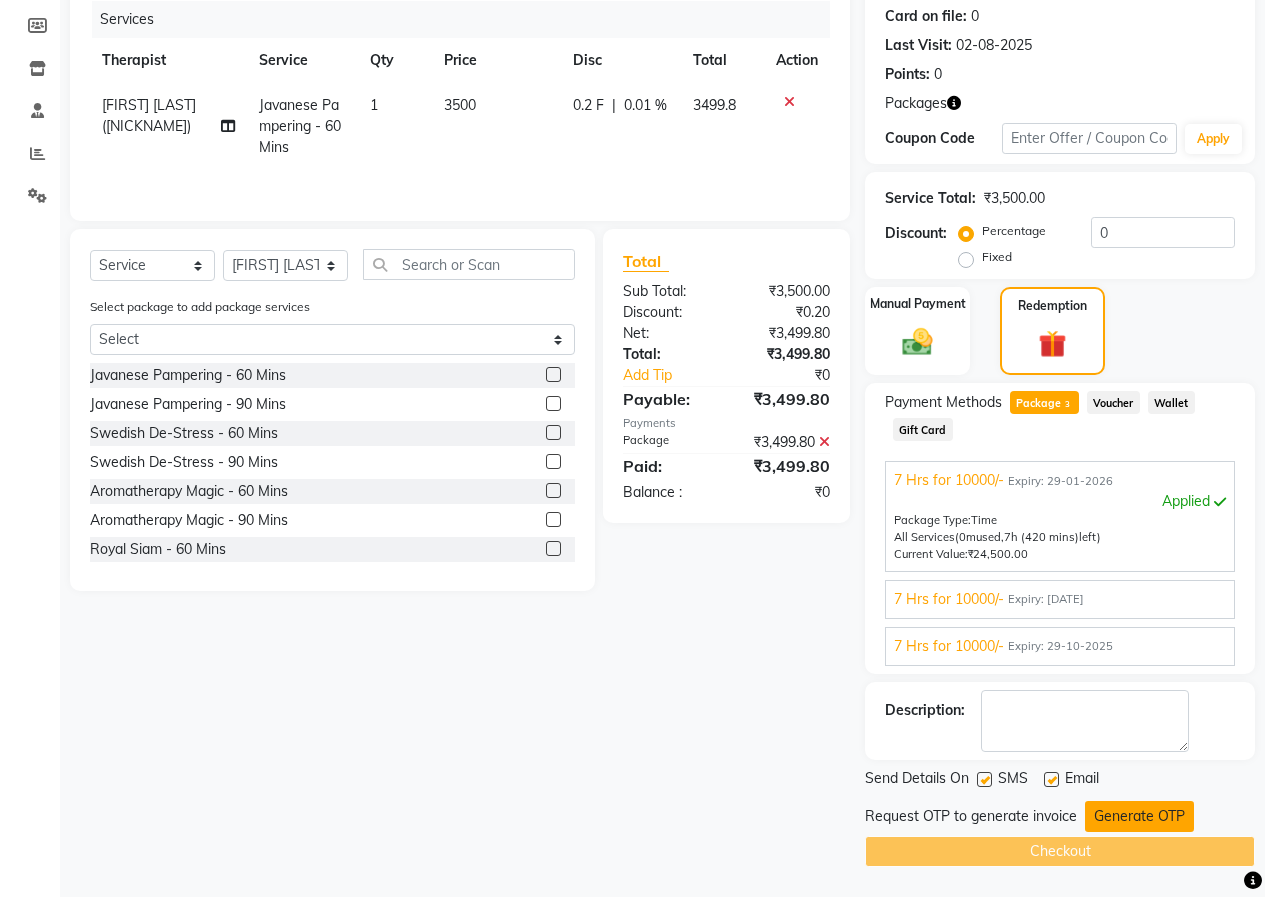 click on "Generate OTP" 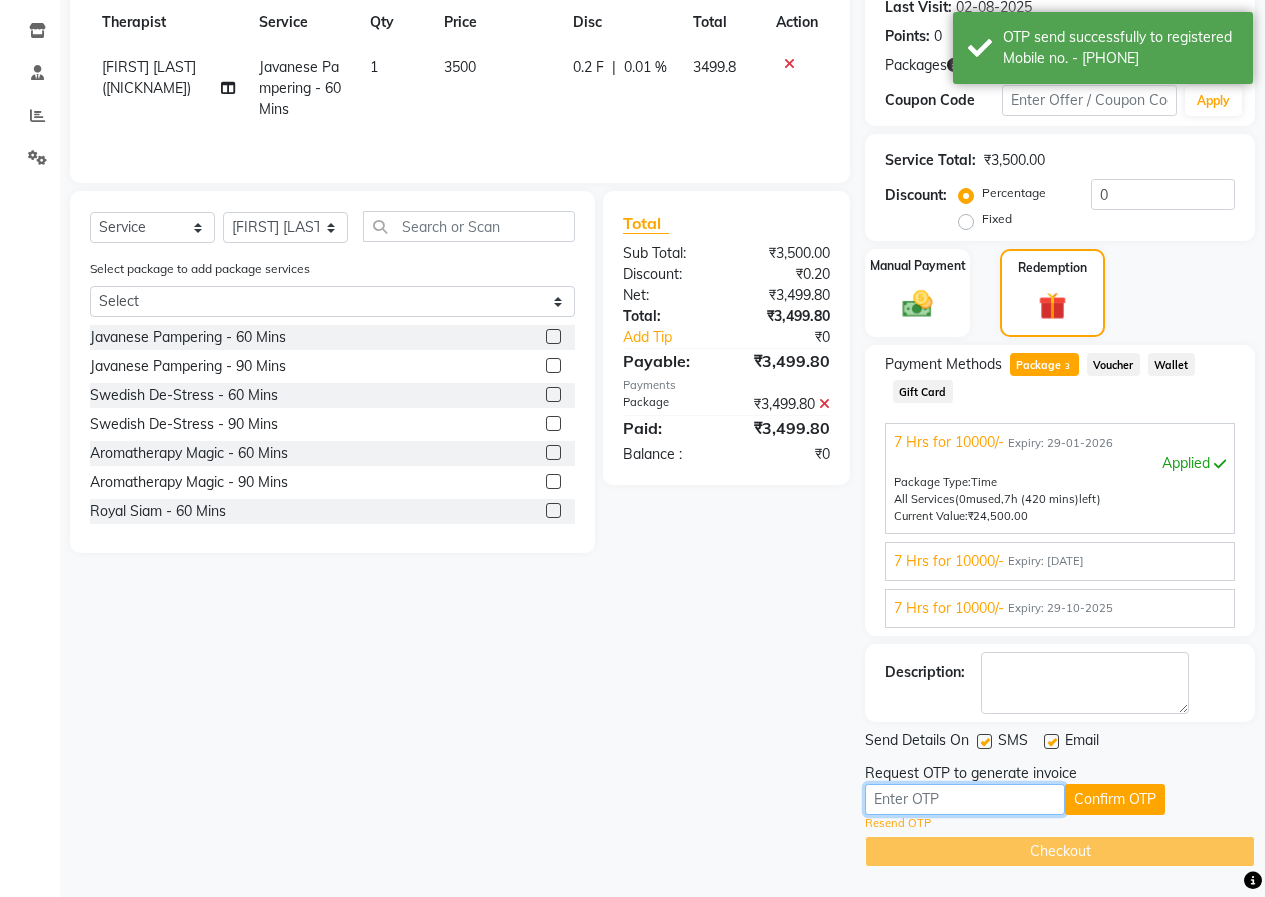 click at bounding box center (965, 799) 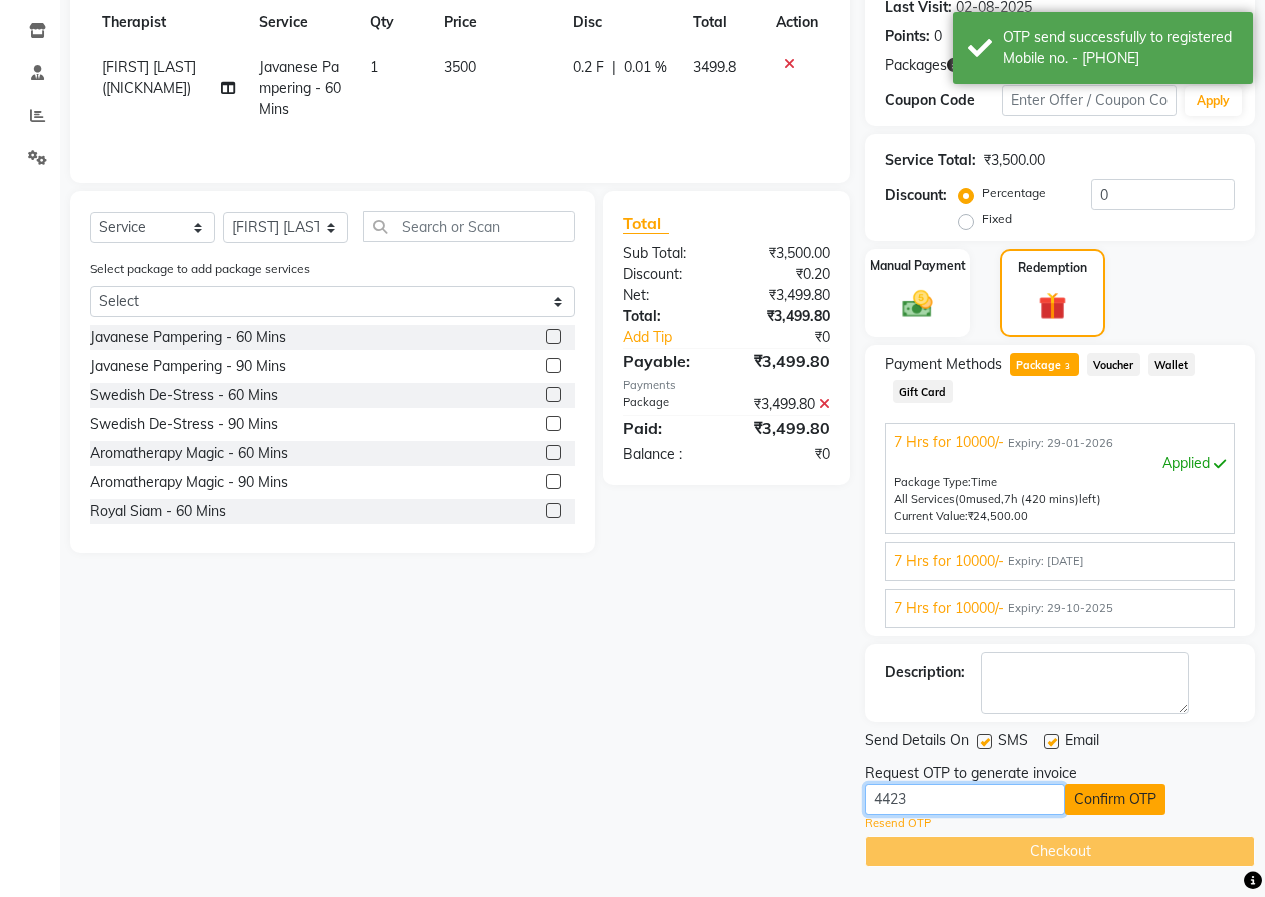 type on "4423" 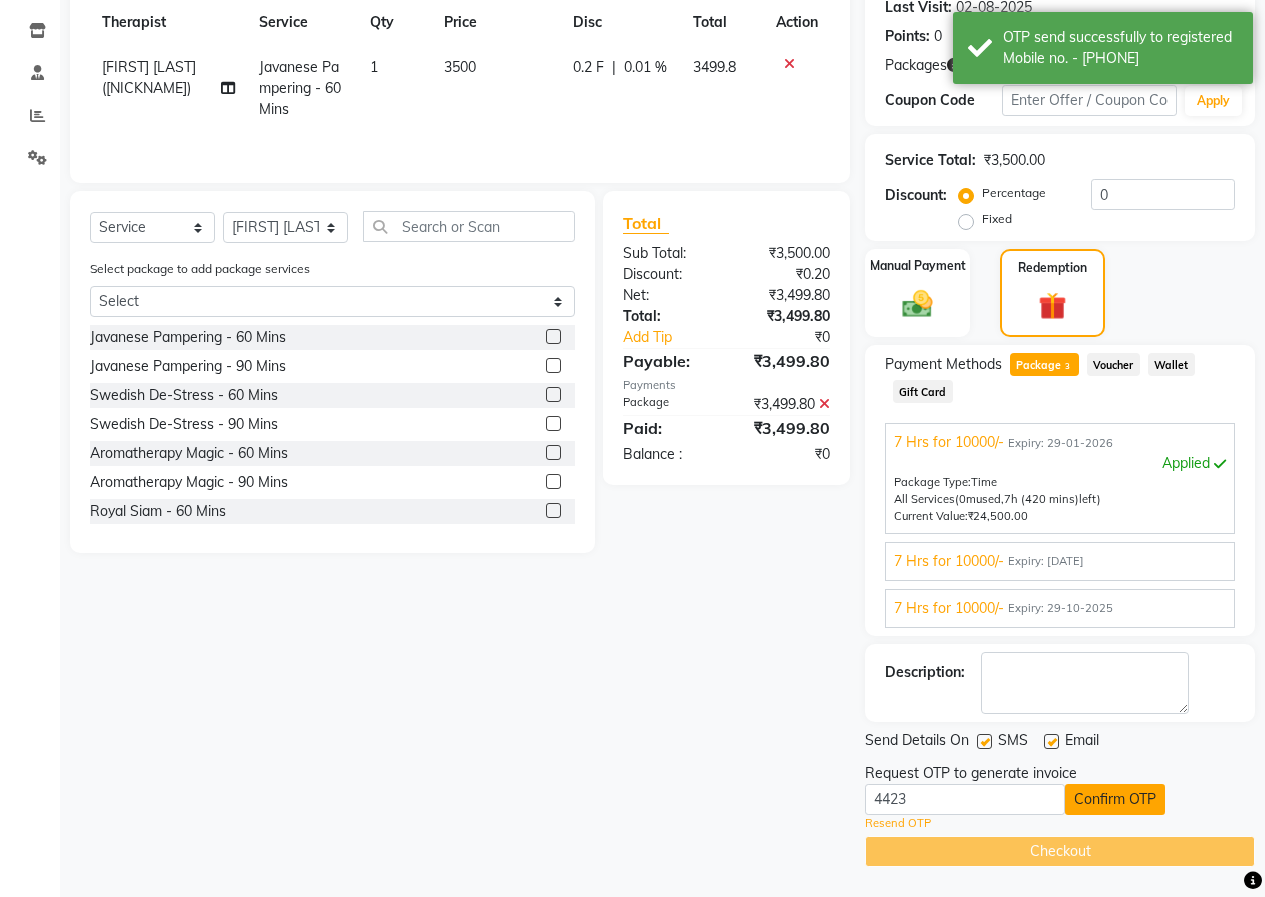 click on "Confirm OTP" 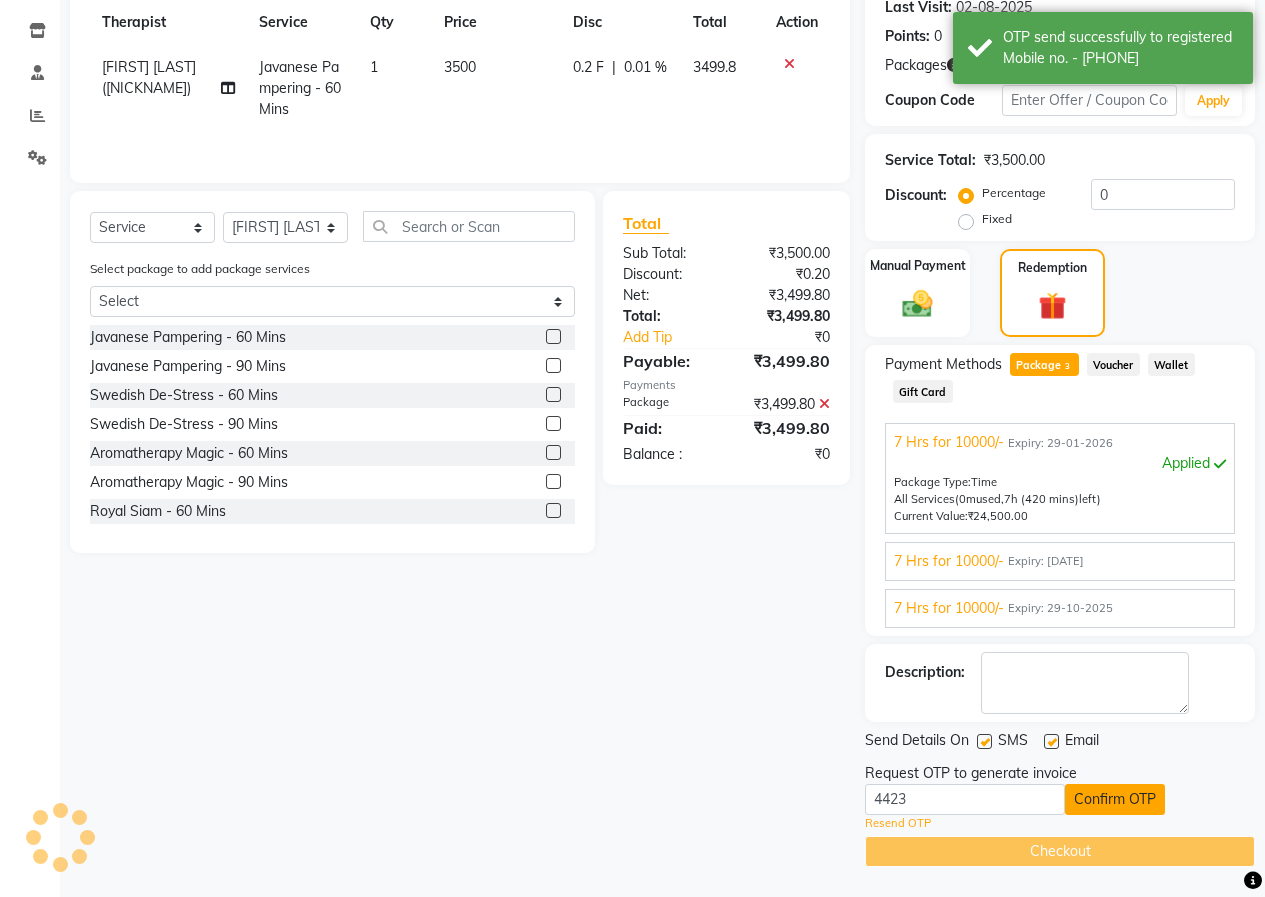 scroll, scrollTop: 208, scrollLeft: 0, axis: vertical 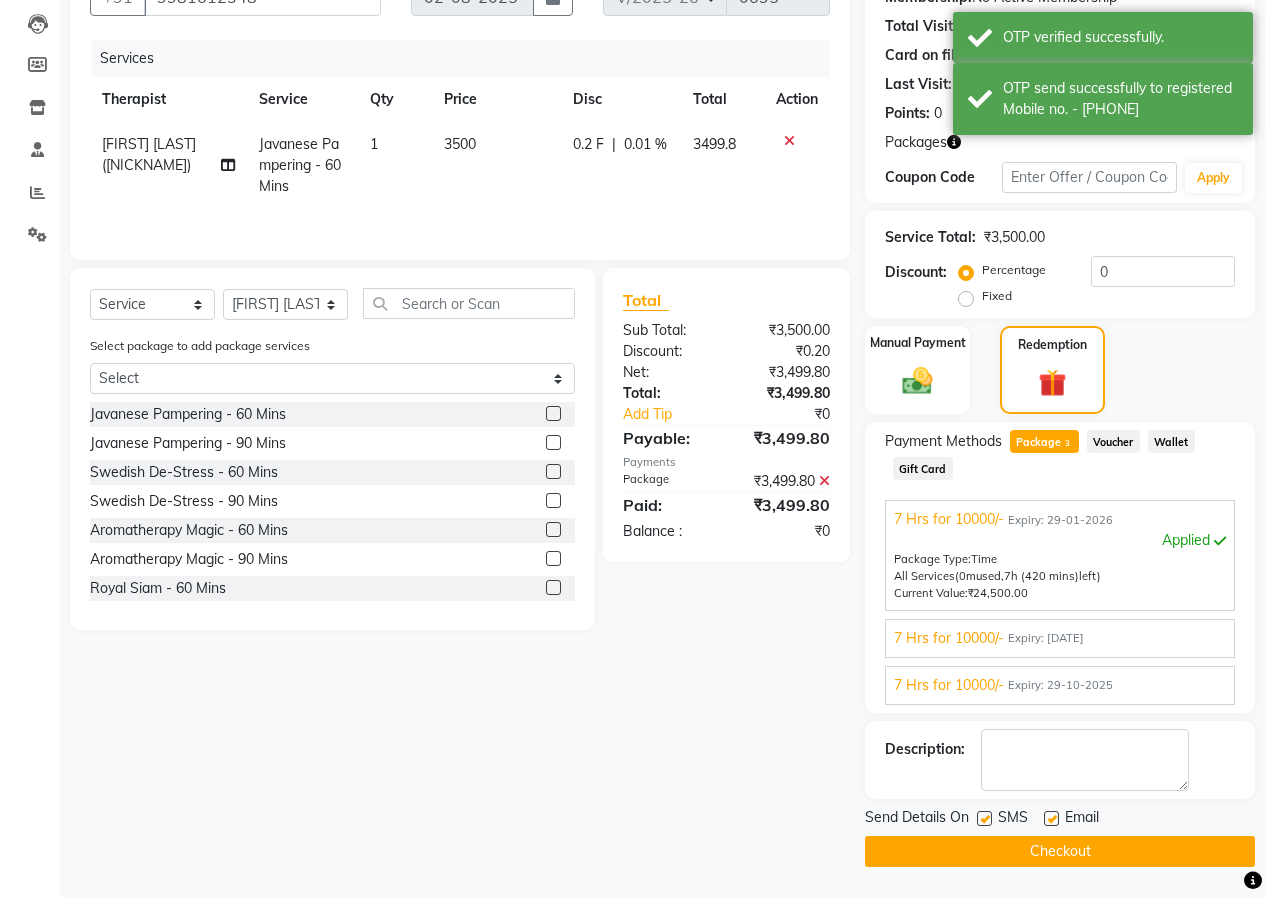 click on "Checkout" 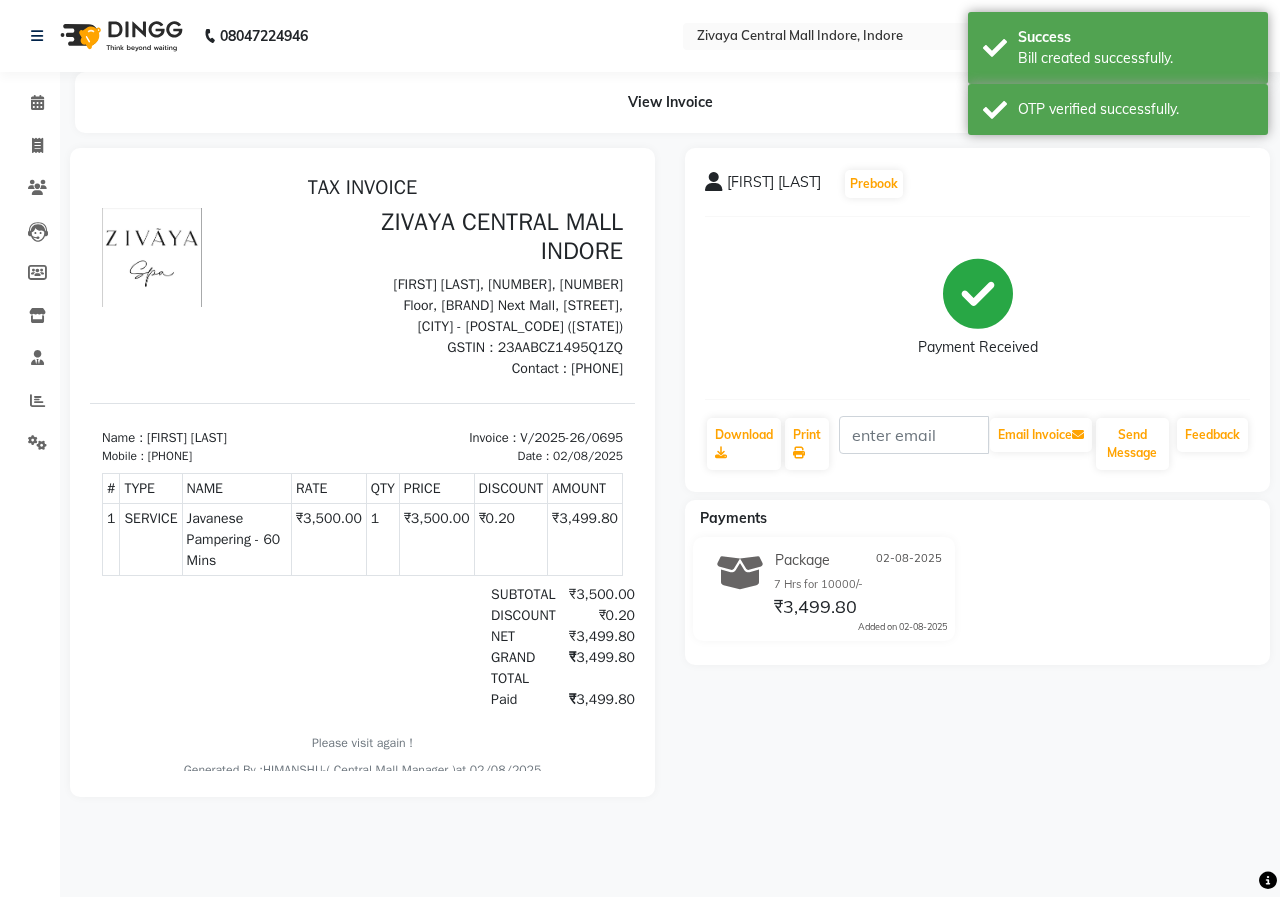 scroll, scrollTop: 0, scrollLeft: 0, axis: both 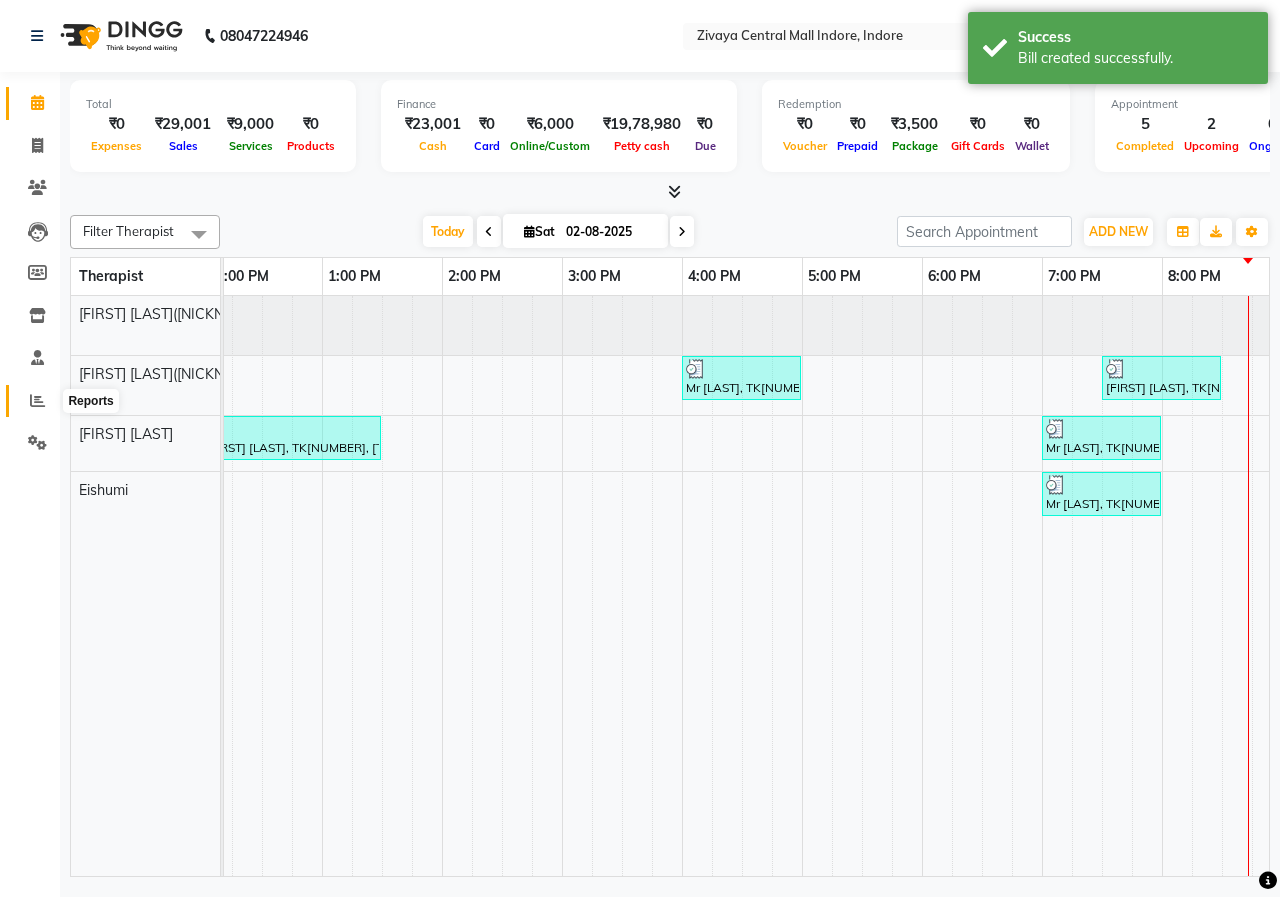 click 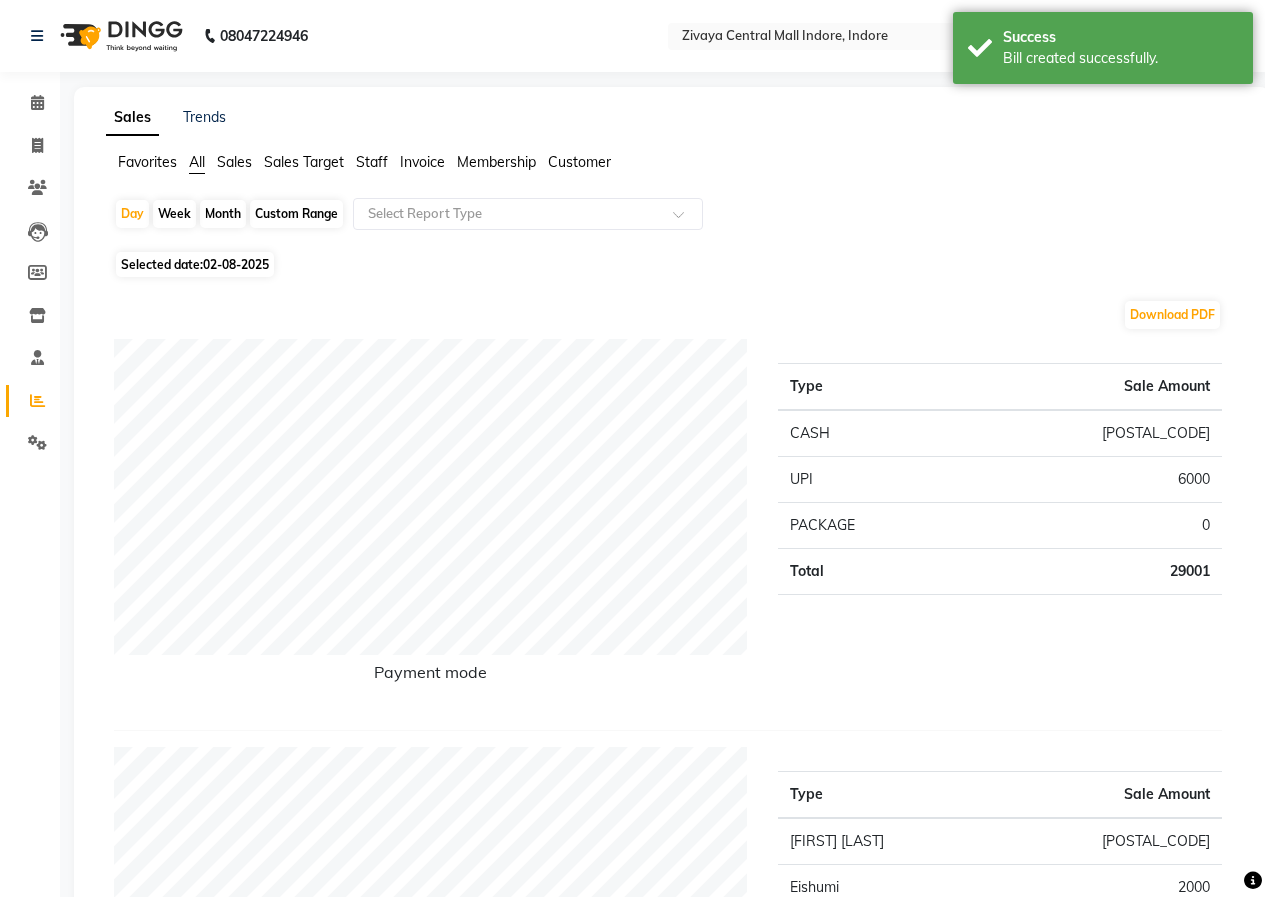 click 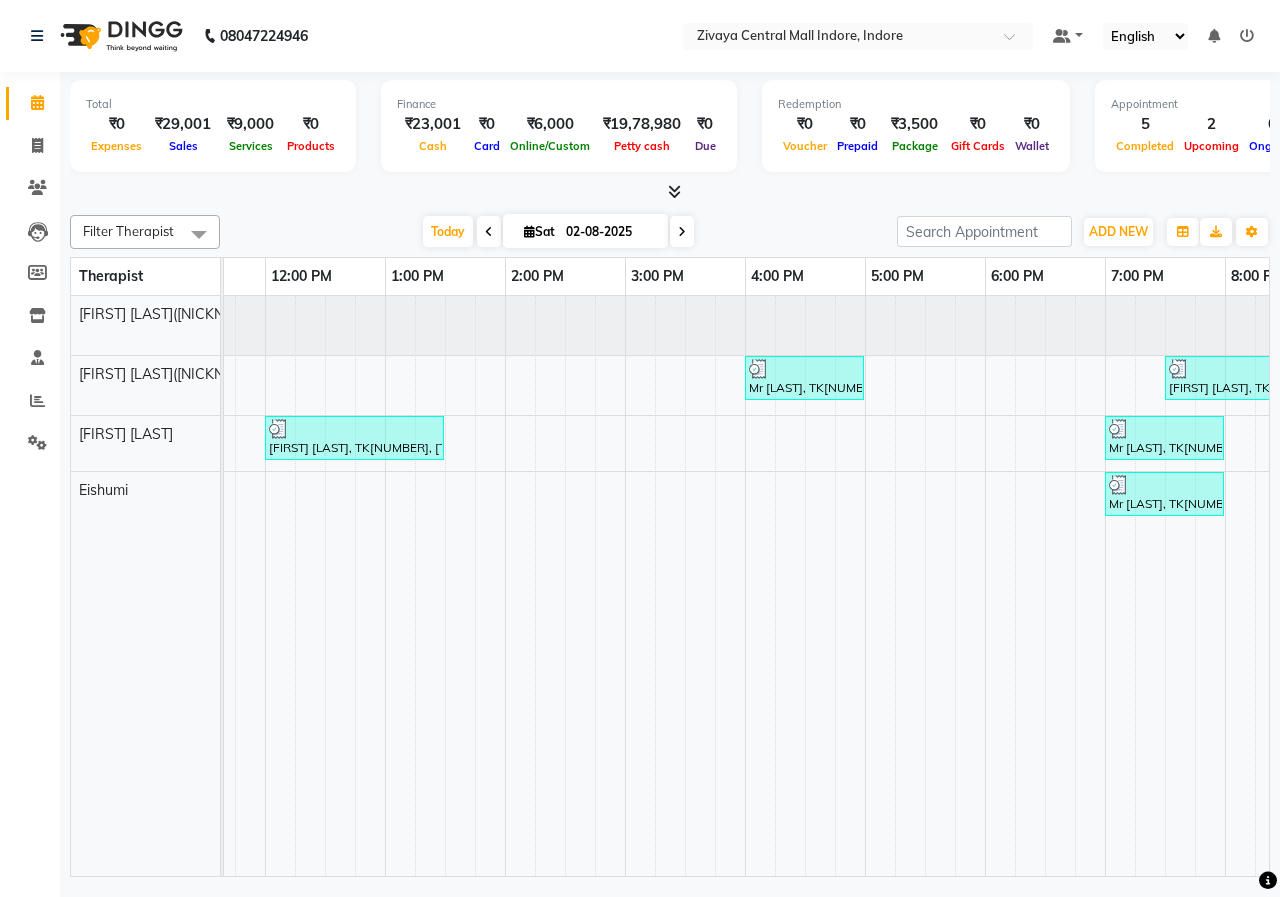 scroll, scrollTop: 0, scrollLeft: 538, axis: horizontal 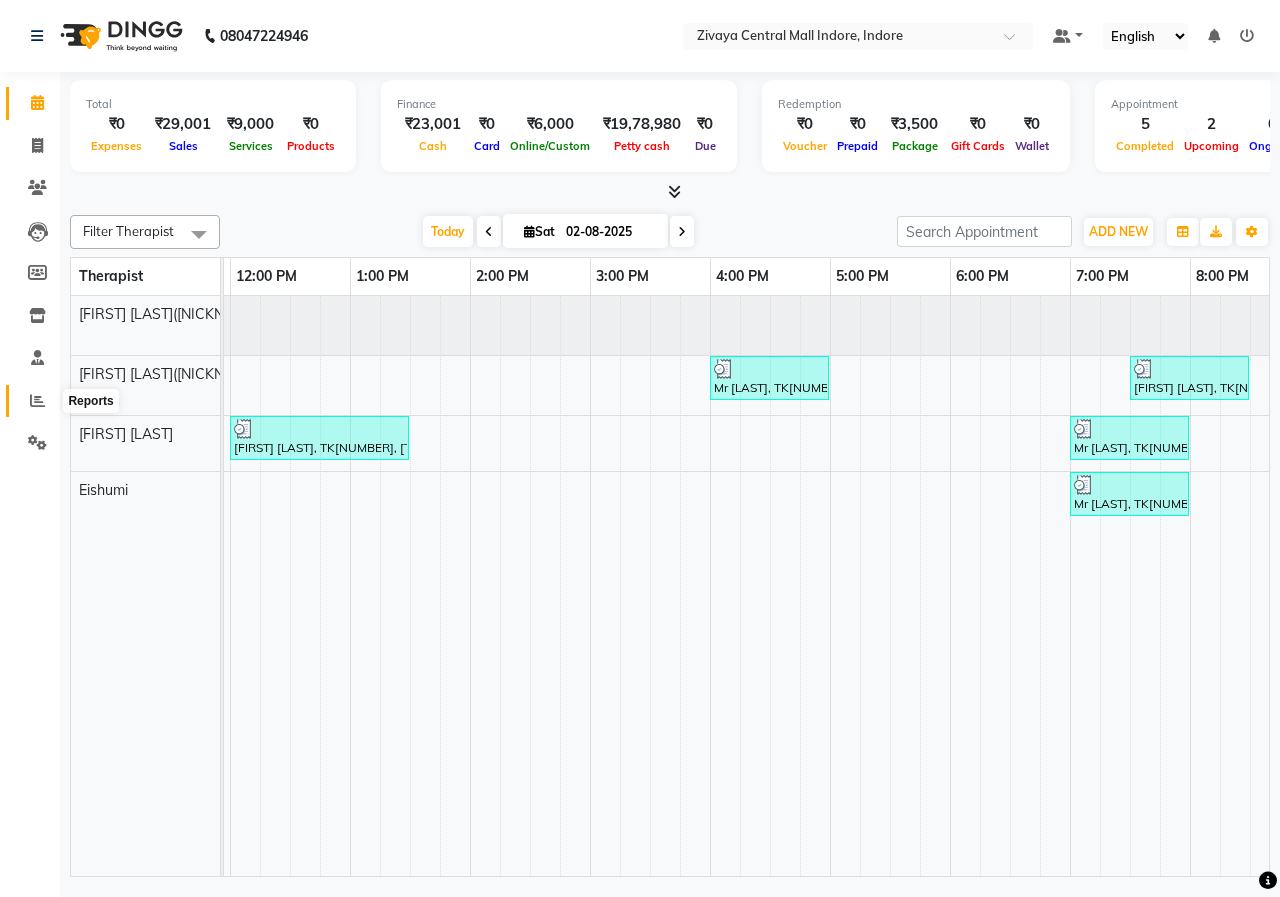 click 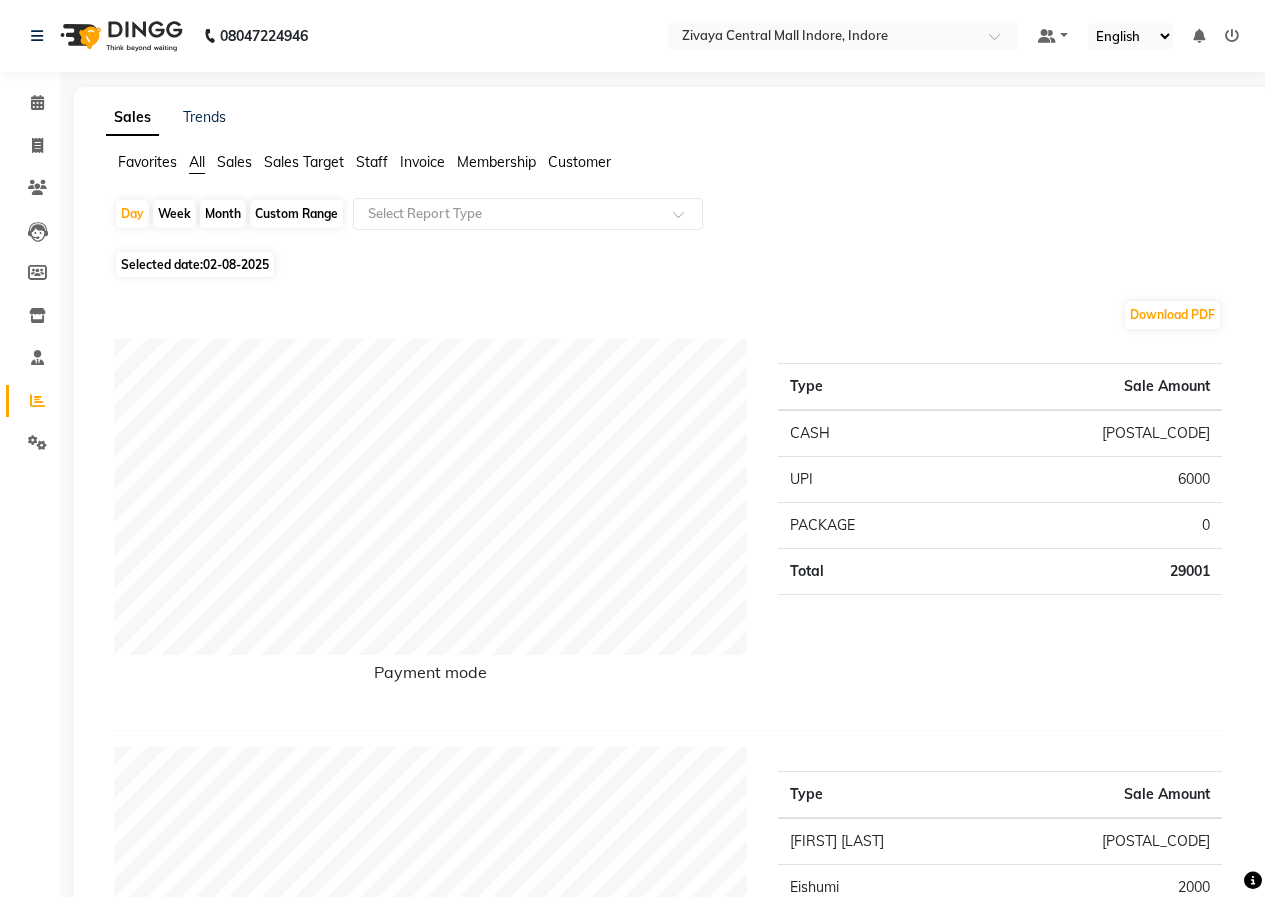 click on "Month" 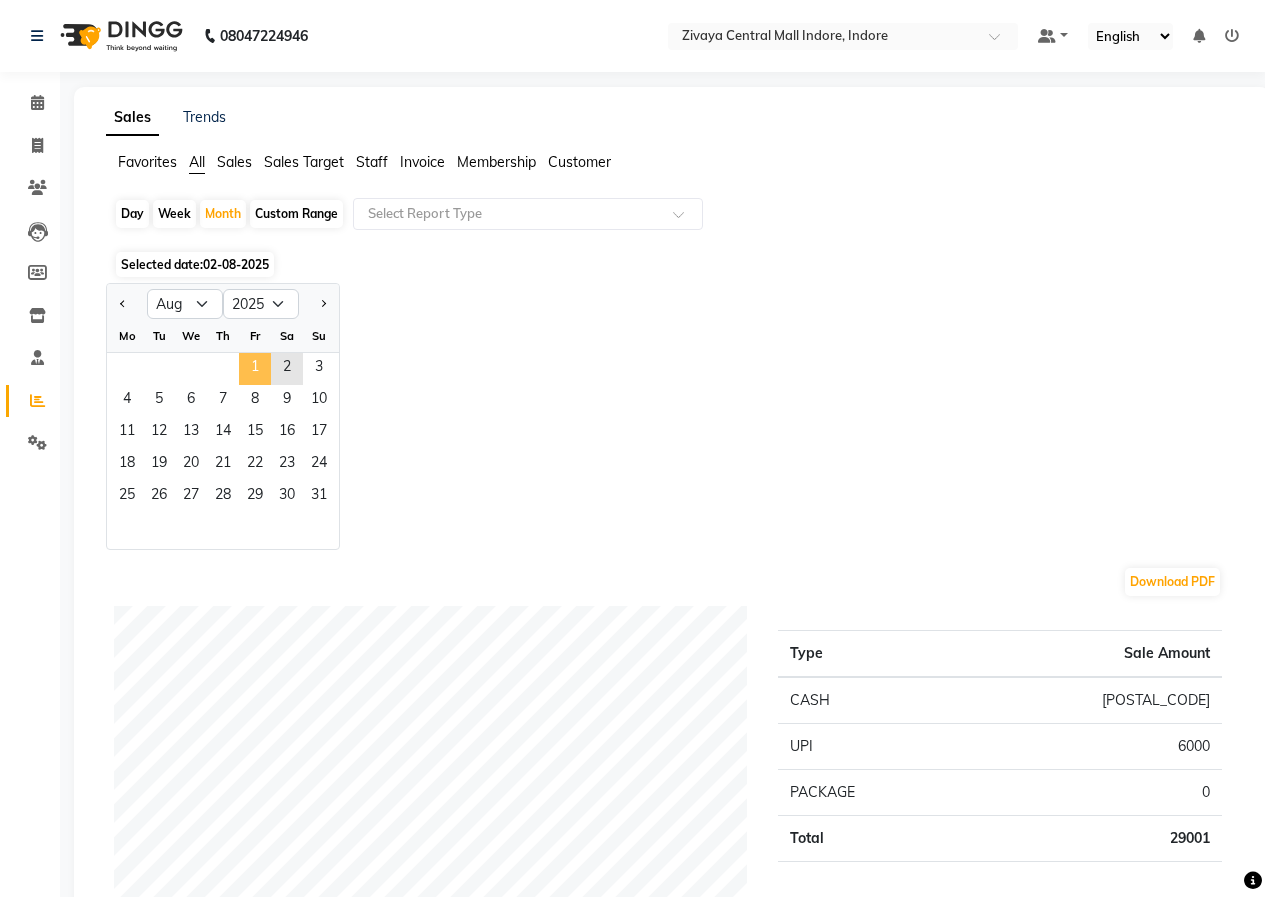 click on "1" 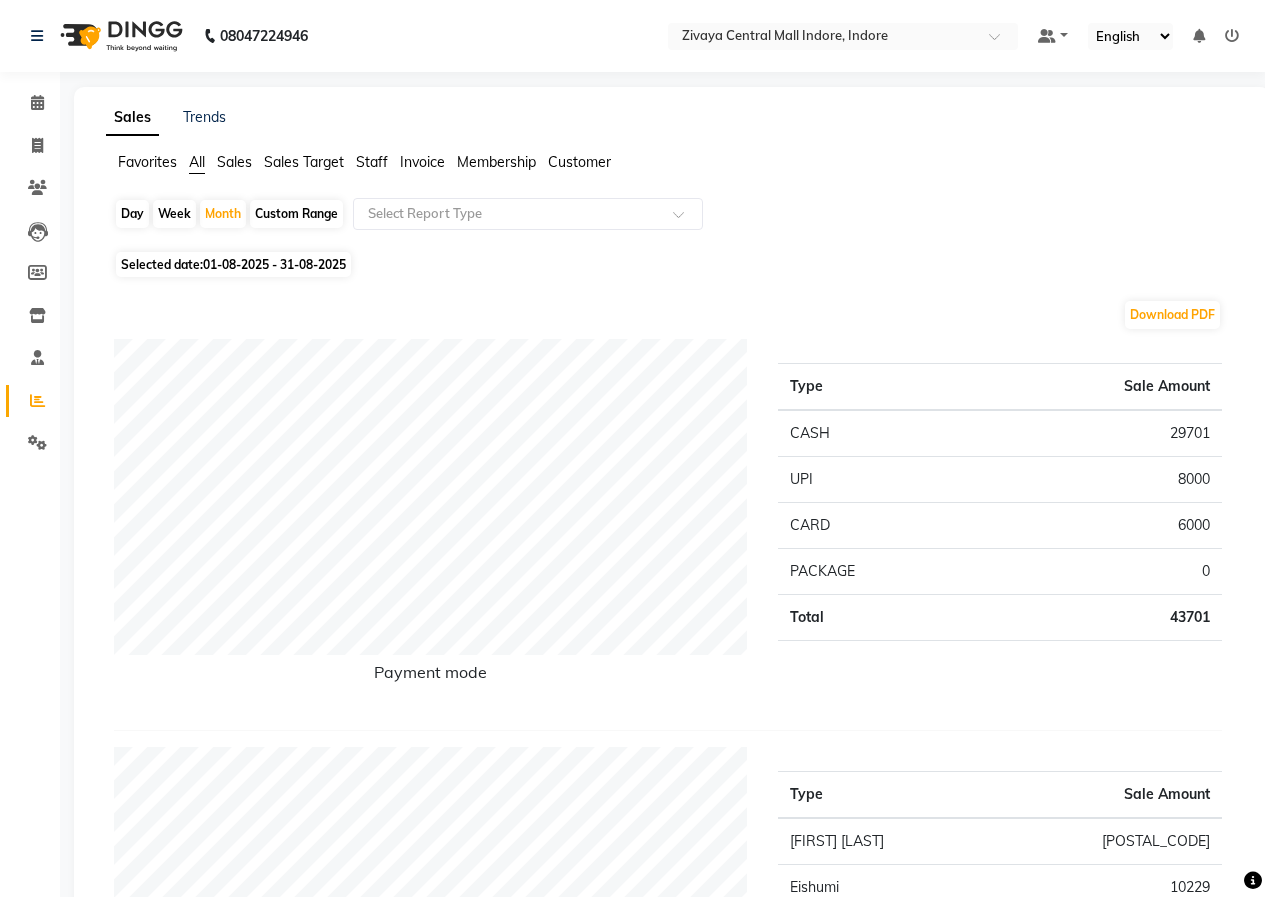 click on "Day" 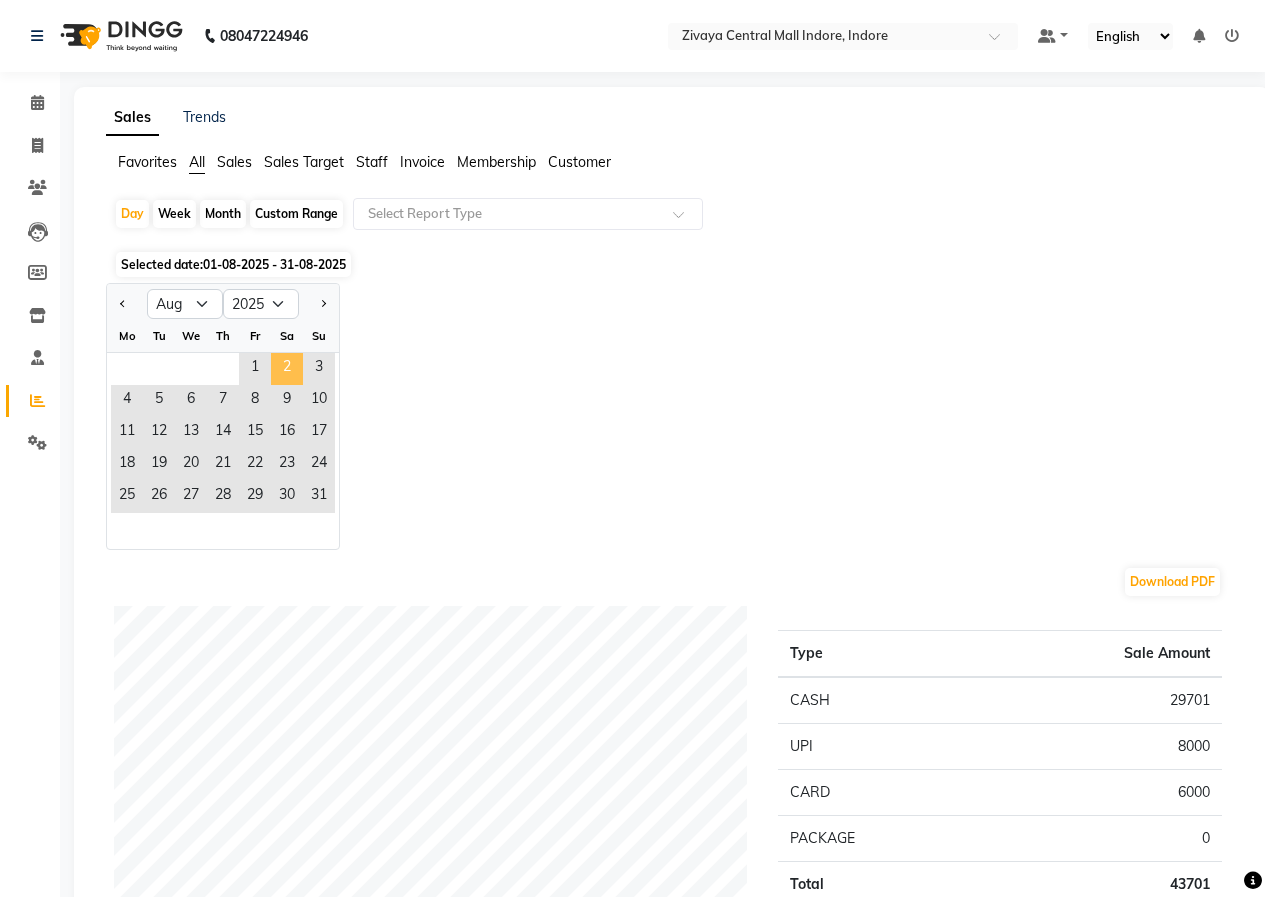 click on "2" 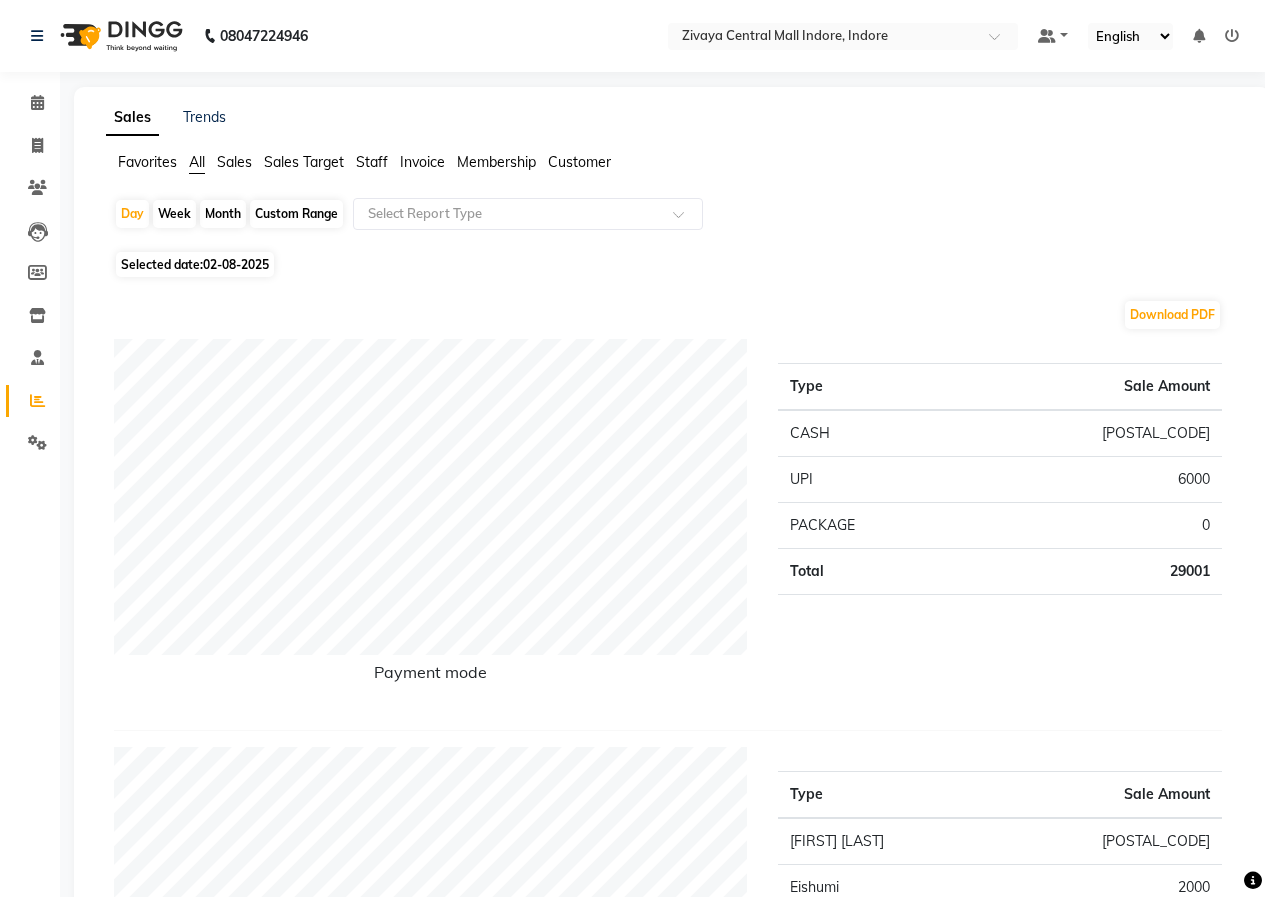 click 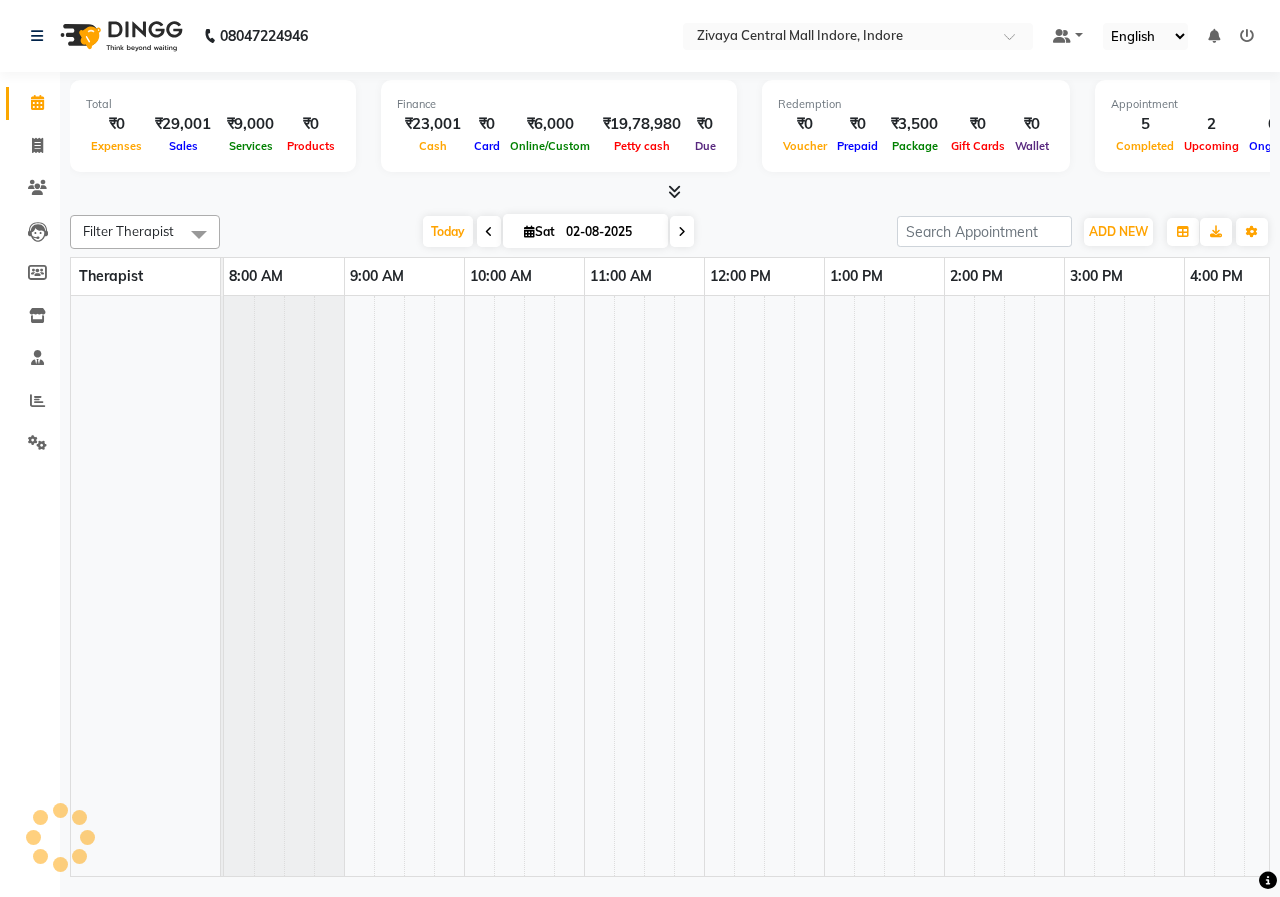 scroll, scrollTop: 0, scrollLeft: 0, axis: both 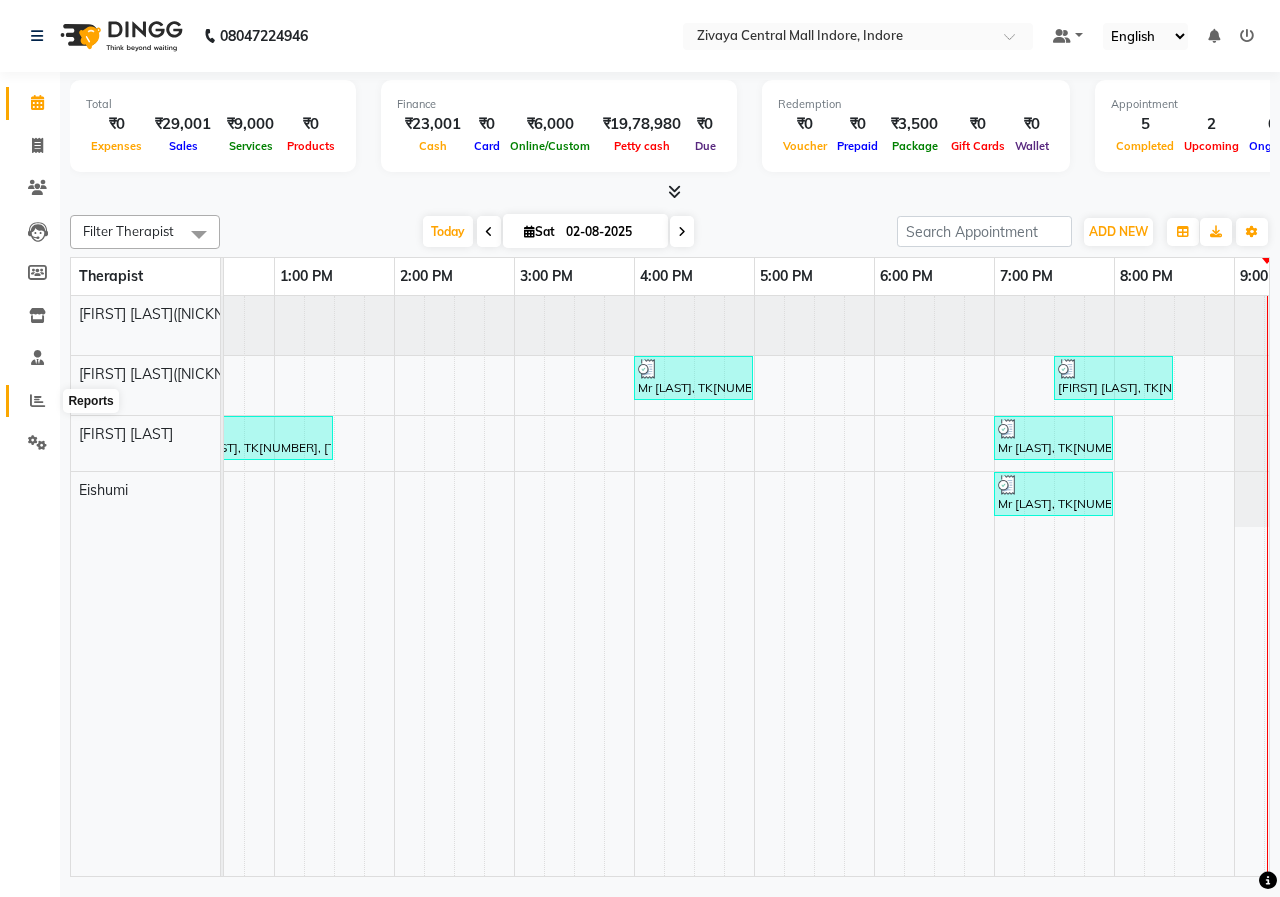 click 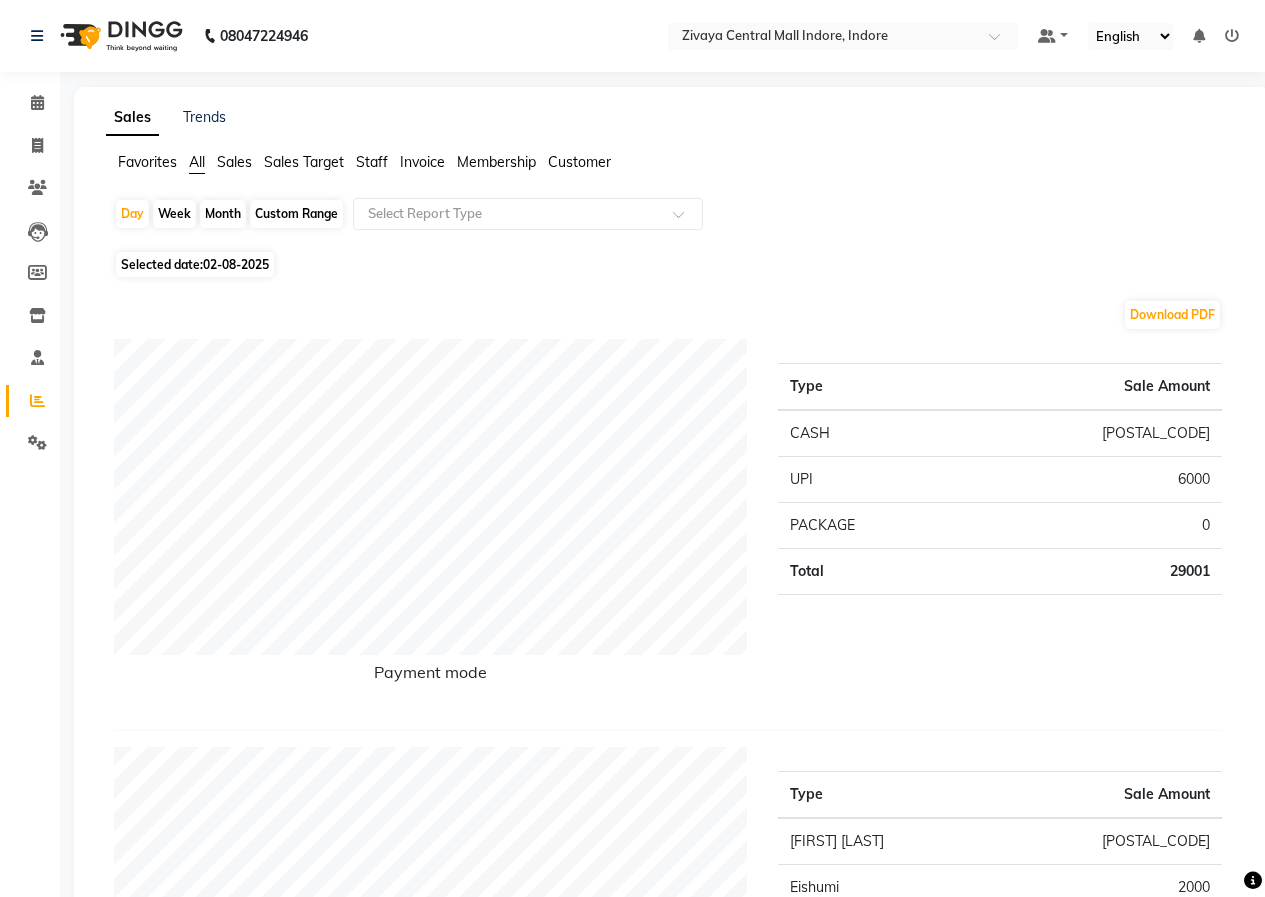 click on "Month" 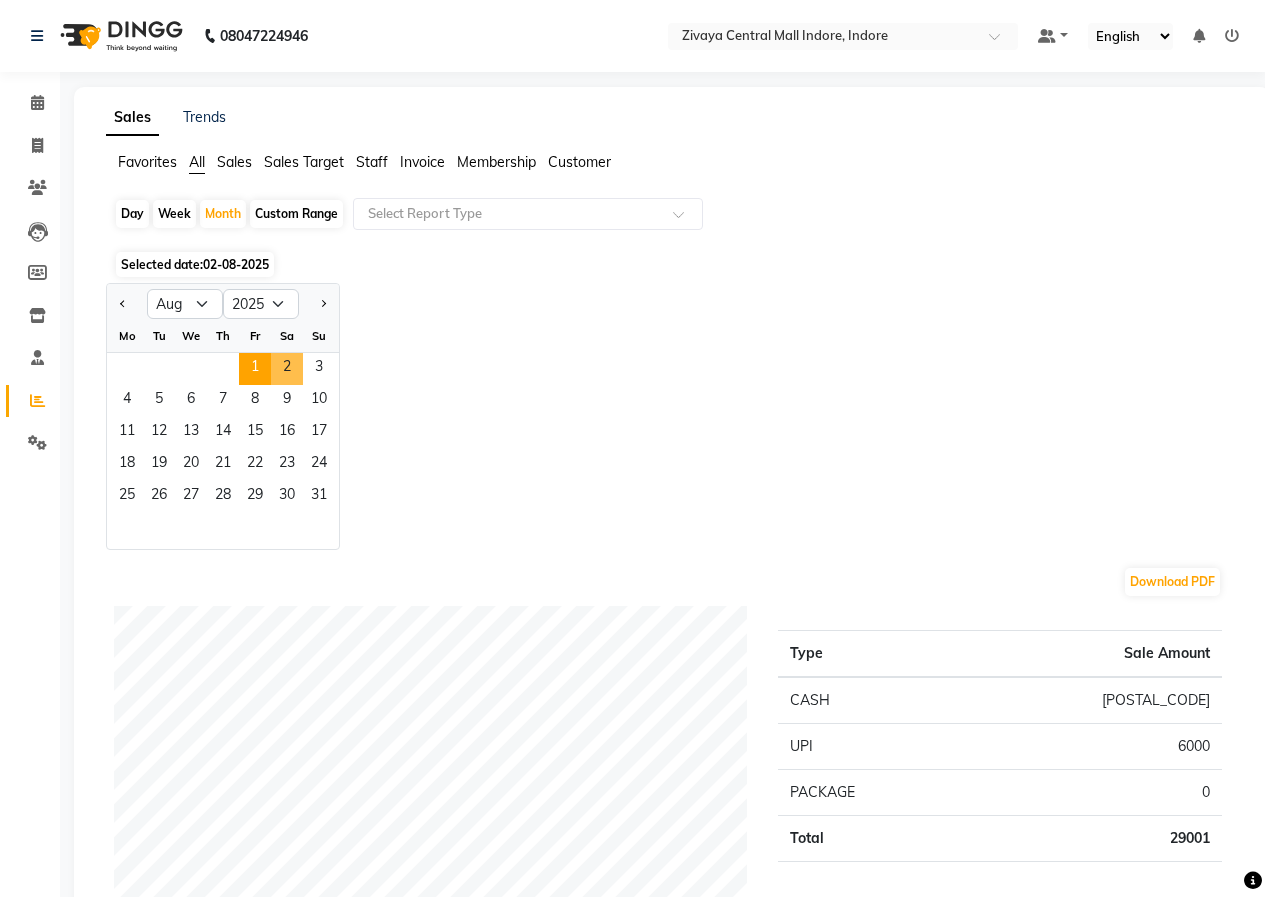 click on "1" 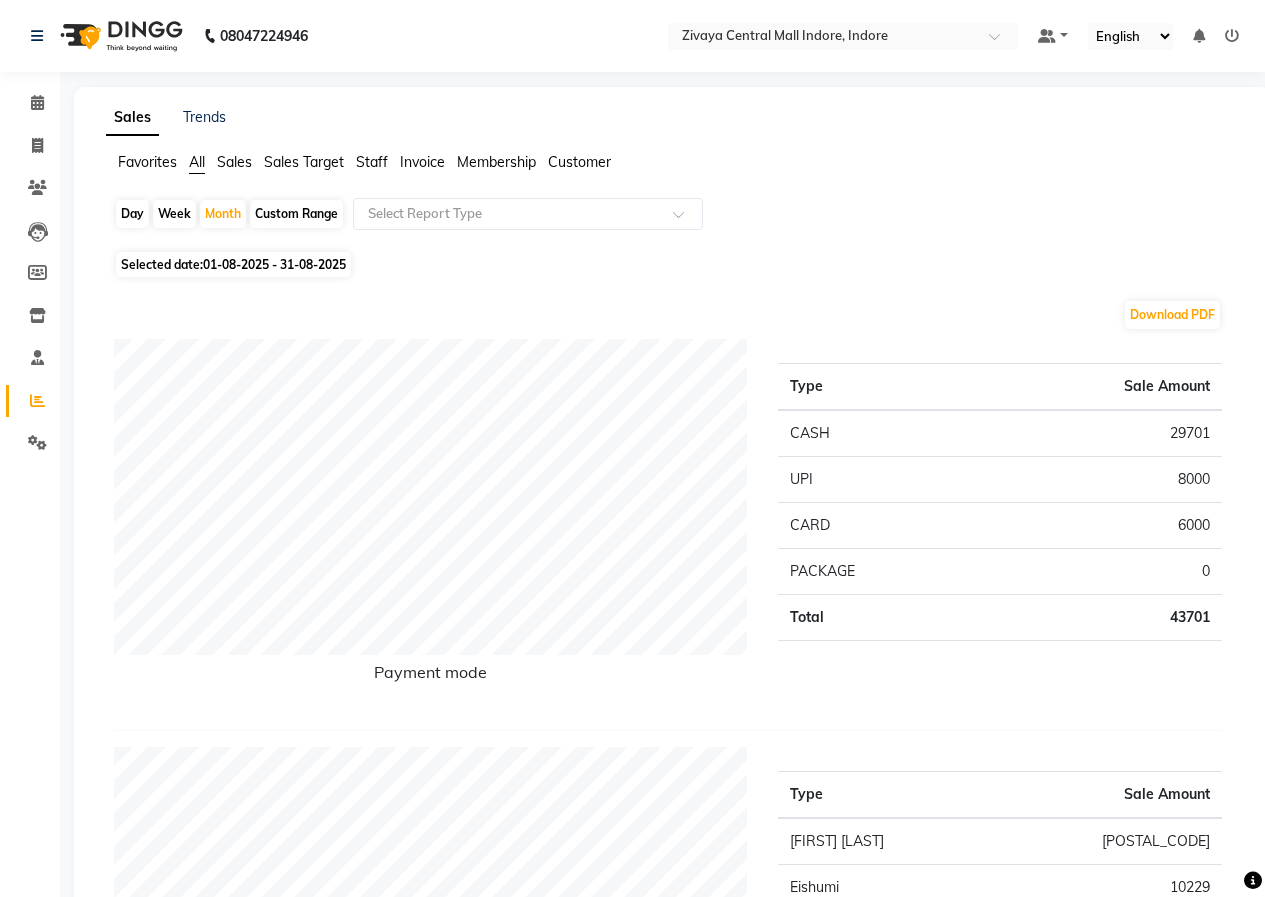 click 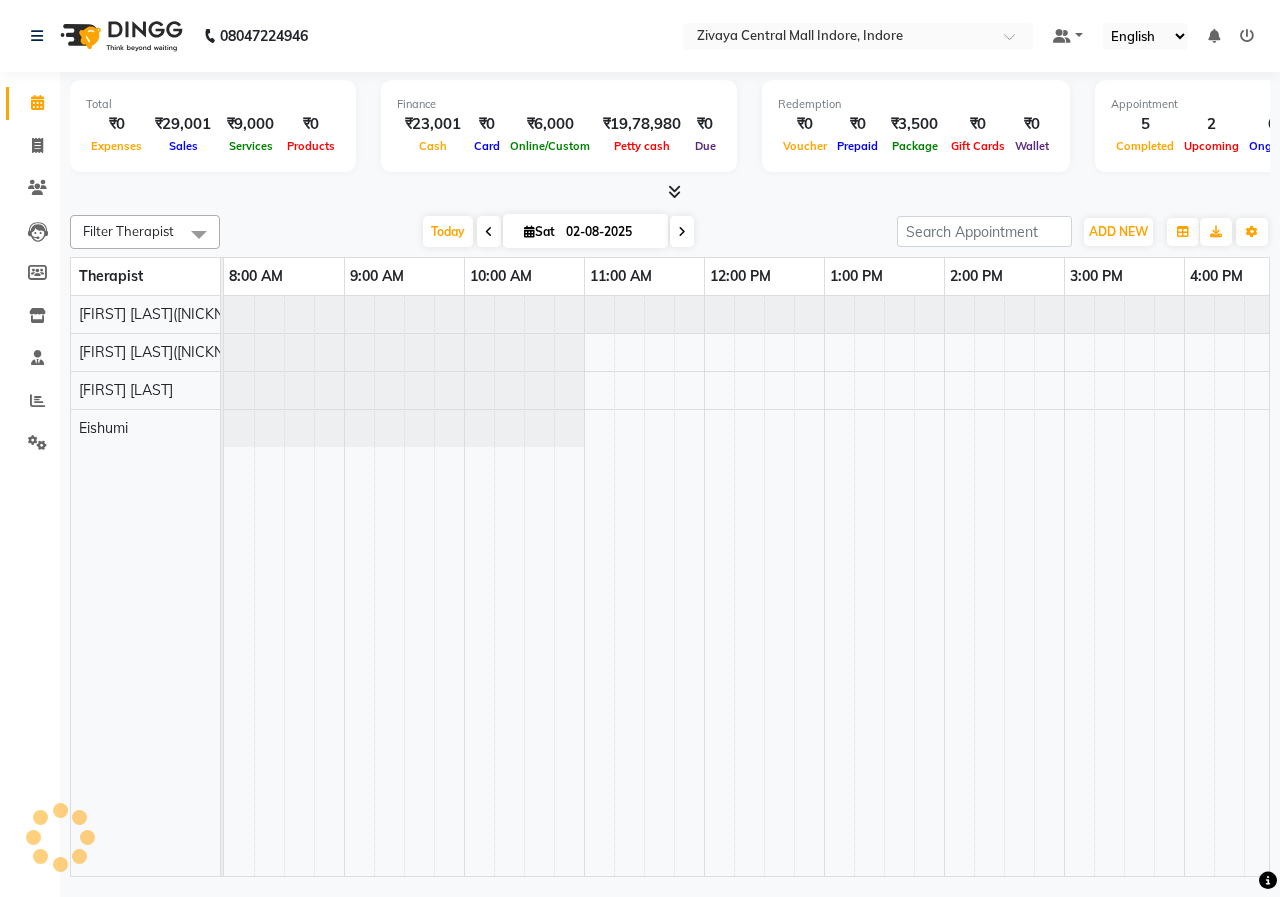 scroll, scrollTop: 0, scrollLeft: 0, axis: both 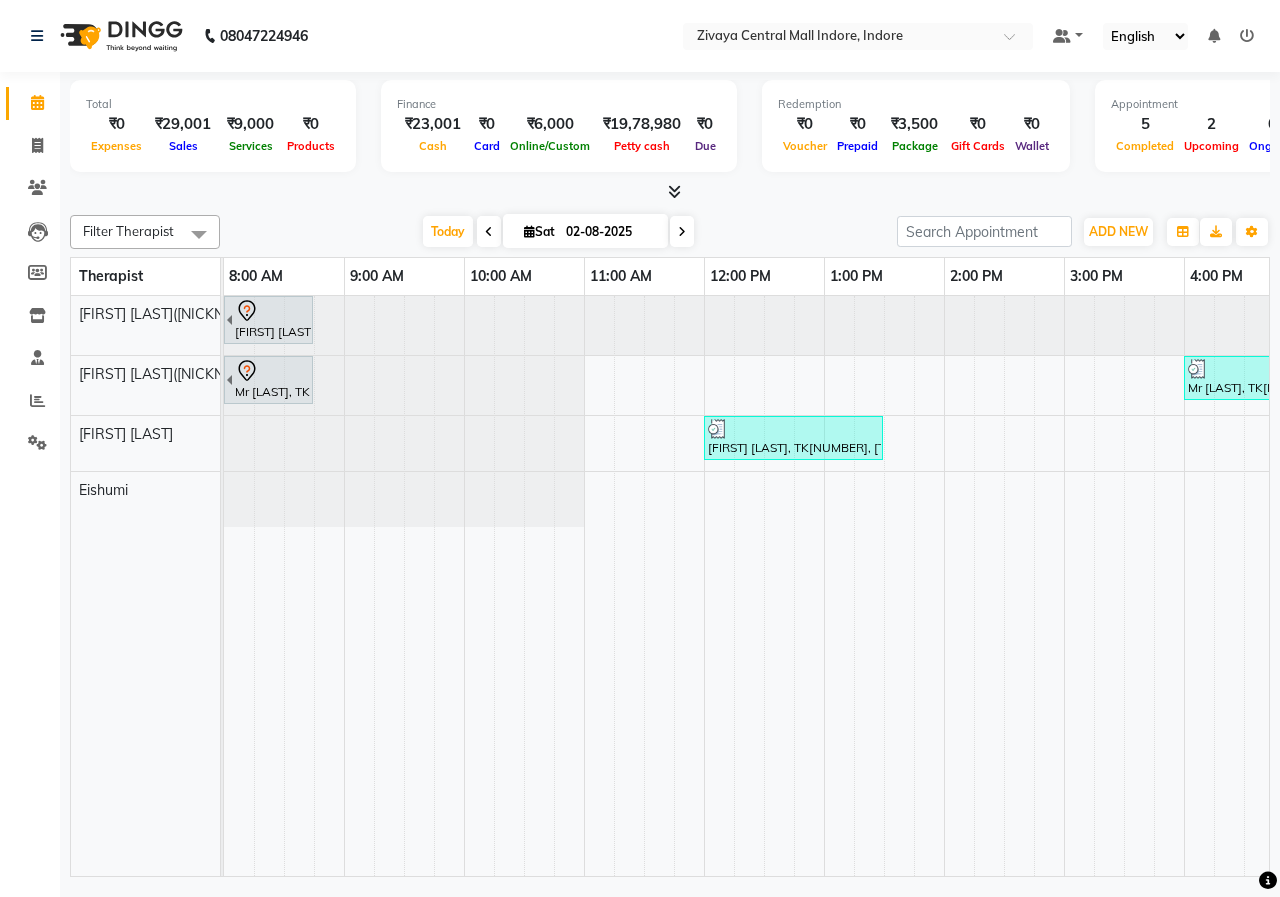 click at bounding box center (682, 231) 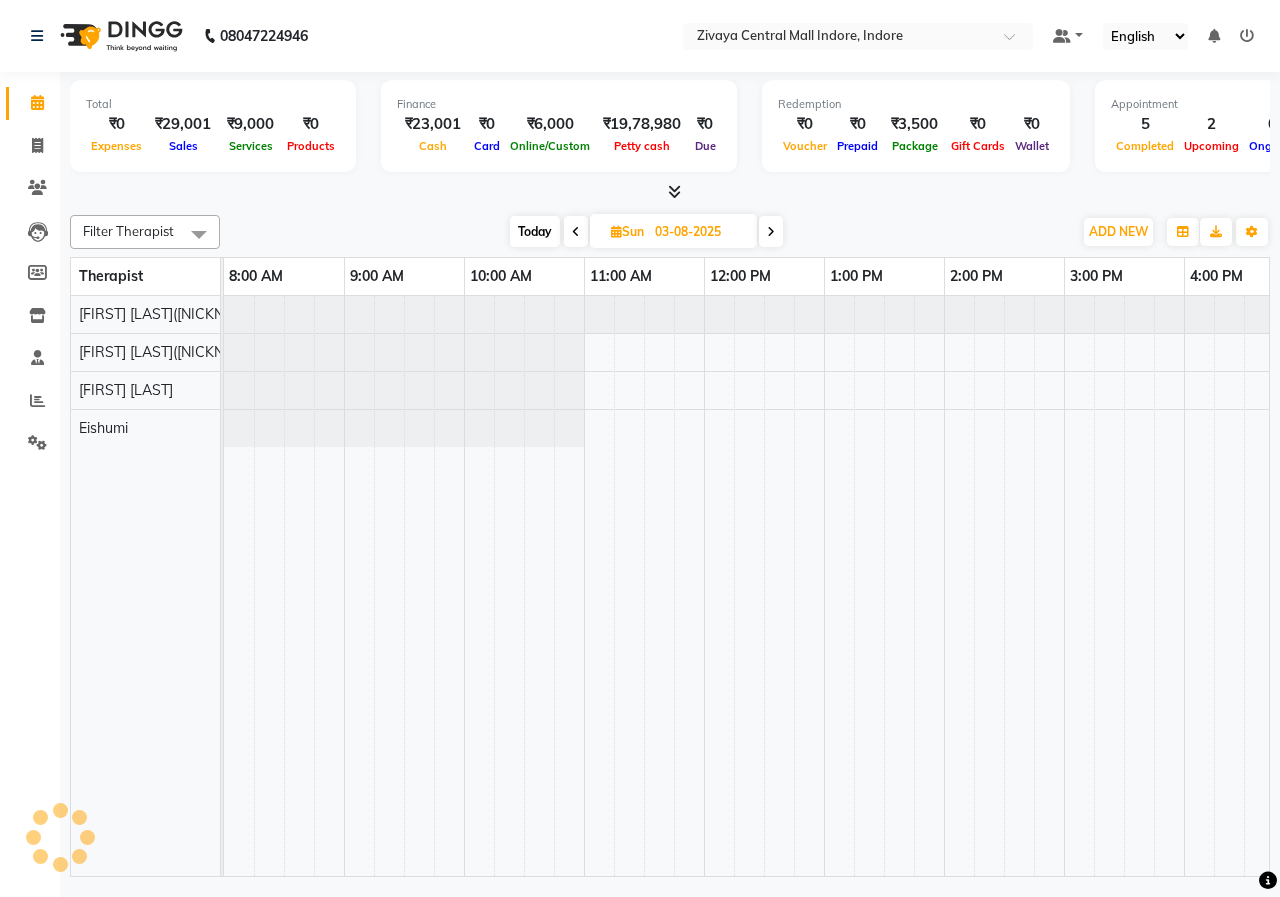 scroll, scrollTop: 0, scrollLeft: 875, axis: horizontal 